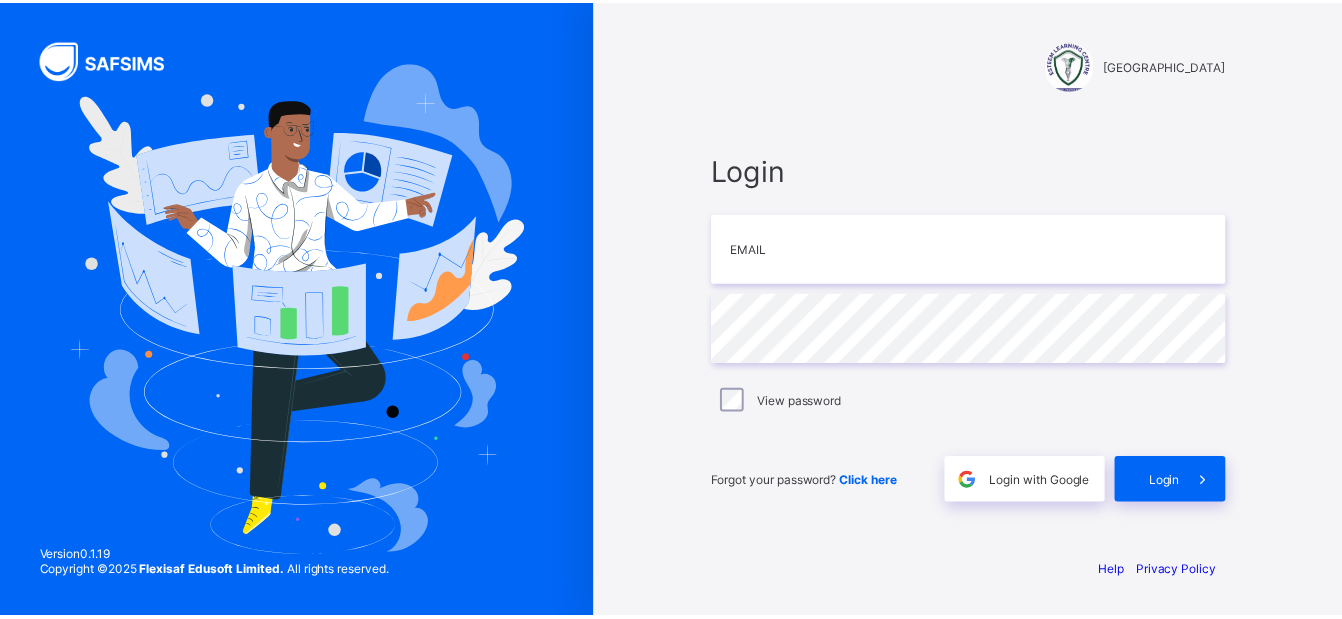 scroll, scrollTop: 0, scrollLeft: 0, axis: both 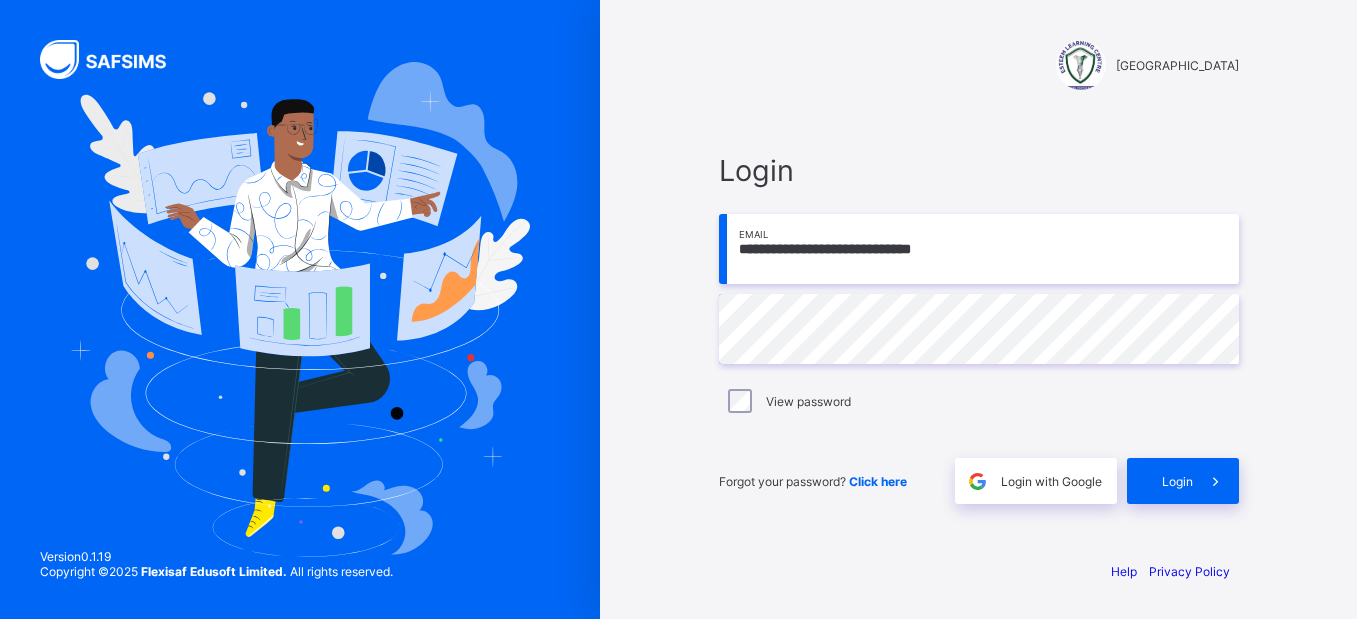 click on "**********" at bounding box center [979, 249] 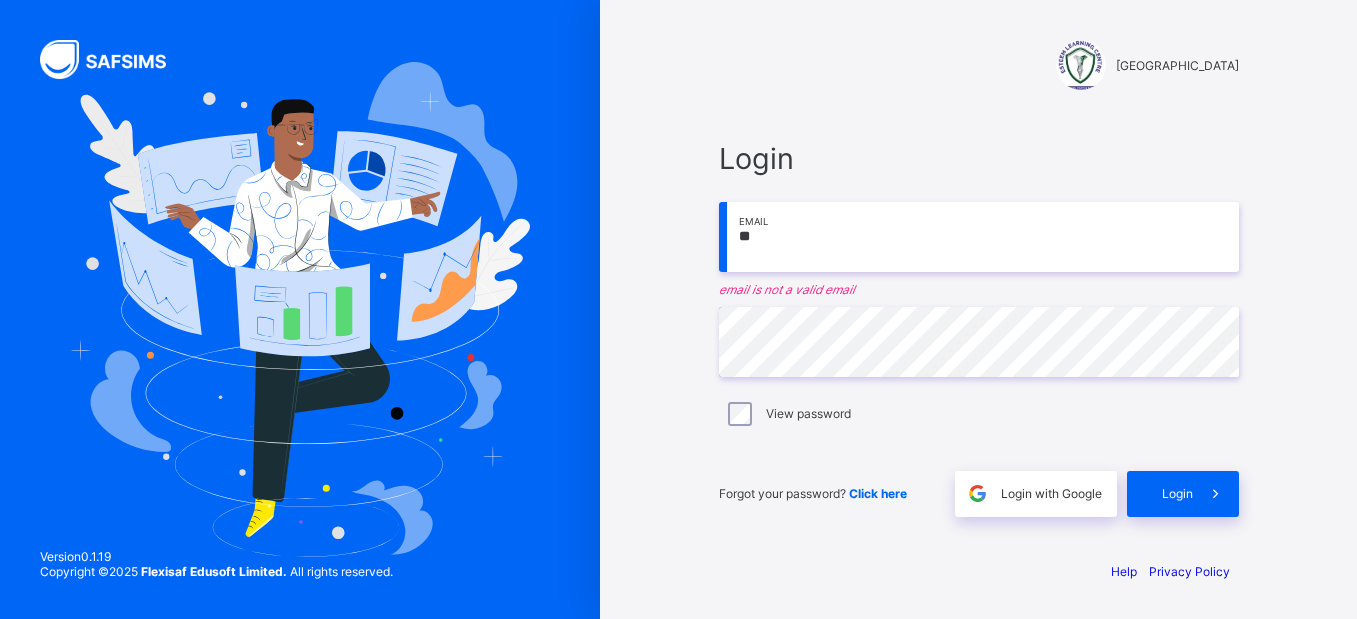 type on "*" 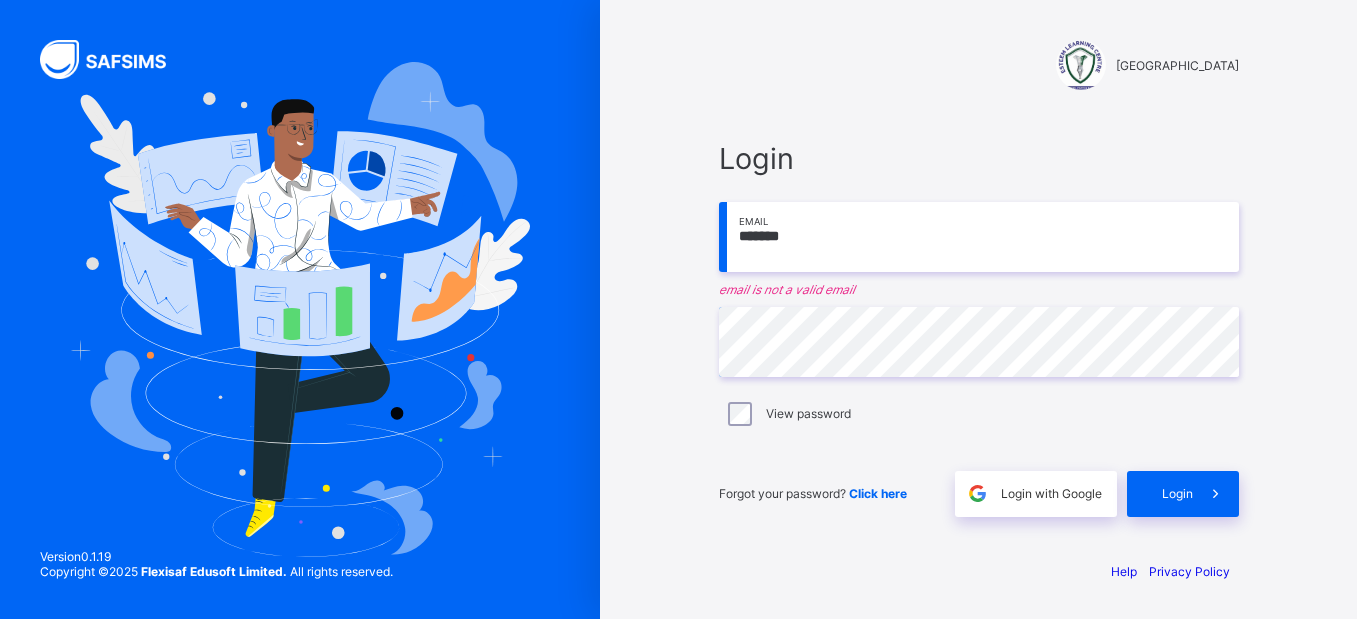 type on "**********" 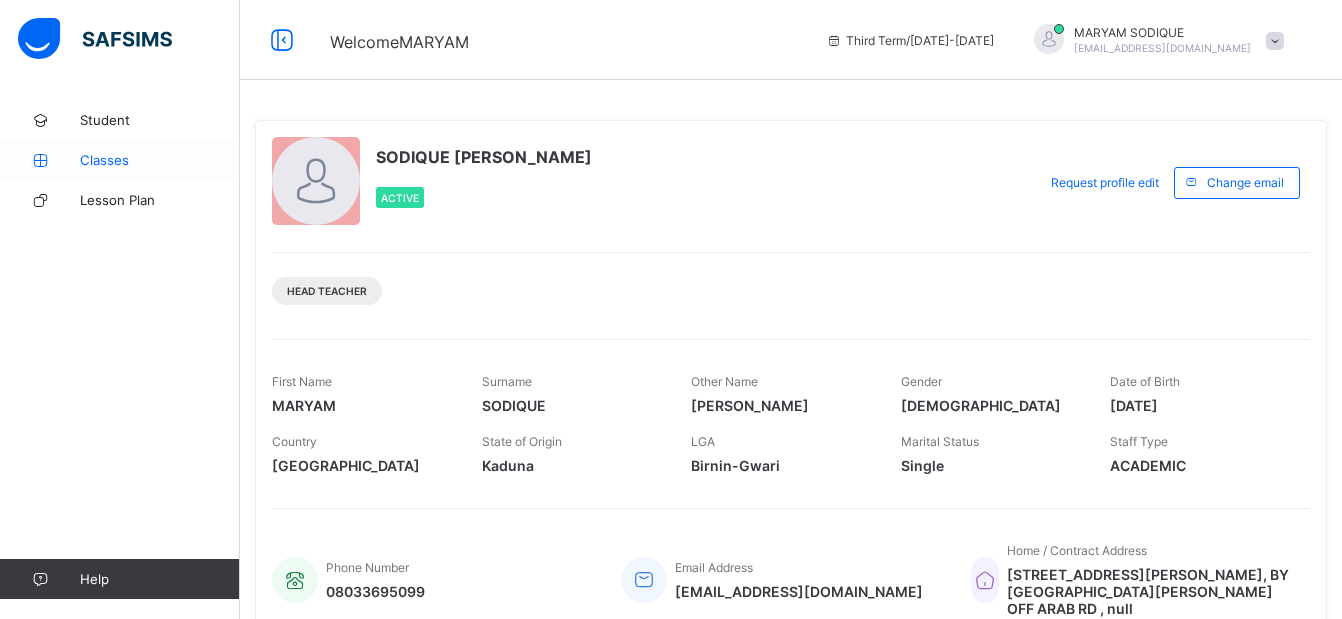 click on "Classes" at bounding box center [160, 160] 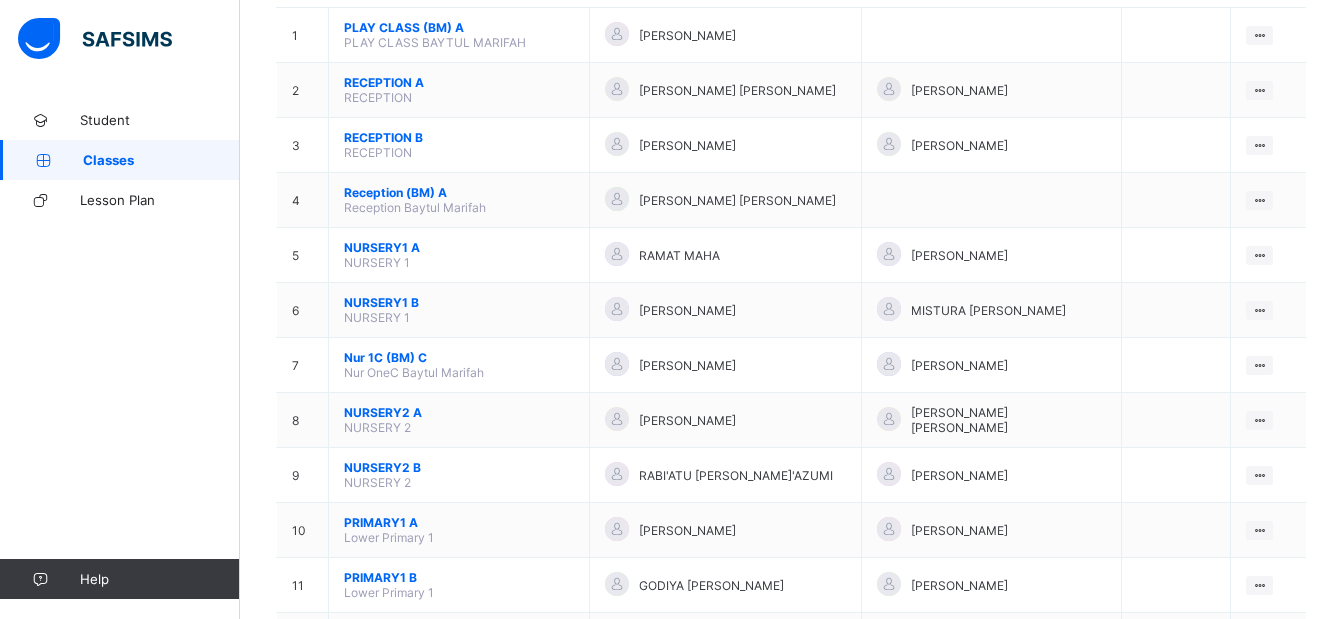 scroll, scrollTop: 253, scrollLeft: 0, axis: vertical 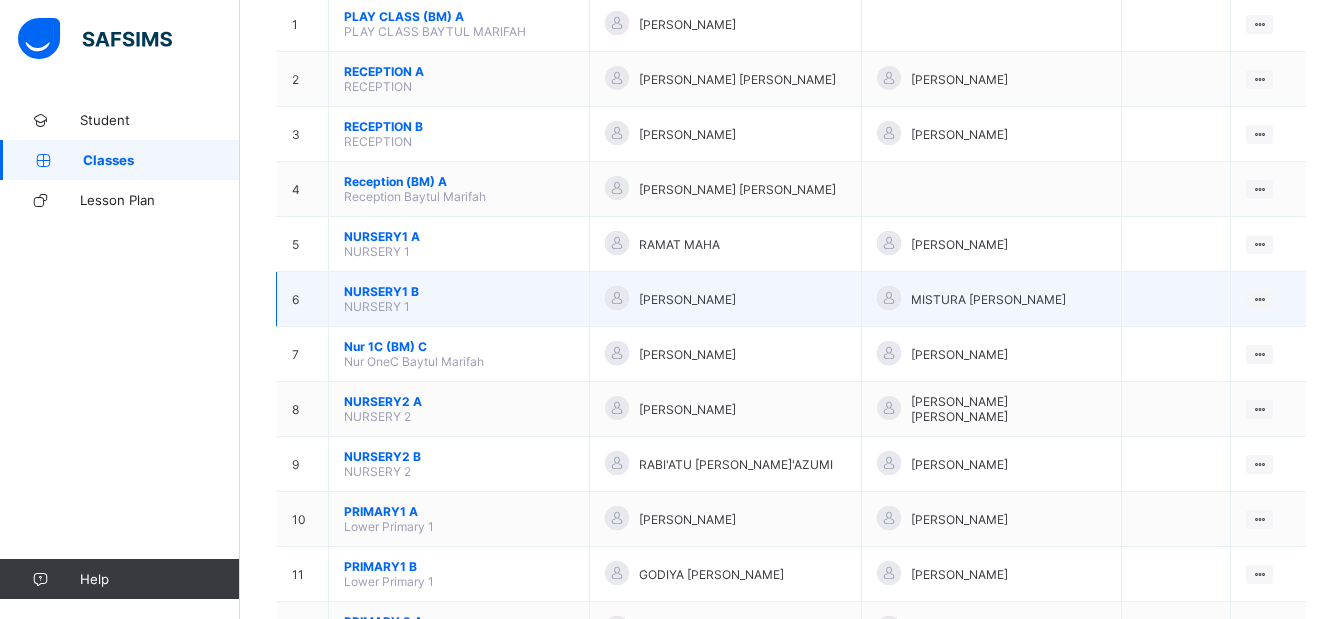 click on "NURSERY1   B" at bounding box center [459, 291] 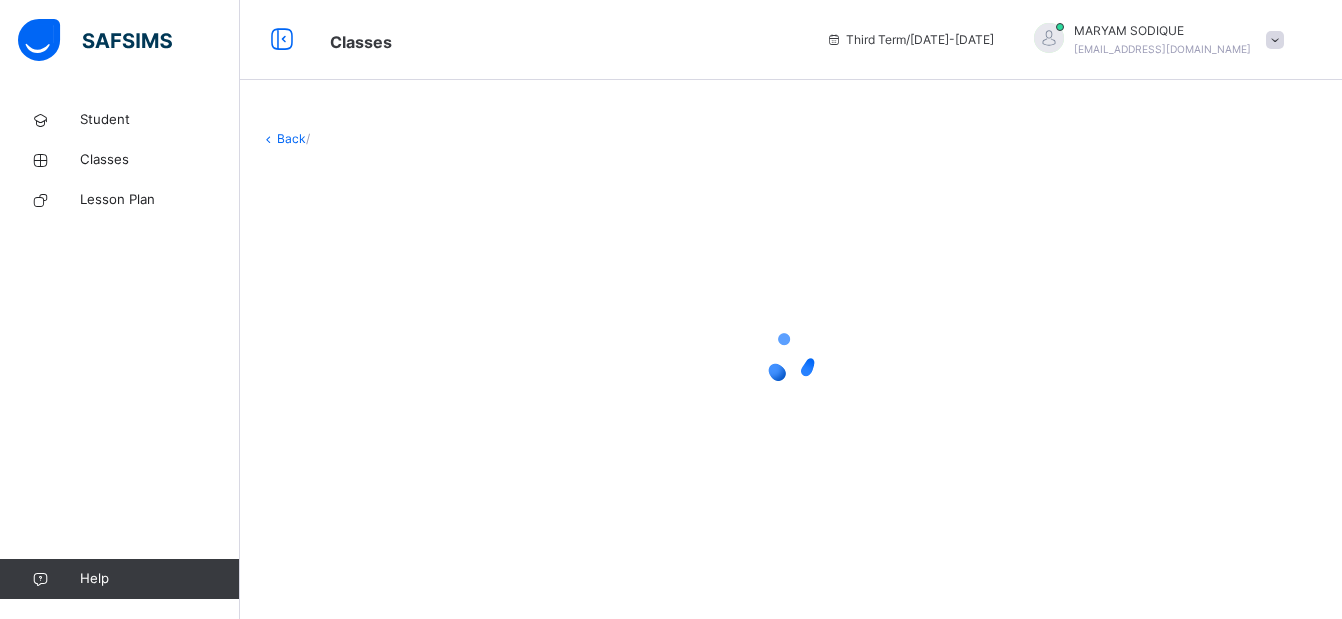 scroll, scrollTop: 0, scrollLeft: 0, axis: both 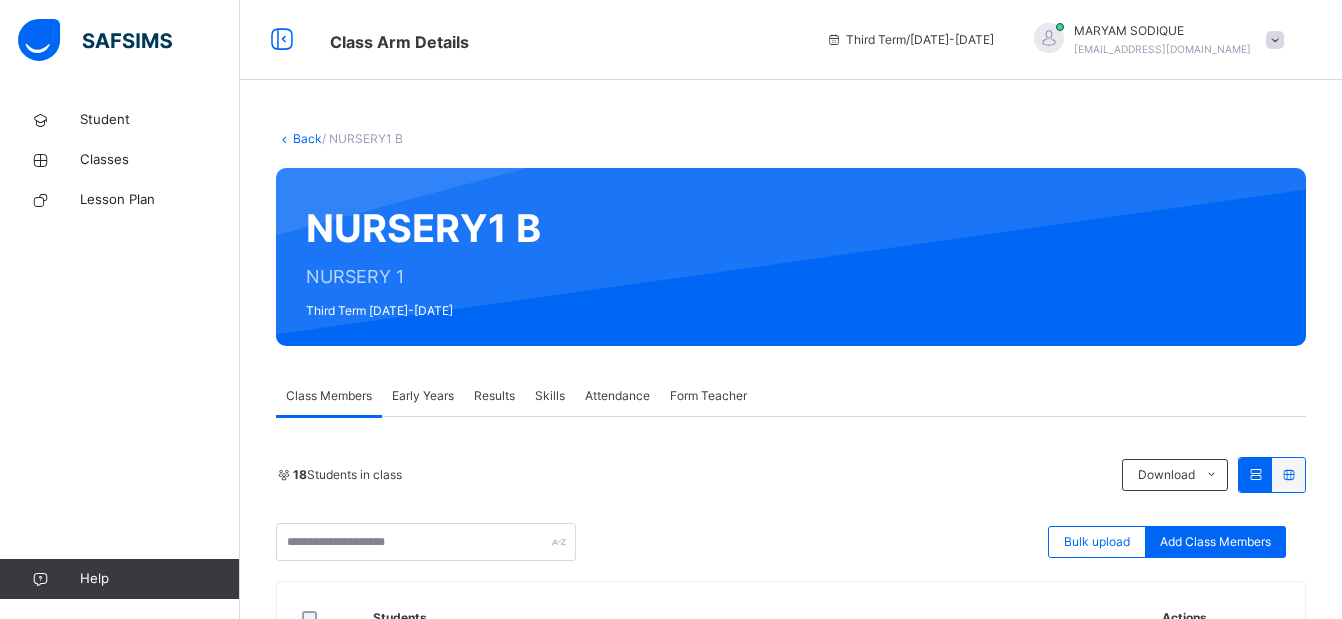 click on "Results" at bounding box center (494, 396) 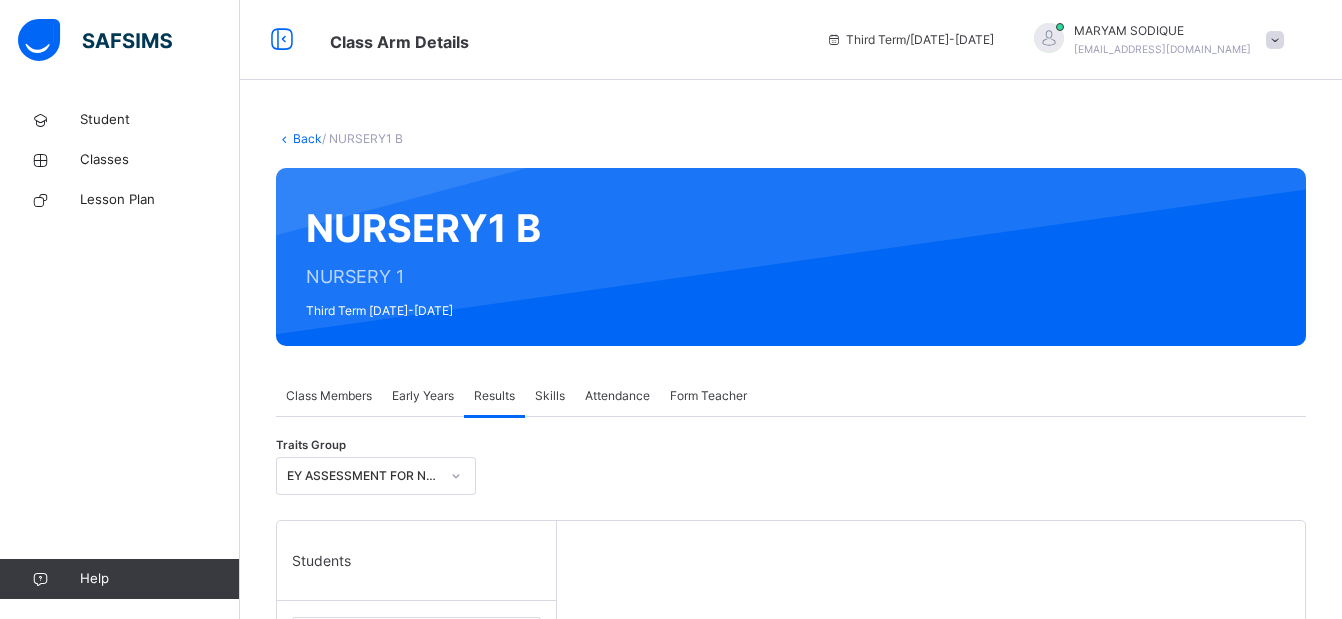 scroll, scrollTop: 541, scrollLeft: 0, axis: vertical 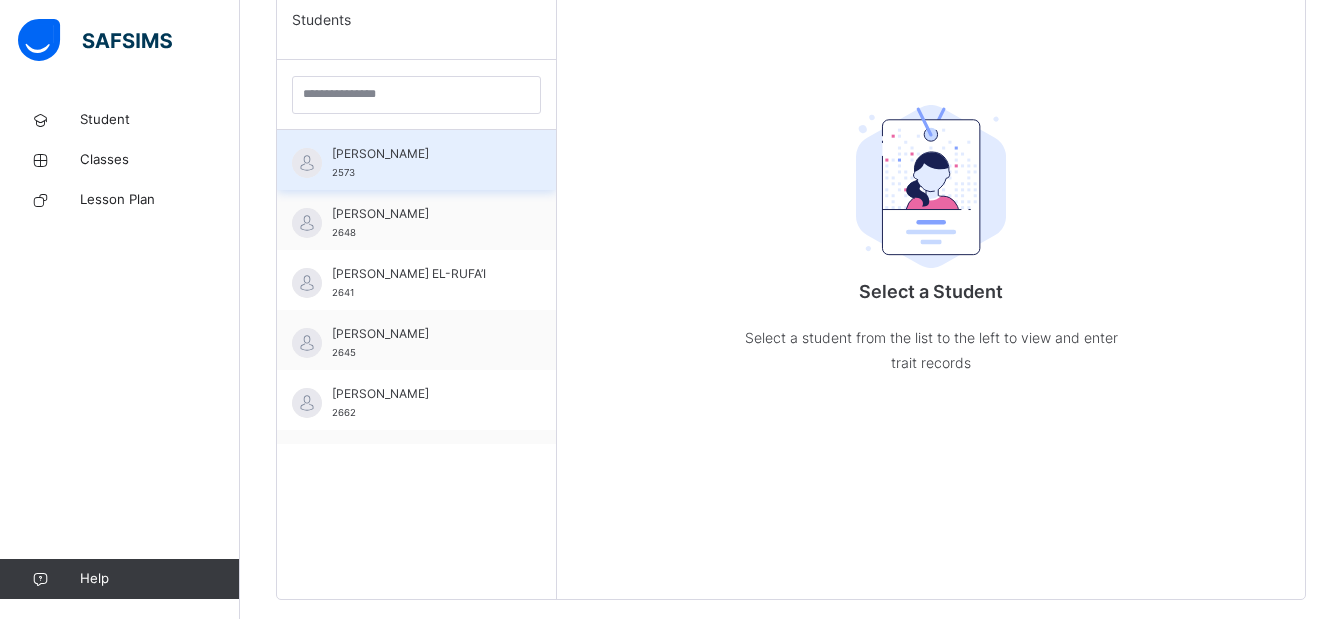 click on "[PERSON_NAME]" at bounding box center [421, 154] 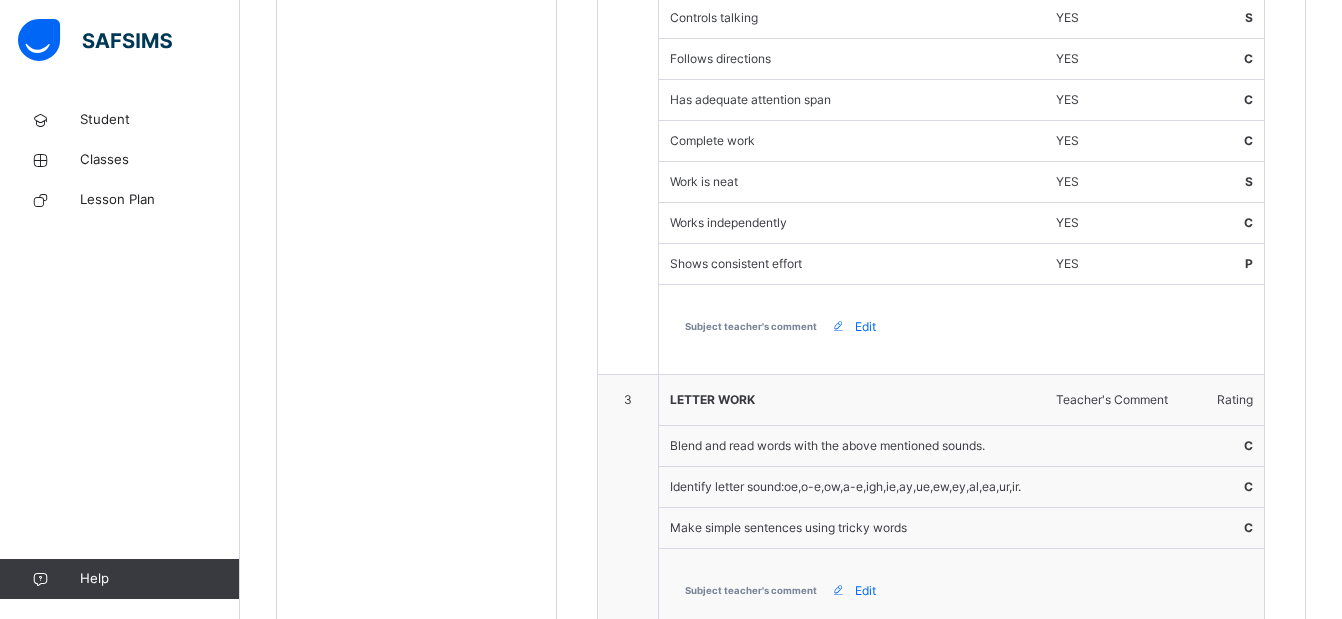scroll, scrollTop: 1576, scrollLeft: 0, axis: vertical 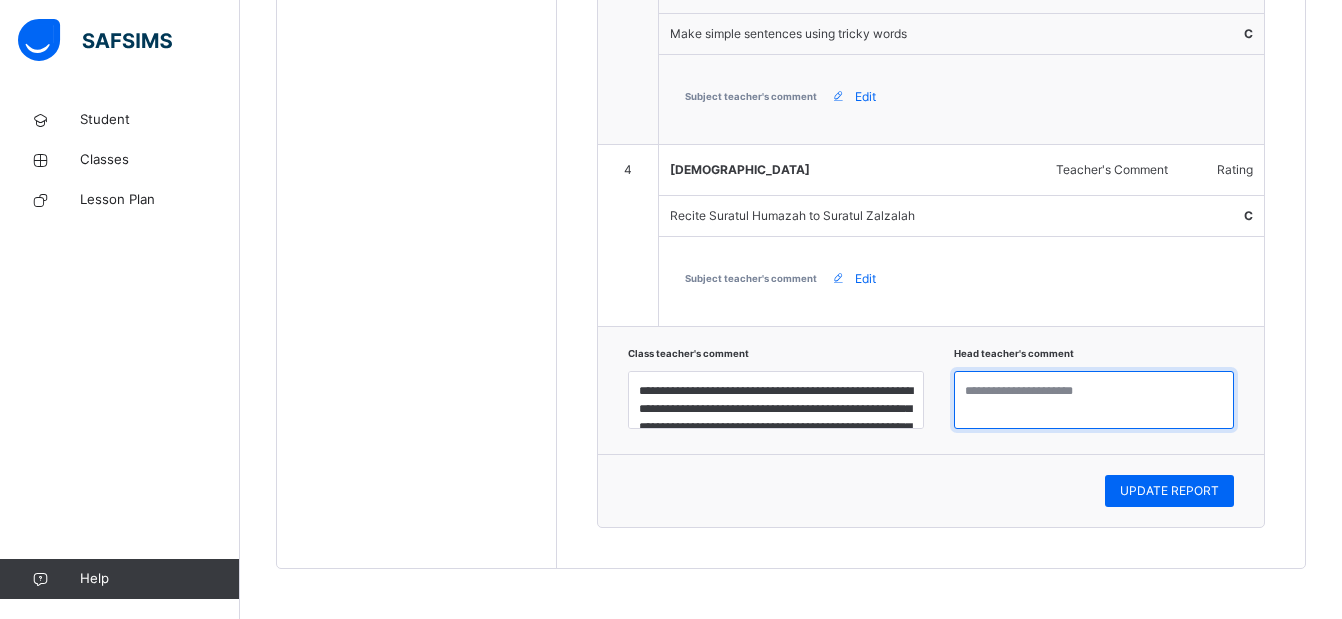 click at bounding box center (1094, 400) 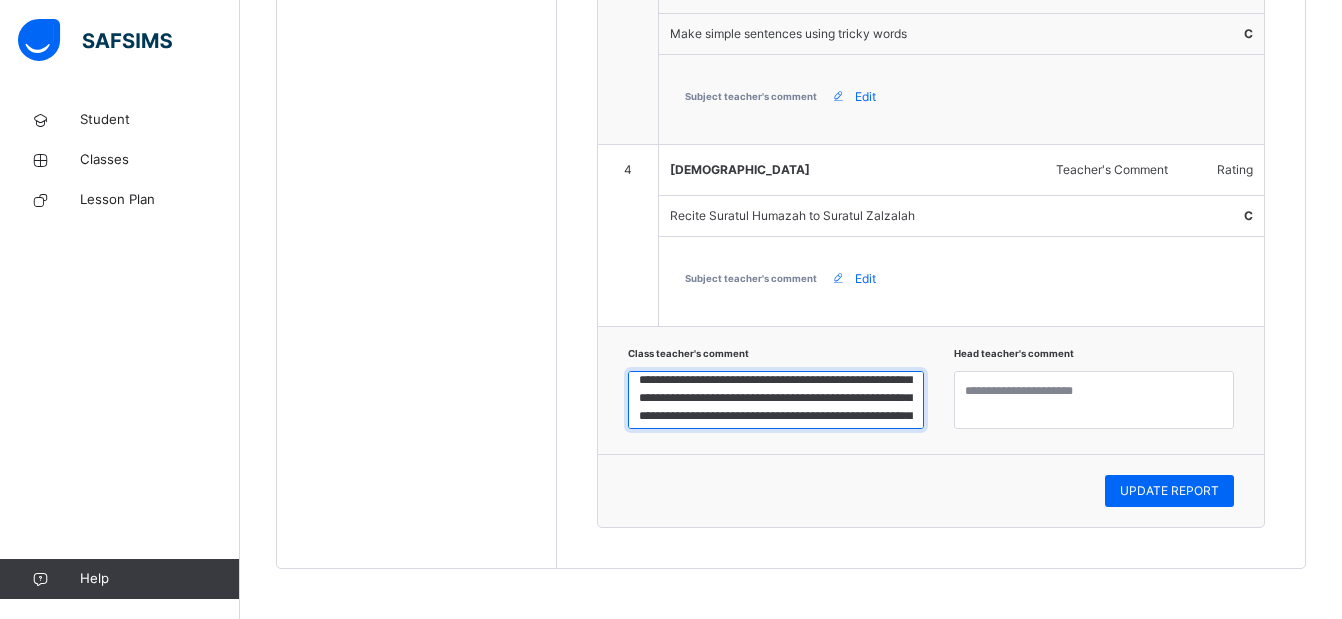 scroll, scrollTop: 40, scrollLeft: 0, axis: vertical 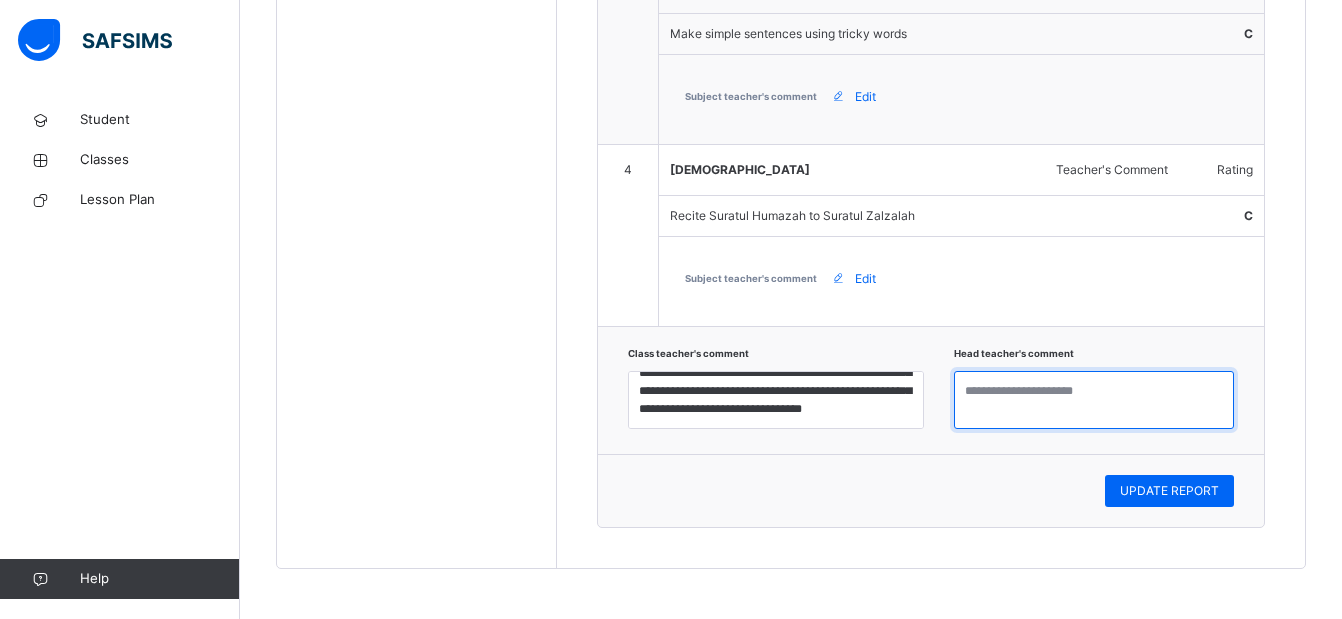 click at bounding box center (1094, 400) 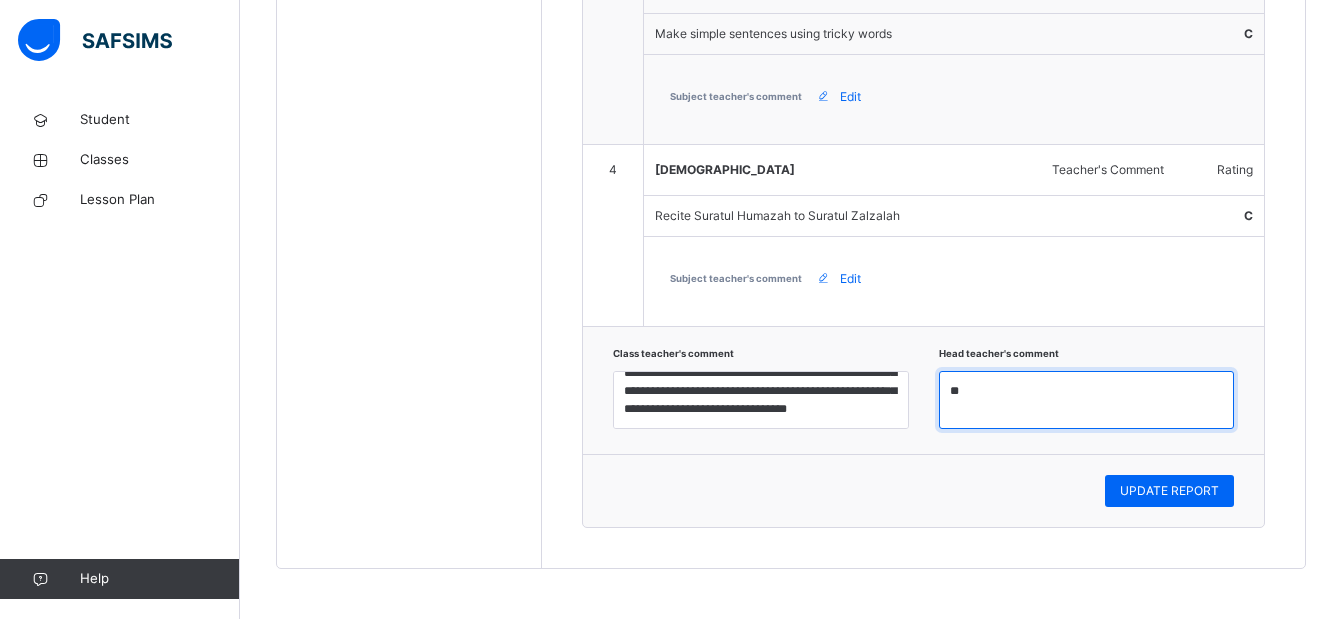 type on "*" 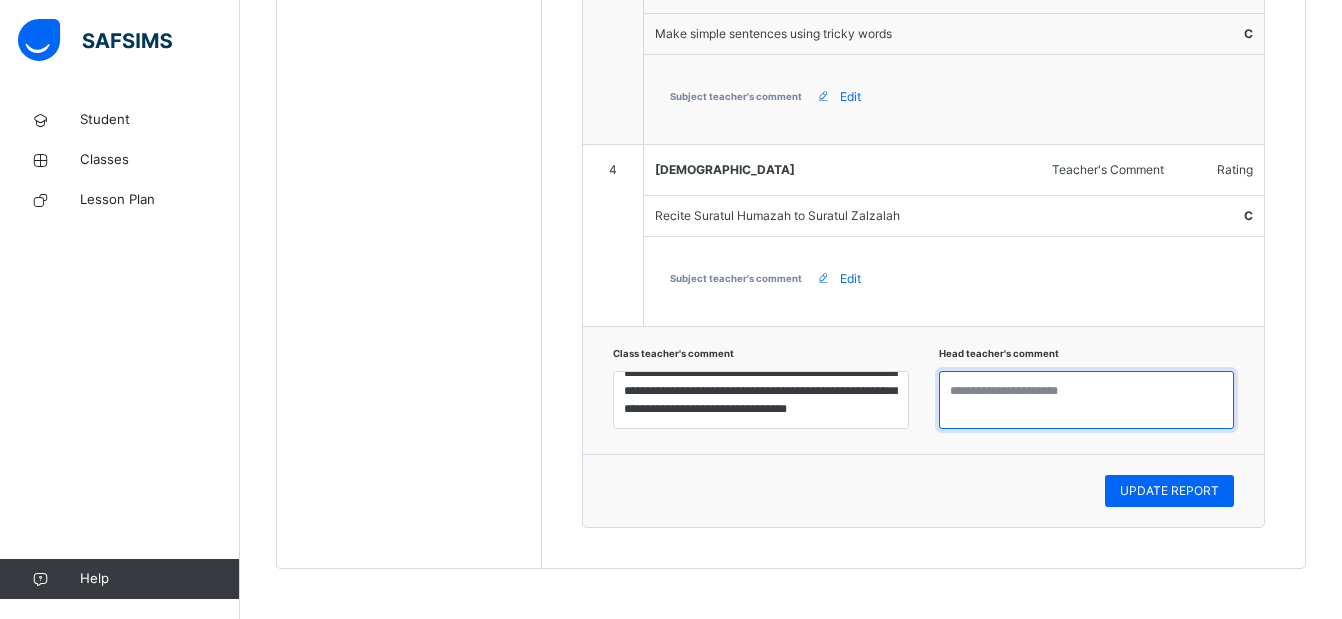 type on "*" 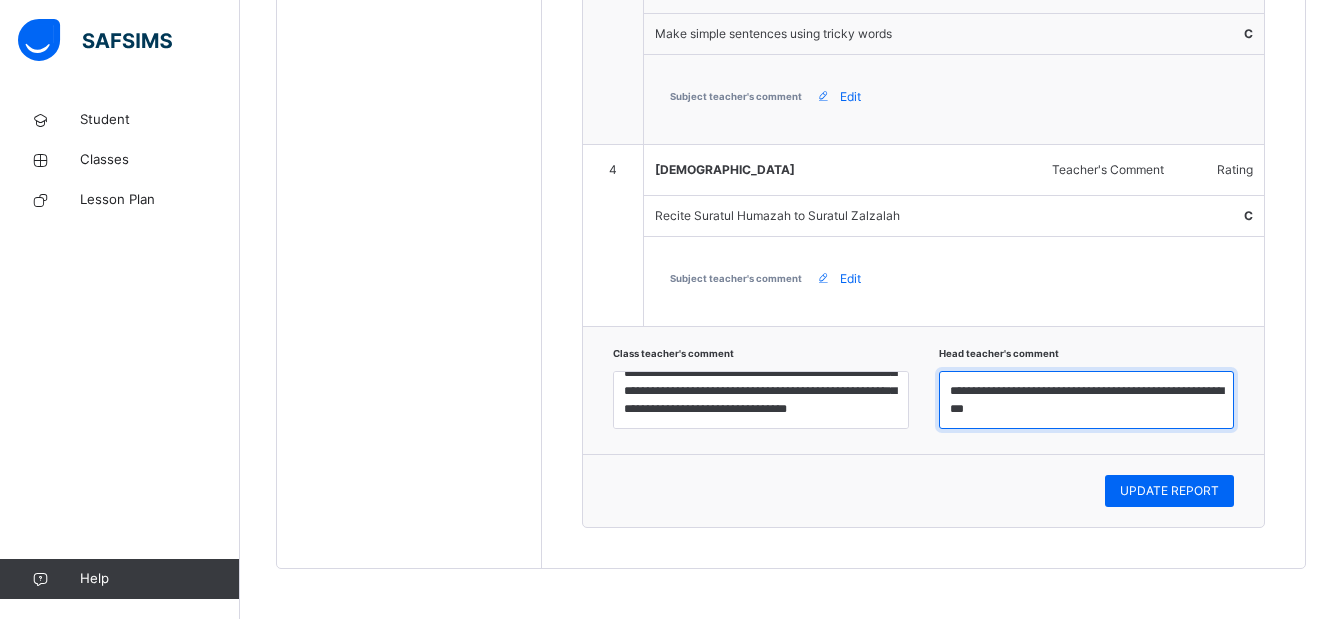 click on "**********" at bounding box center (1087, 400) 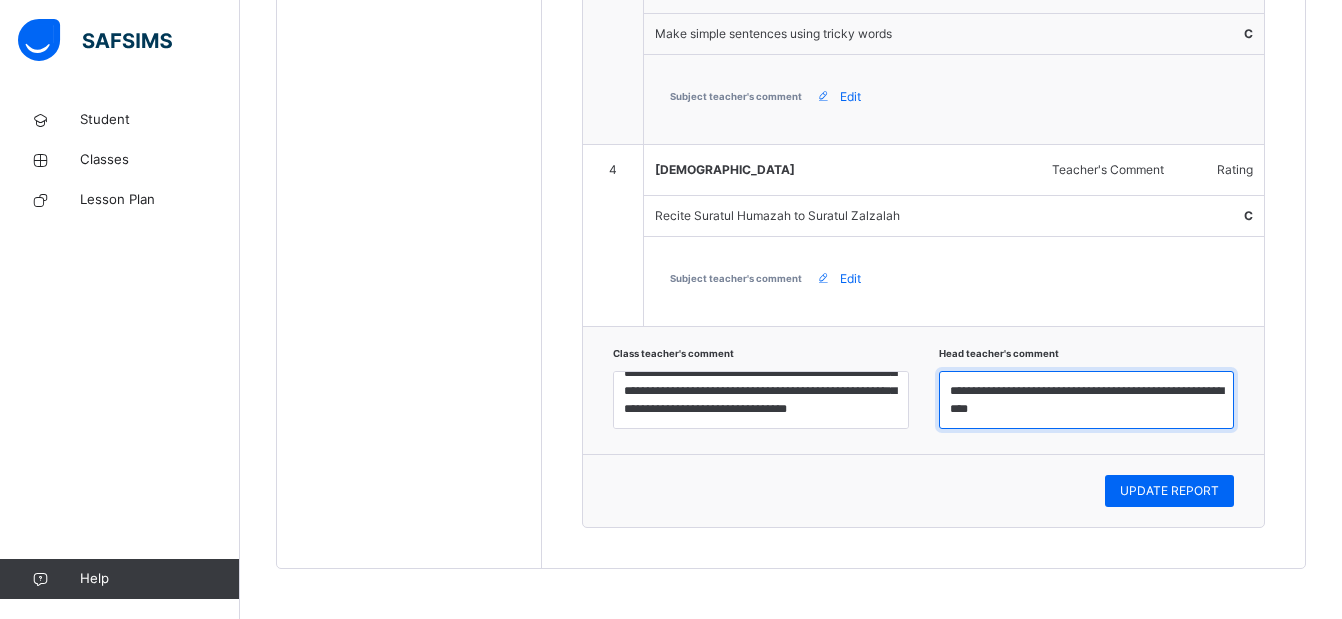 click on "**********" at bounding box center [1087, 400] 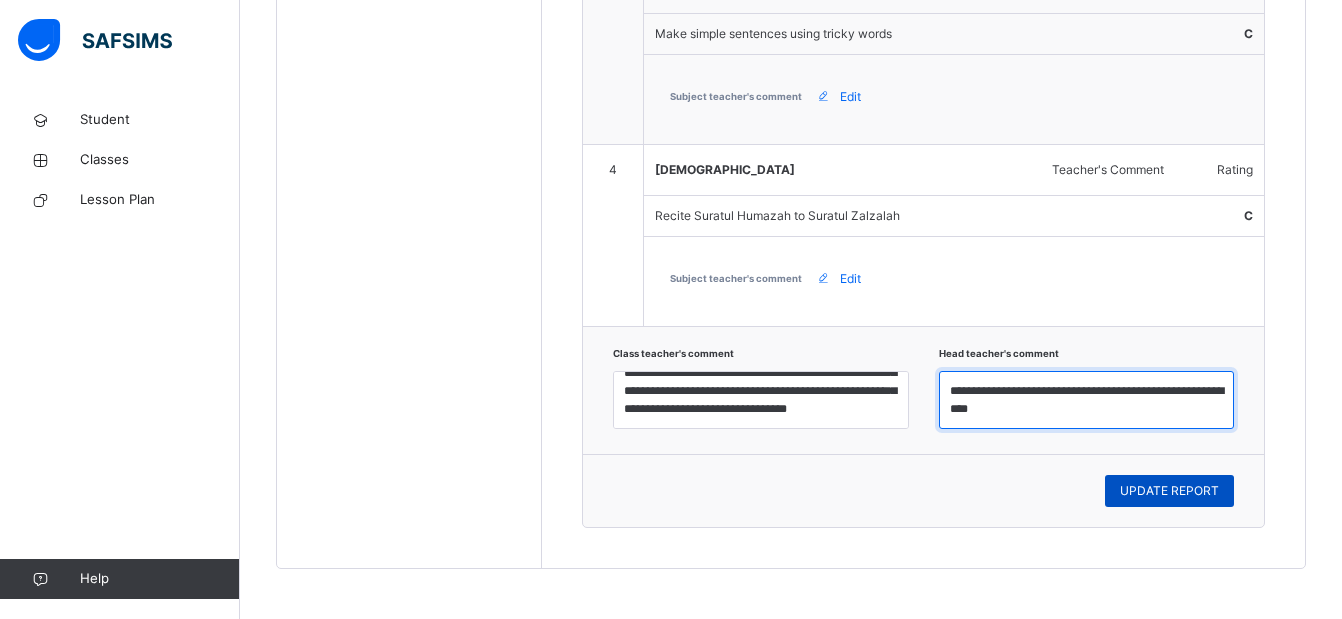 type on "**********" 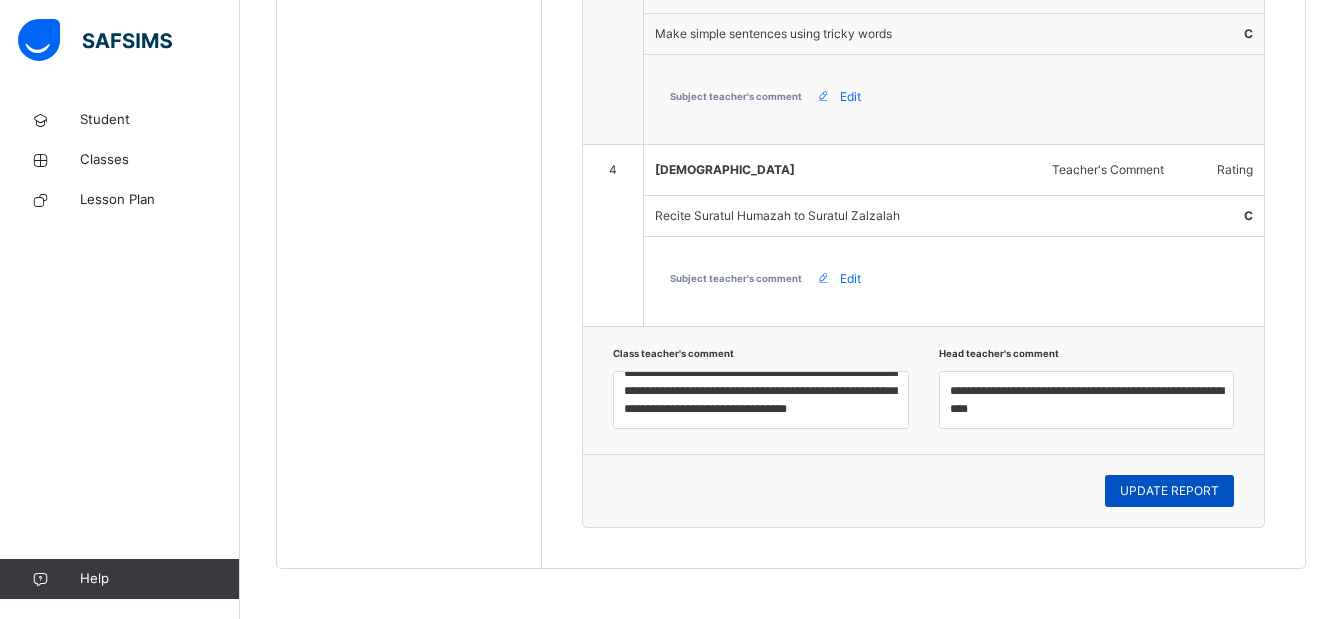 click on "UPDATE REPORT" at bounding box center (1169, 491) 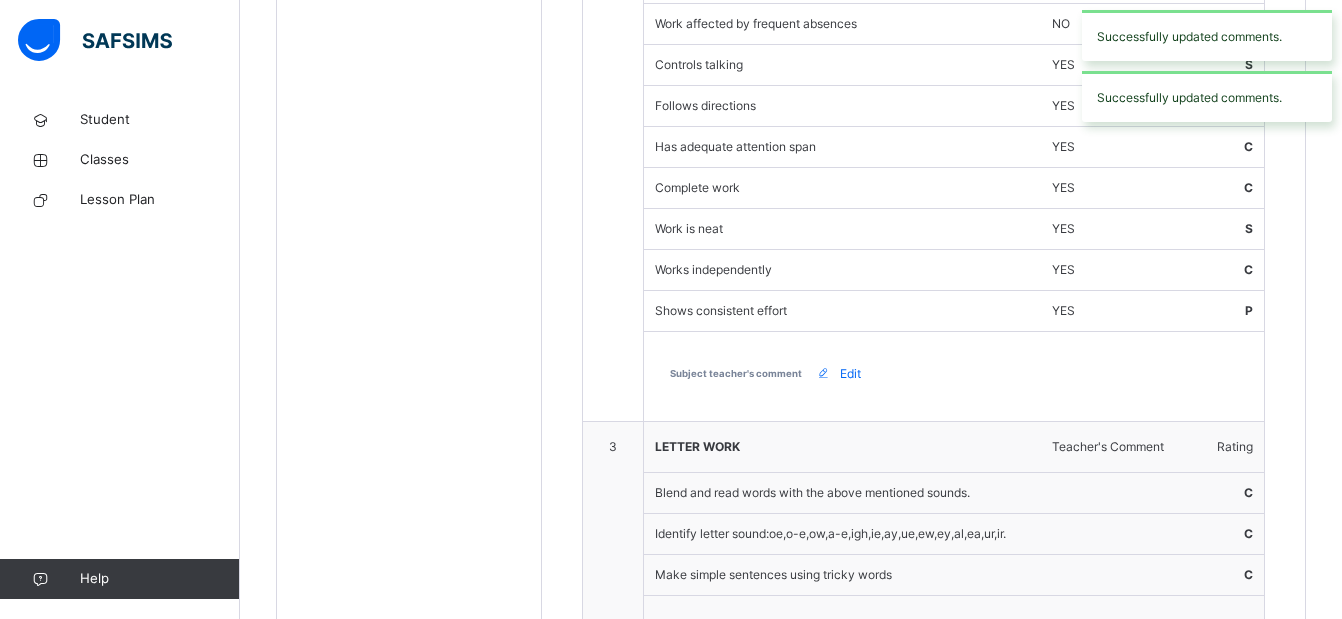 scroll, scrollTop: 494, scrollLeft: 0, axis: vertical 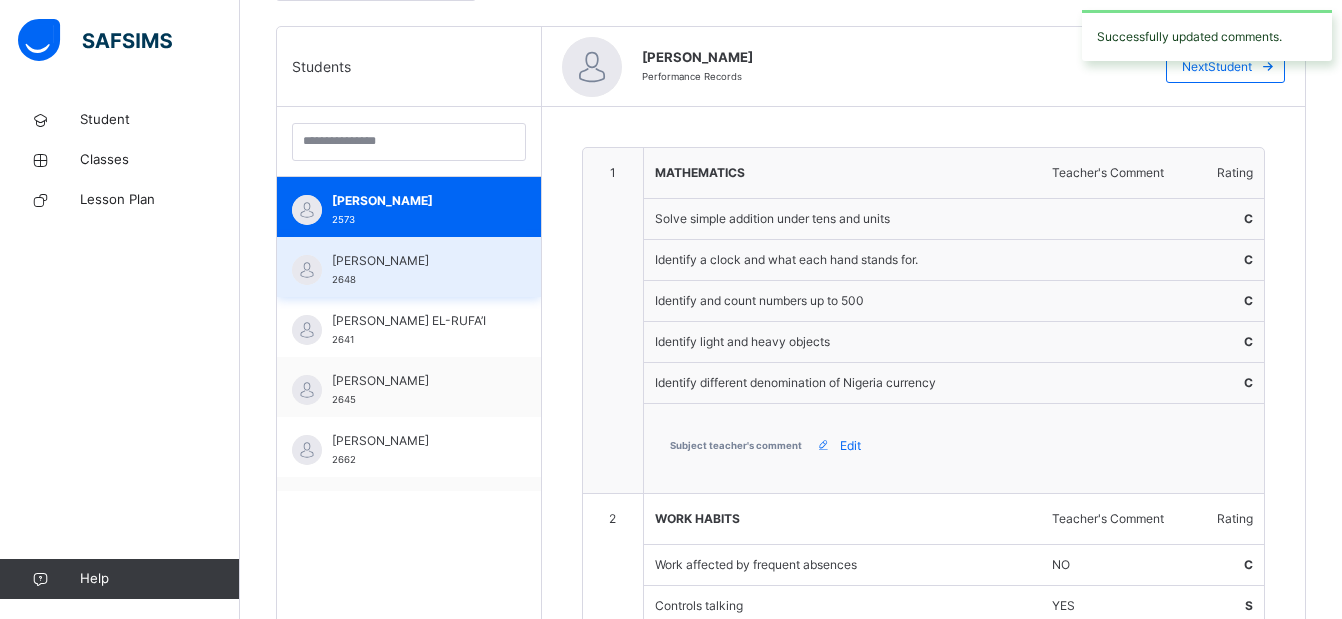 click on "[PERSON_NAME]" at bounding box center (414, 261) 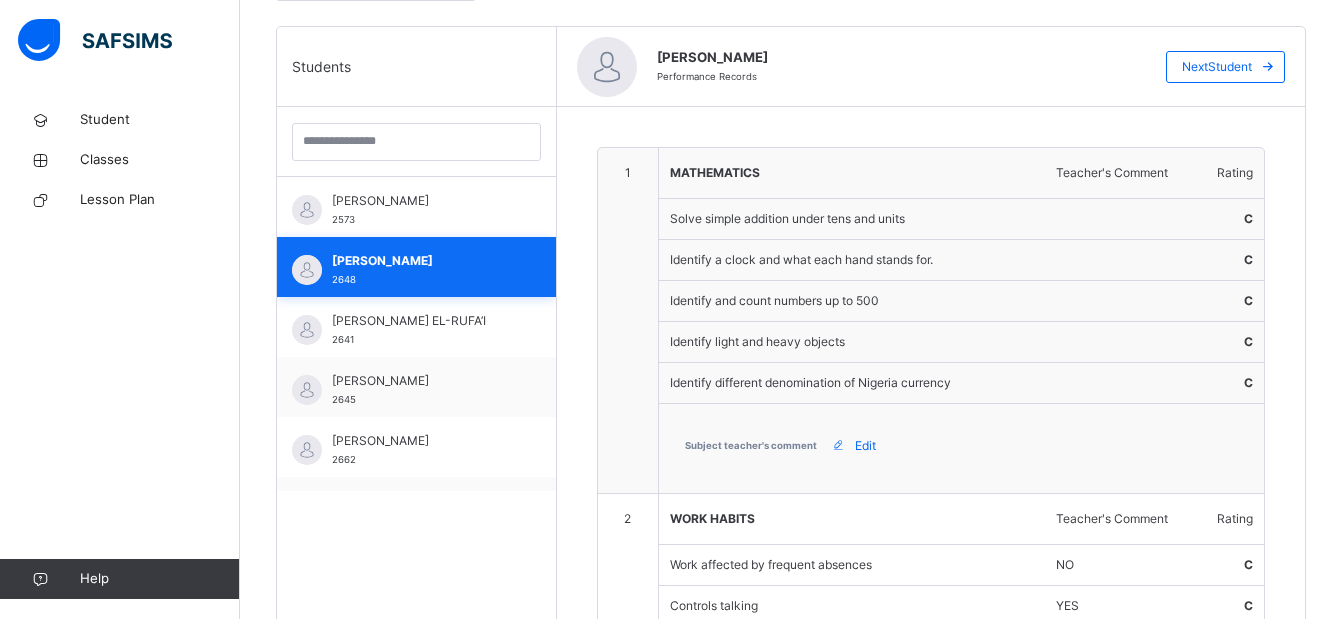 type on "**********" 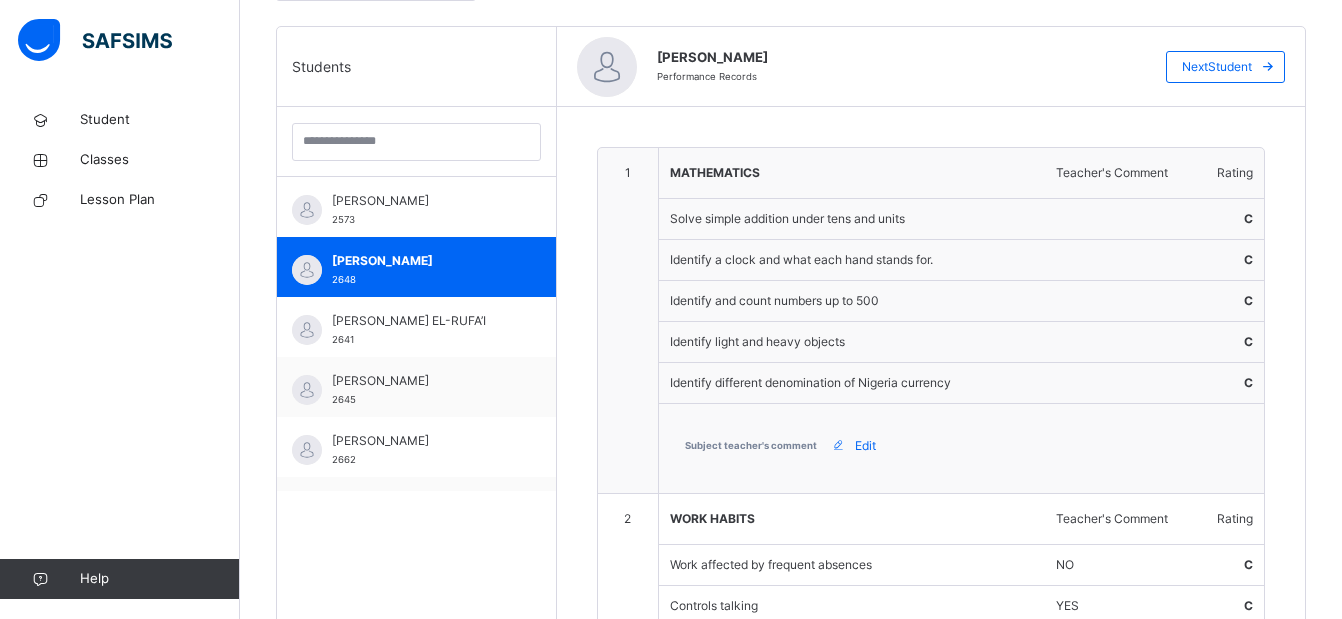 scroll, scrollTop: 1035, scrollLeft: 0, axis: vertical 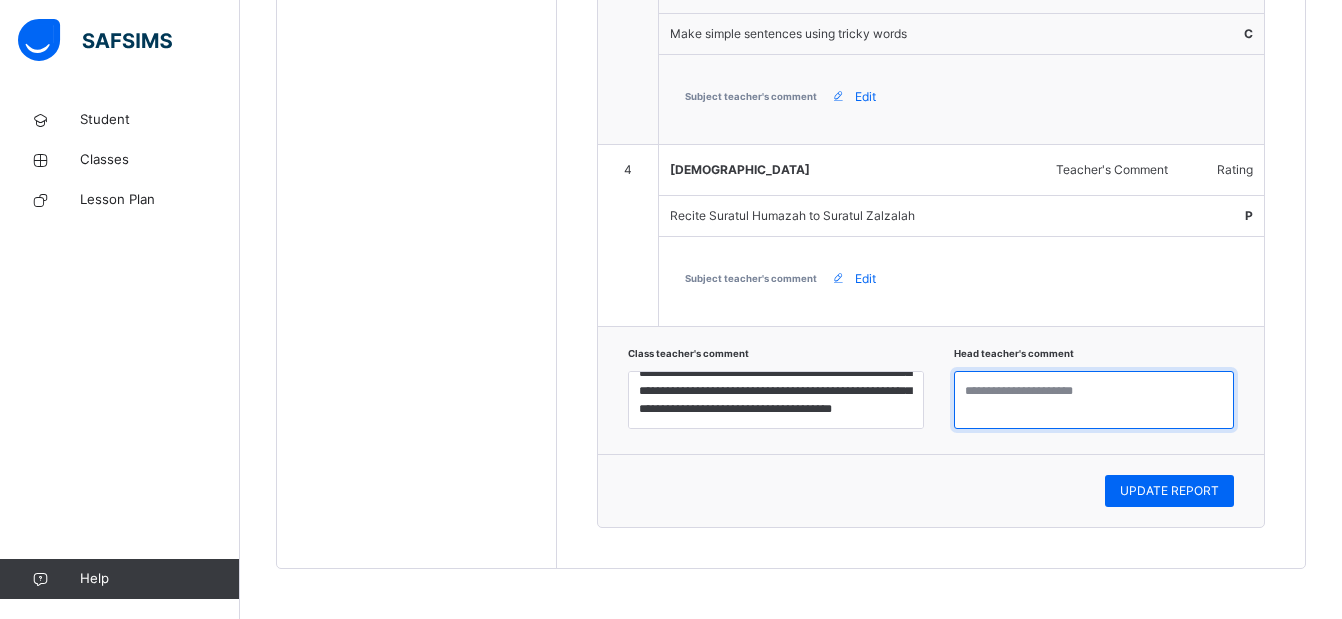 click at bounding box center (1094, 400) 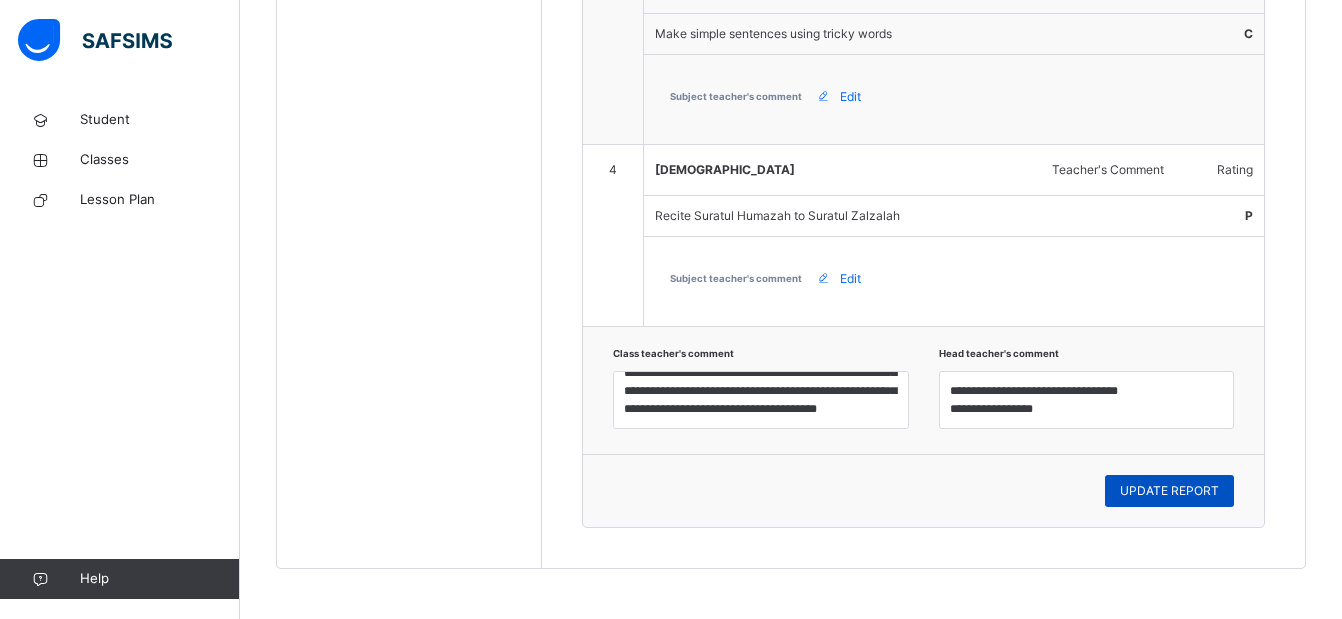 click on "UPDATE REPORT" at bounding box center [1169, 491] 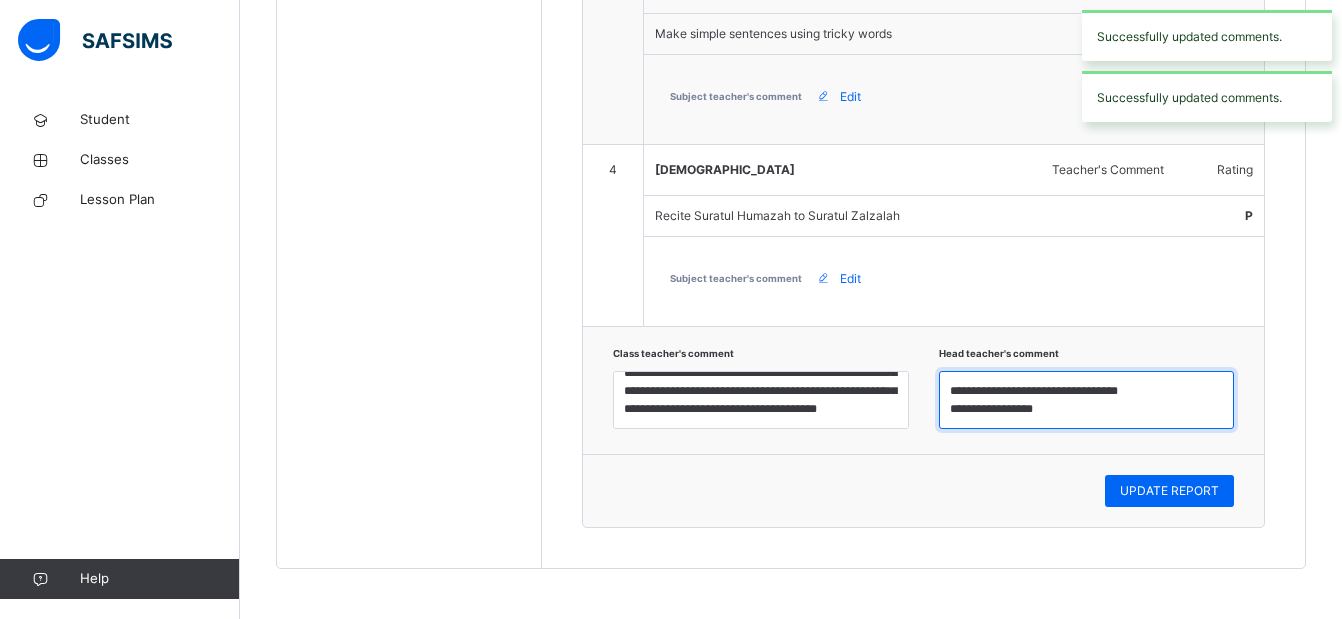click on "**********" at bounding box center [1087, 400] 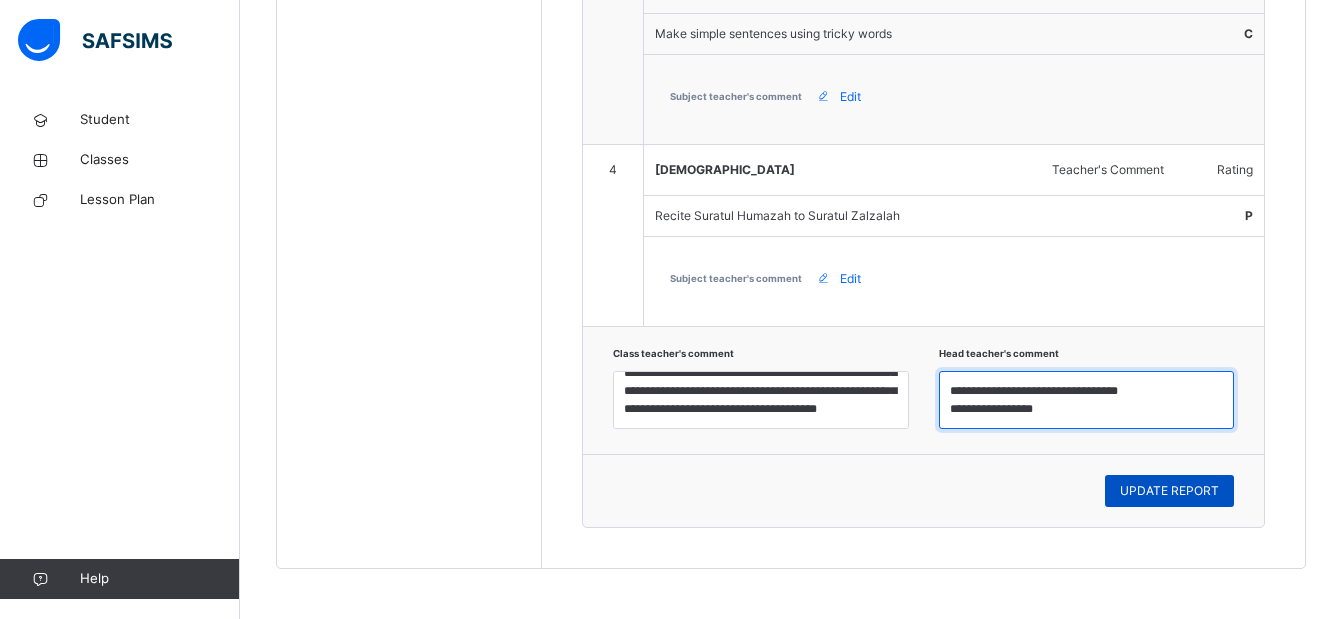 type on "**********" 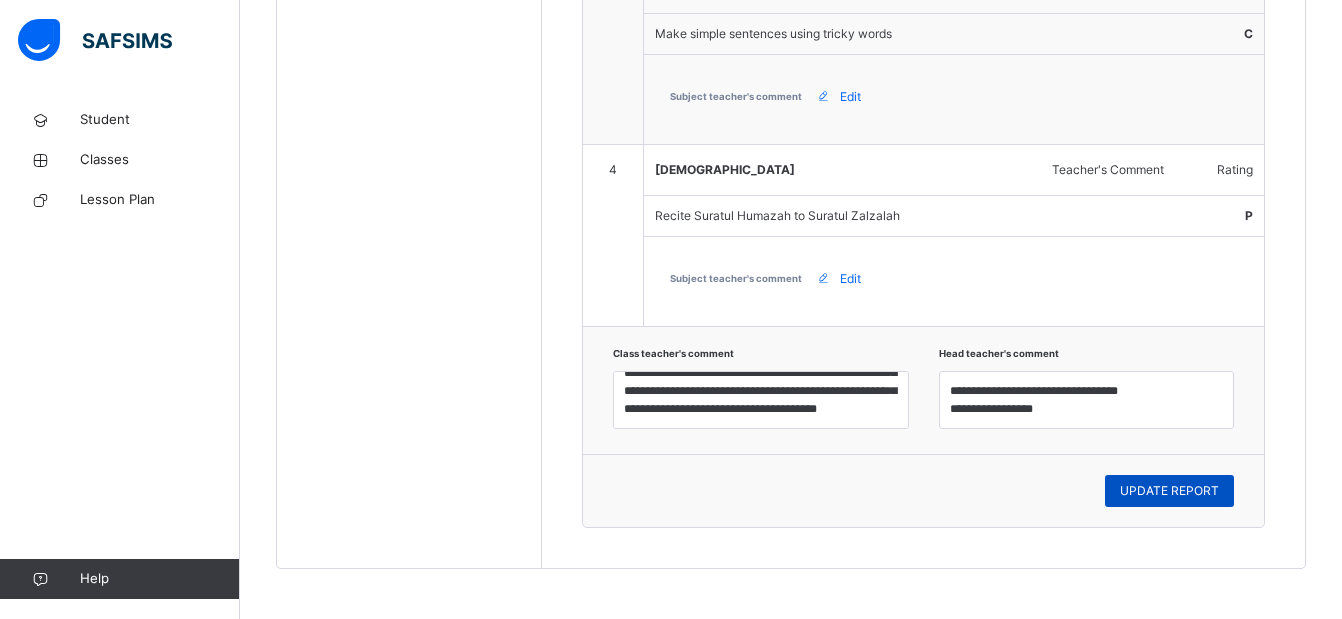 click on "UPDATE REPORT" at bounding box center [1169, 491] 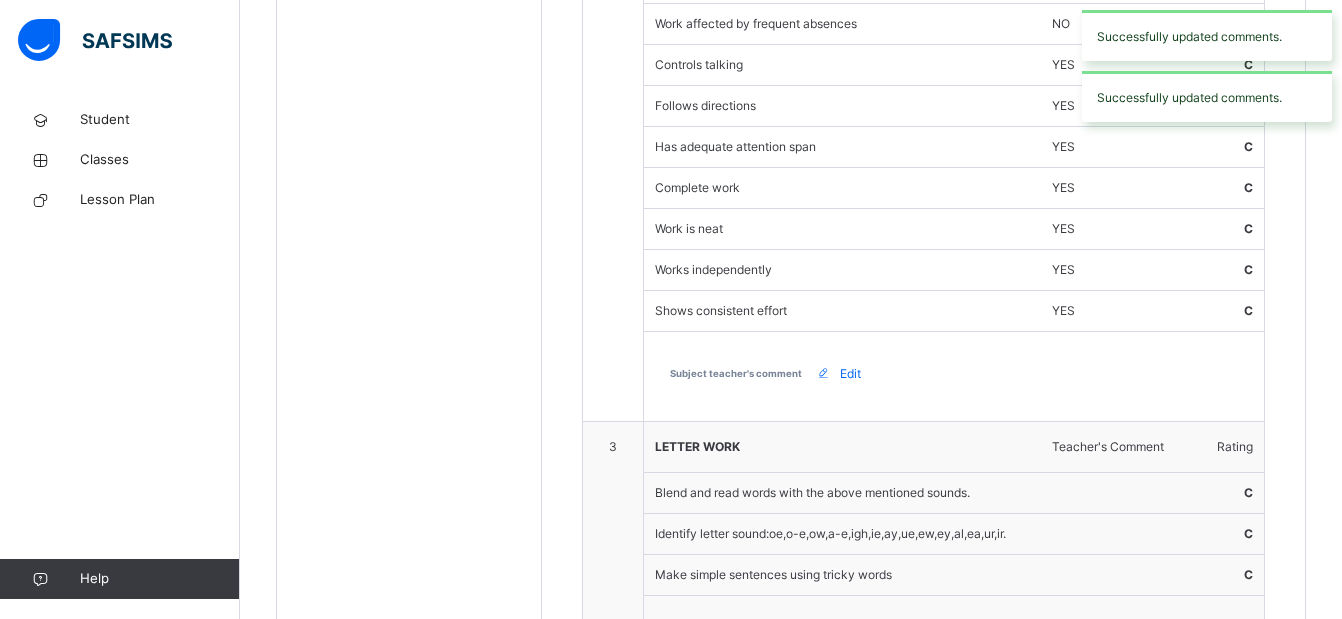 scroll, scrollTop: 494, scrollLeft: 0, axis: vertical 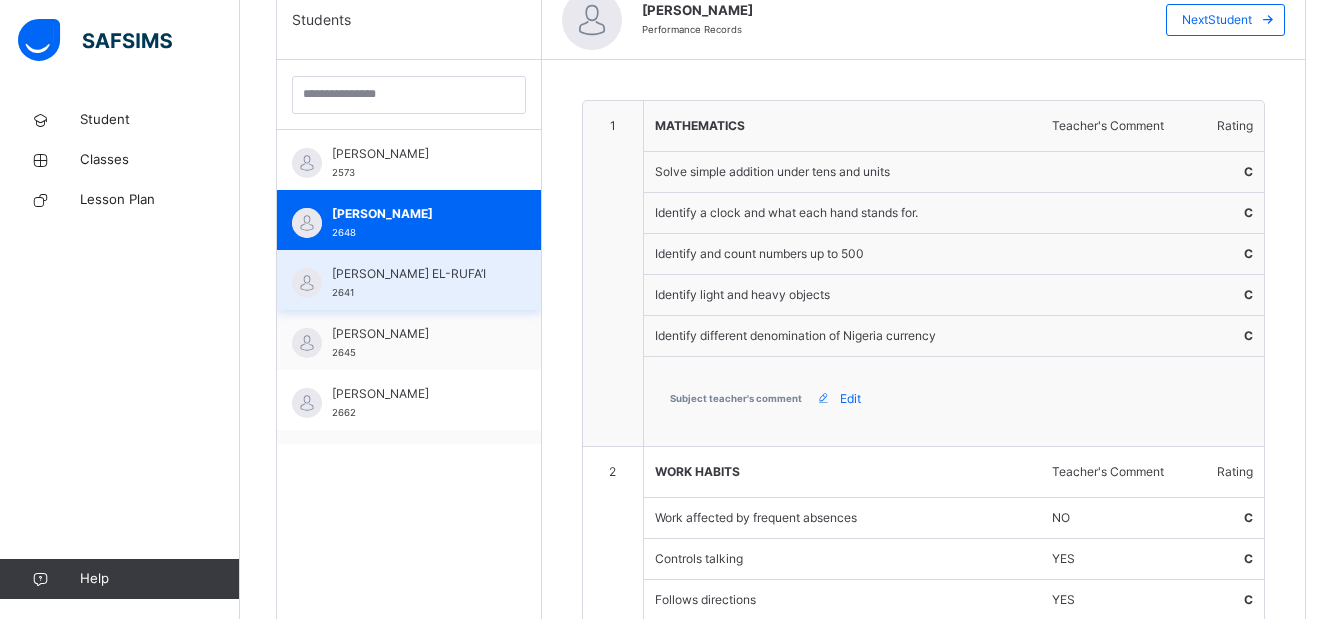 click on "[PERSON_NAME] EL-RUFA’I" at bounding box center (414, 274) 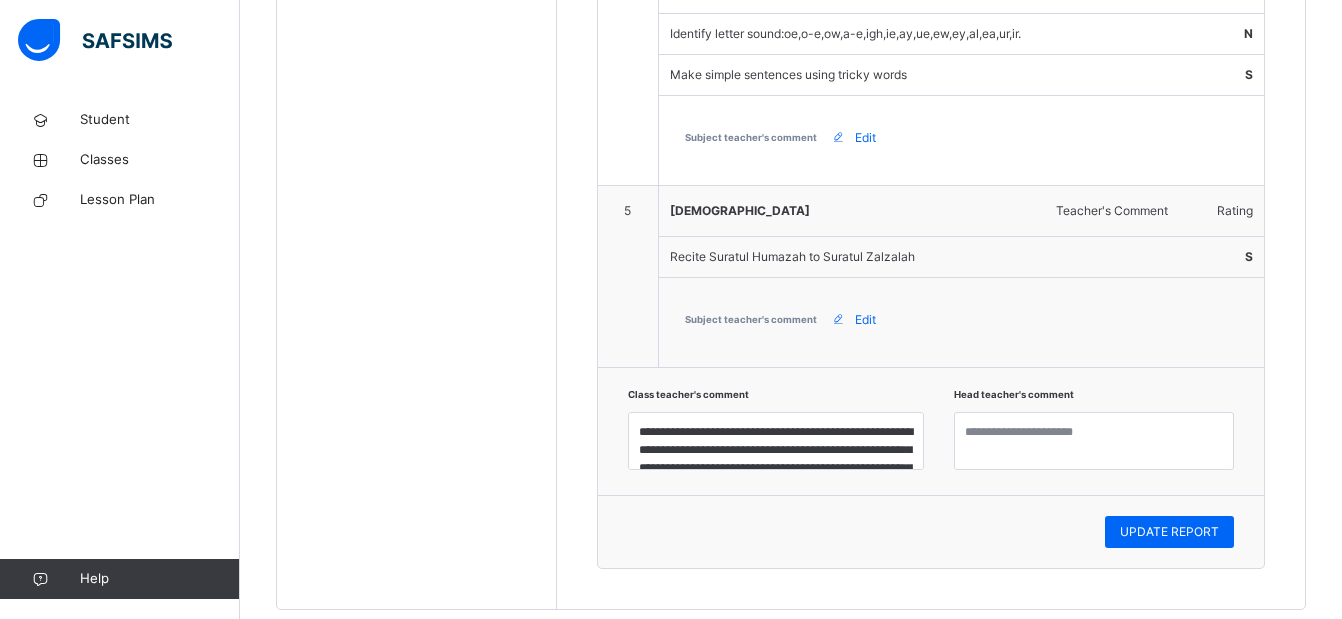 scroll, scrollTop: 1840, scrollLeft: 0, axis: vertical 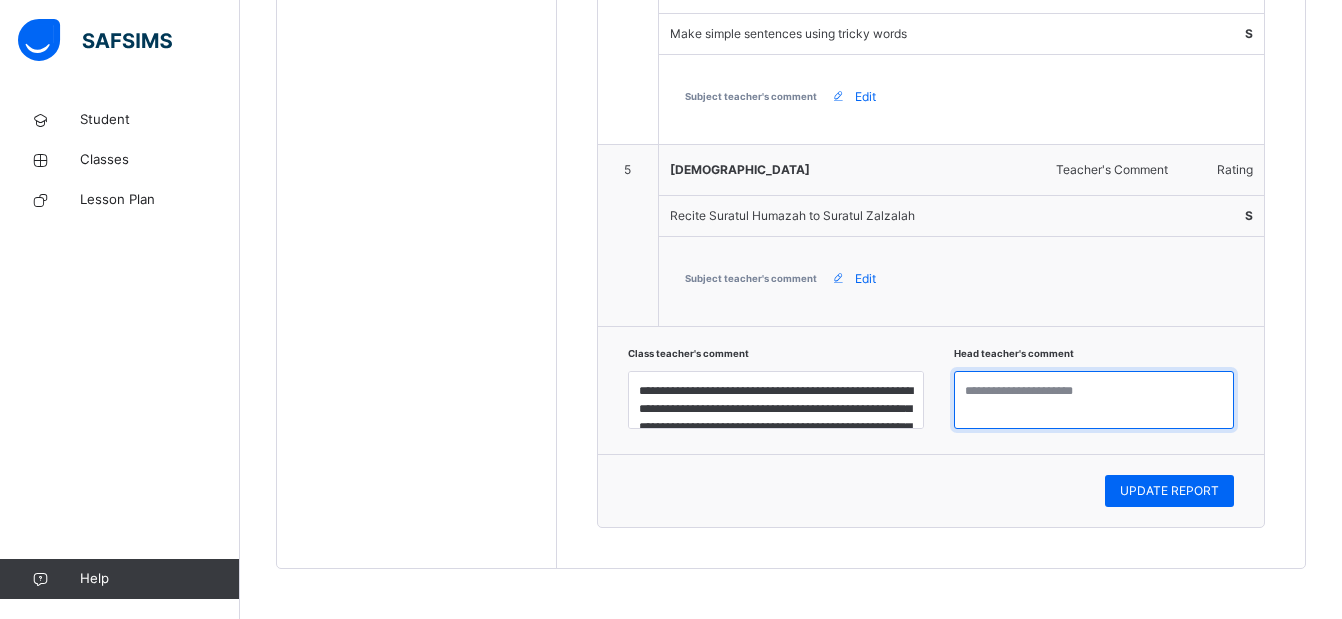 click at bounding box center [1094, 400] 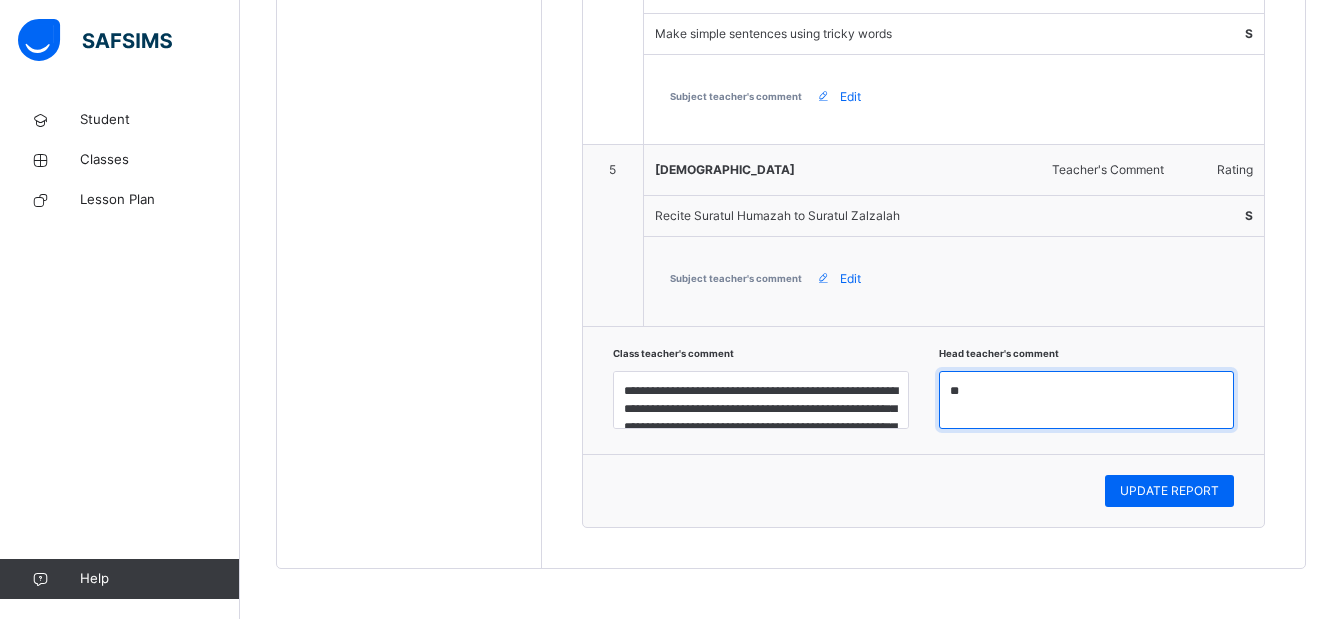 type on "*" 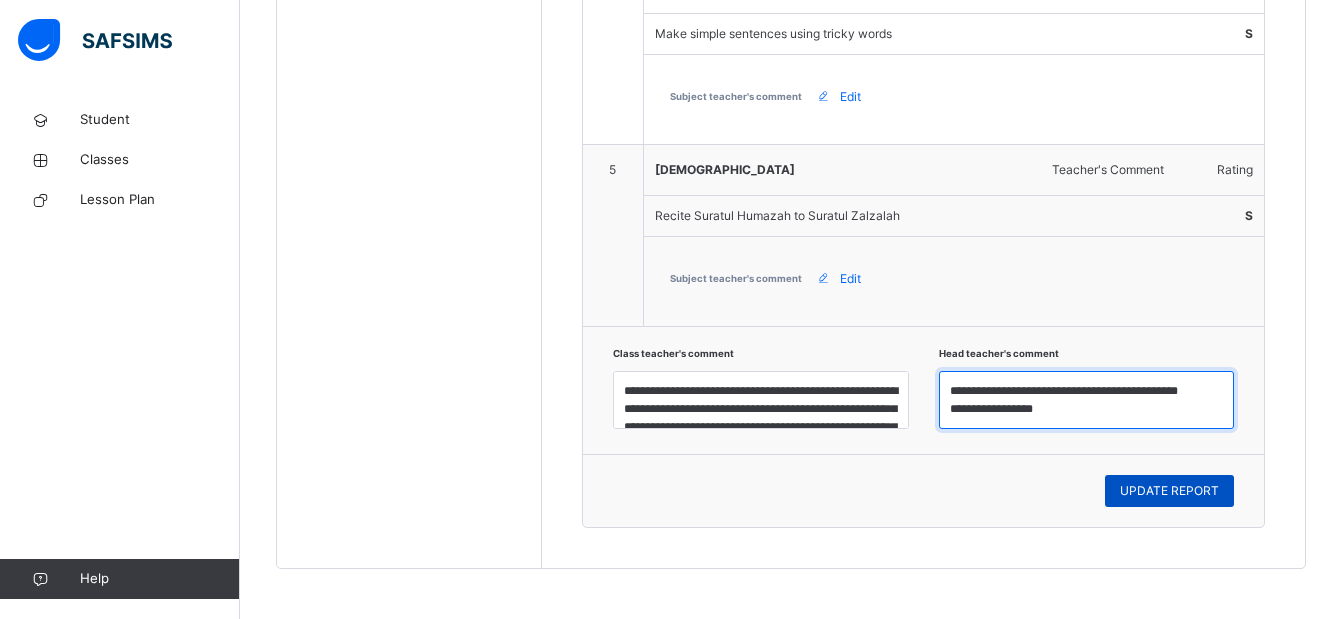 type on "**********" 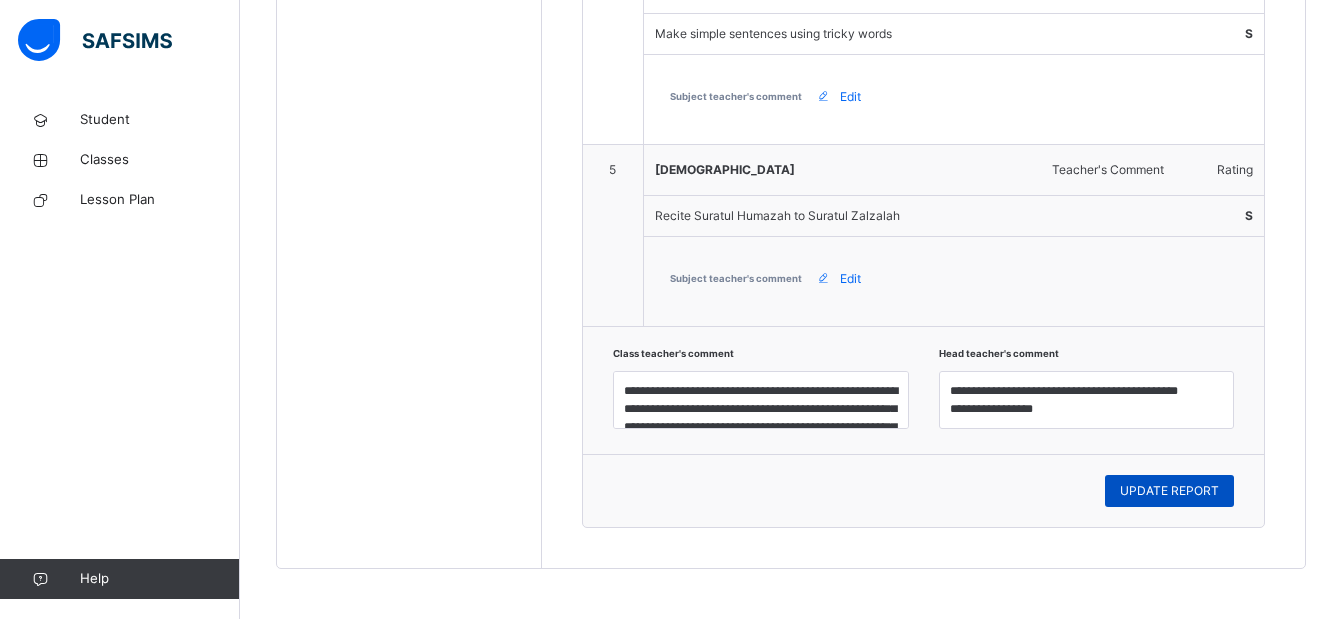 click on "UPDATE REPORT" at bounding box center (1169, 491) 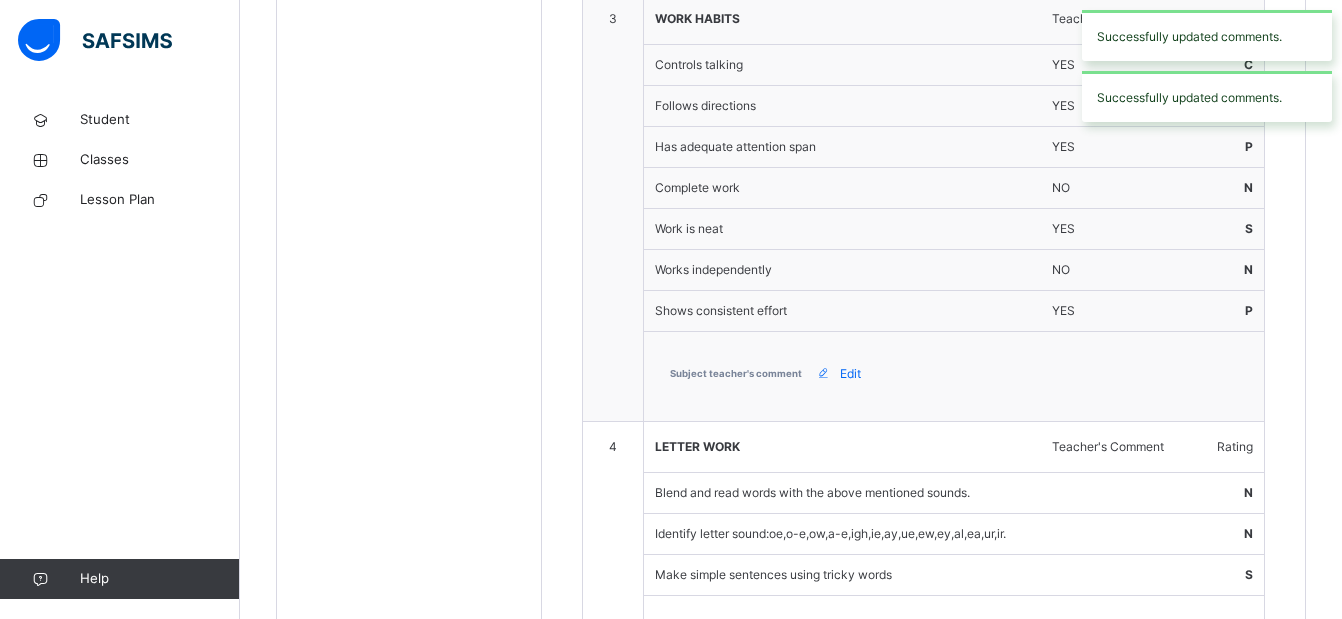 scroll, scrollTop: 758, scrollLeft: 0, axis: vertical 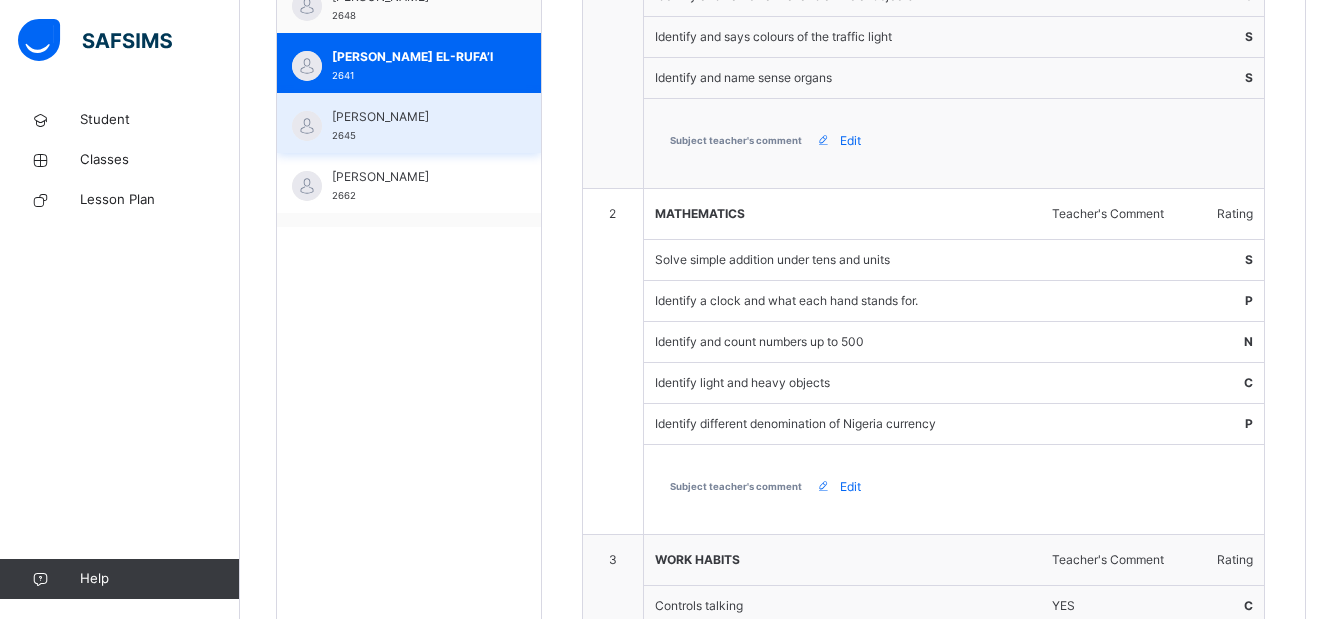 click on "[PERSON_NAME] 2645" at bounding box center [414, 126] 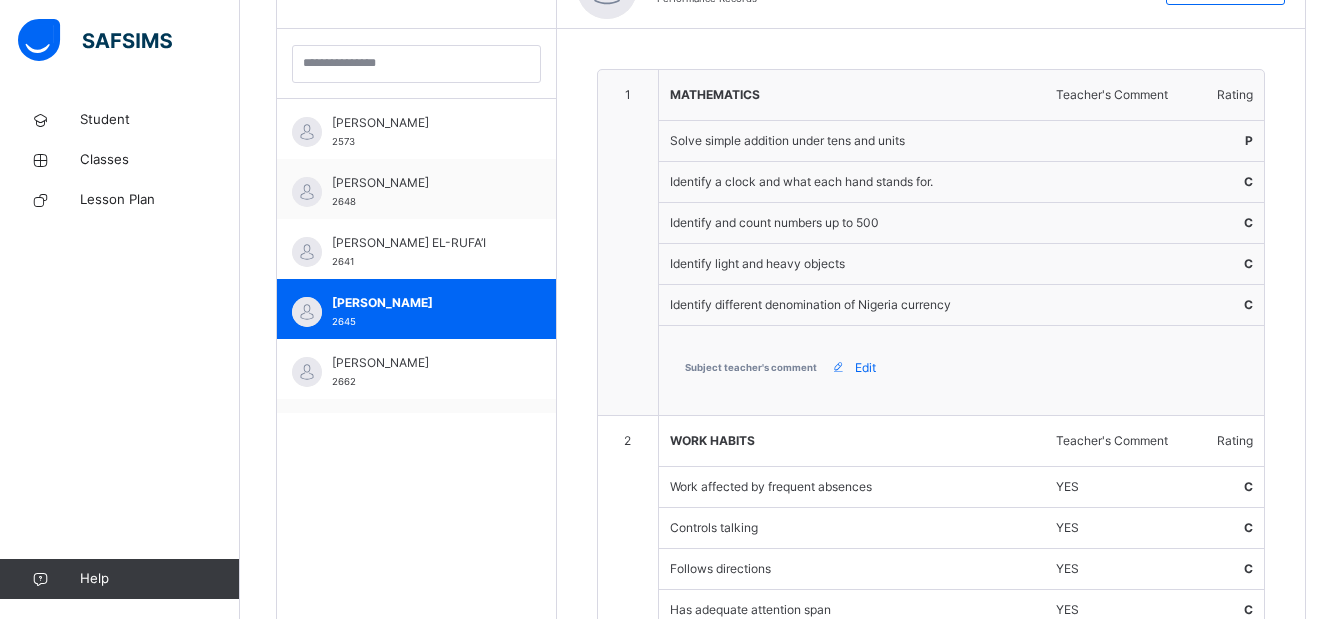scroll, scrollTop: 758, scrollLeft: 0, axis: vertical 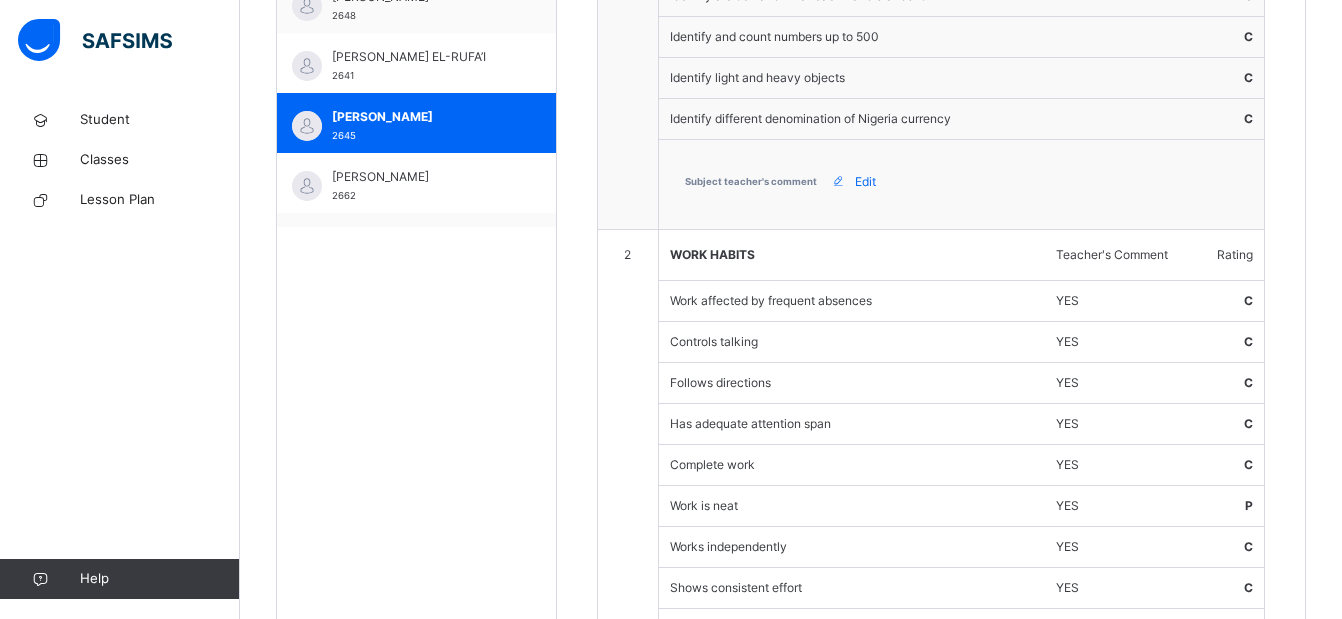 type on "**********" 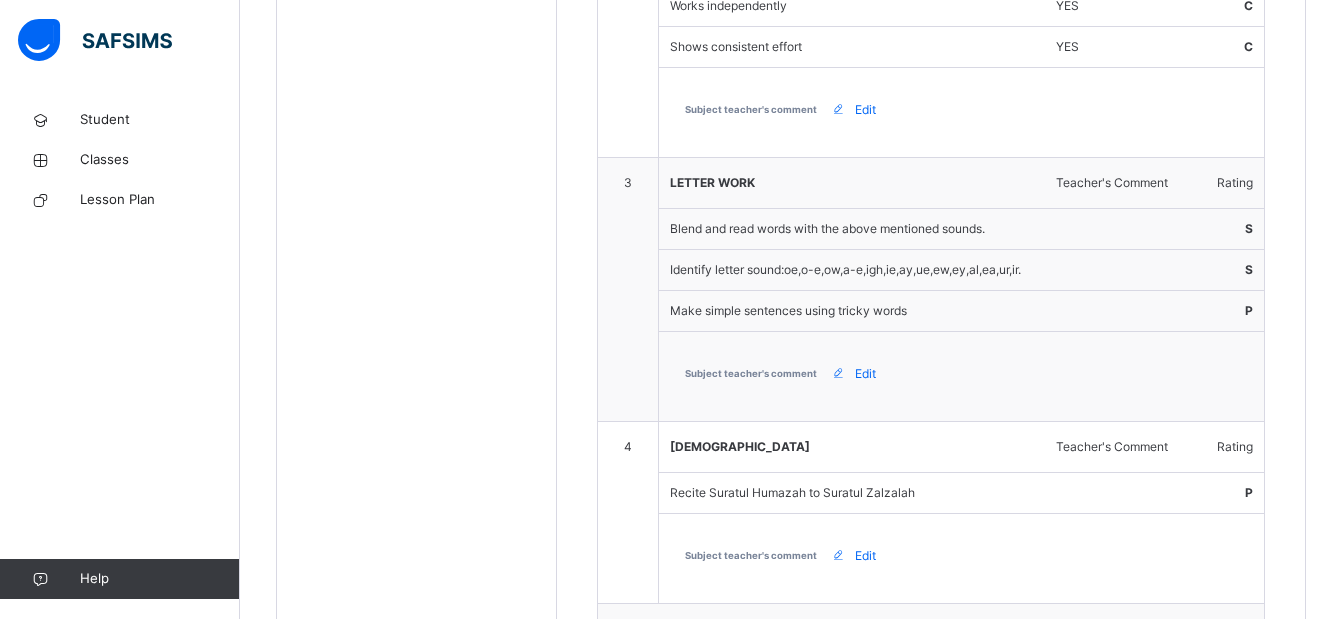scroll, scrollTop: 1576, scrollLeft: 0, axis: vertical 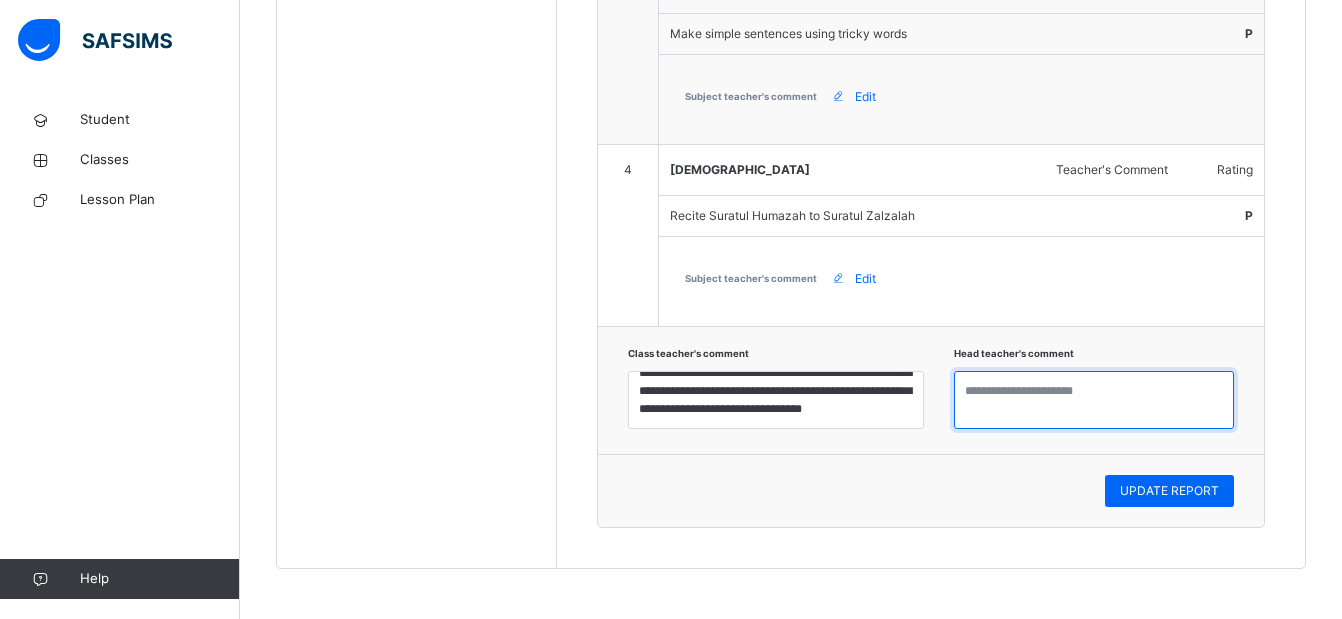 click at bounding box center [1094, 400] 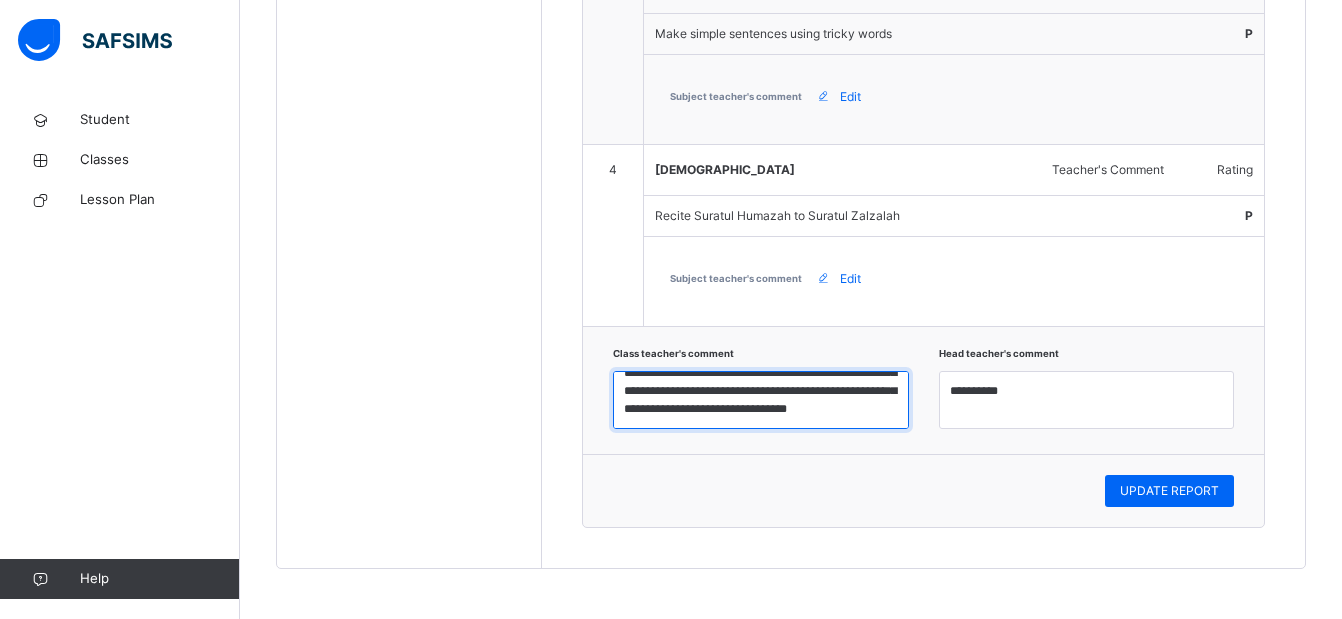scroll, scrollTop: 17, scrollLeft: 0, axis: vertical 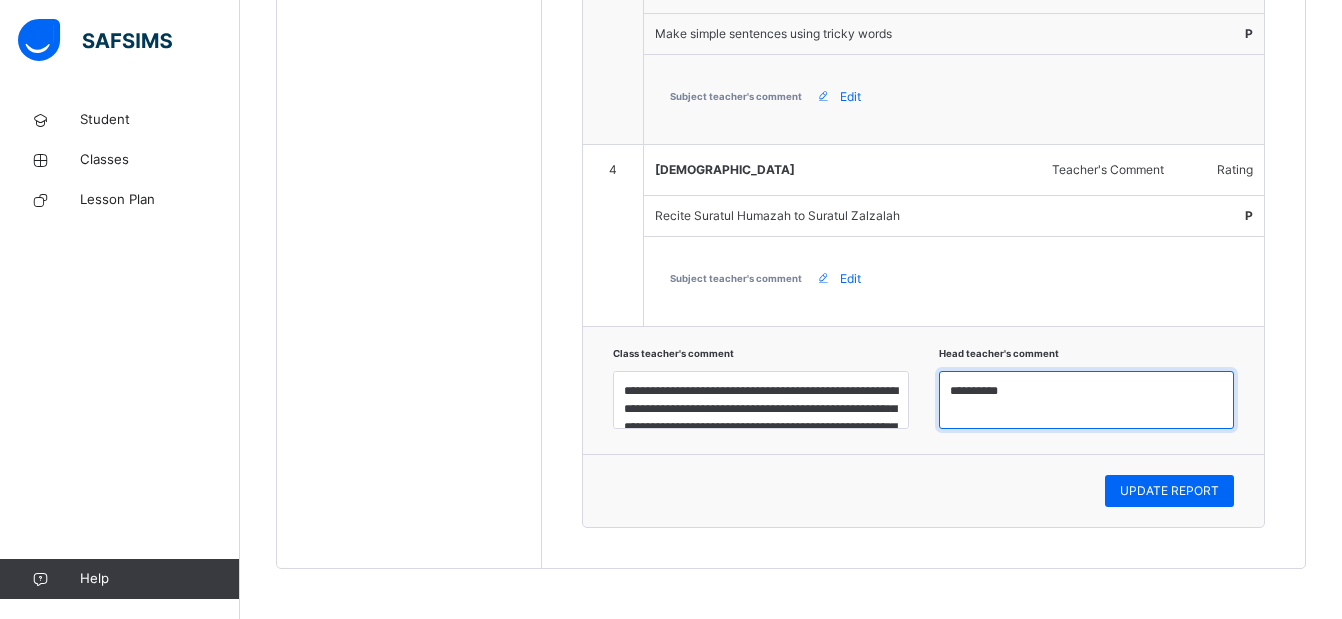 click on "*********" at bounding box center (1087, 400) 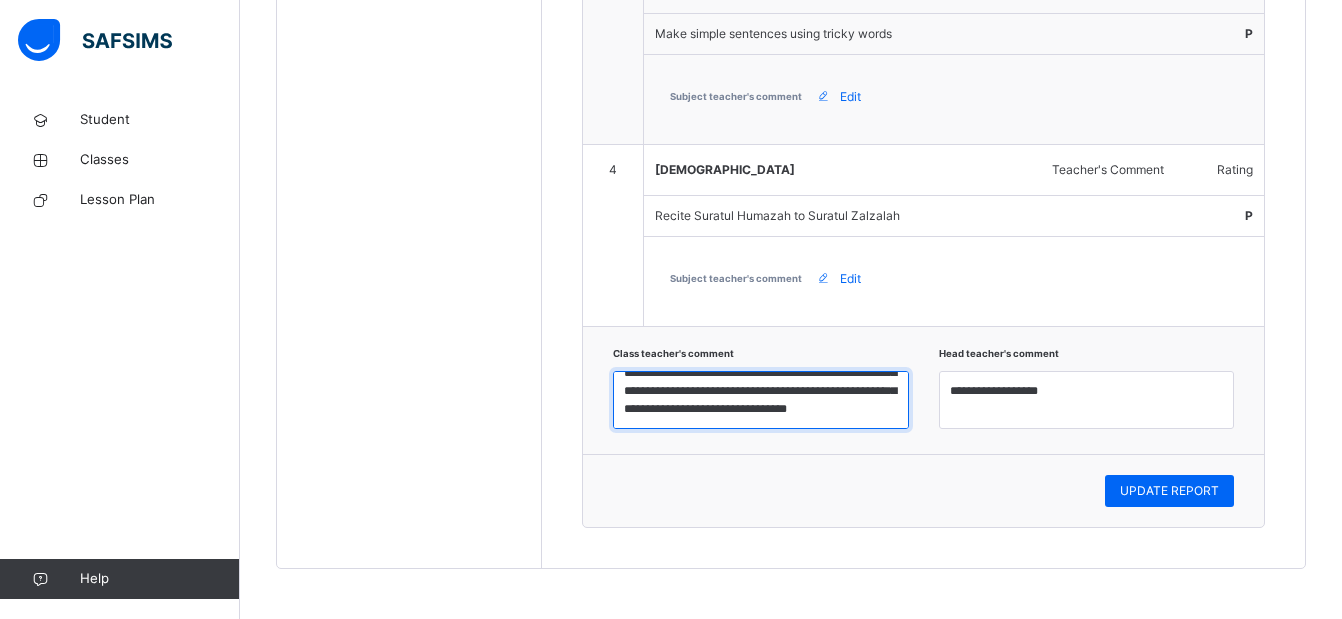 scroll, scrollTop: 54, scrollLeft: 0, axis: vertical 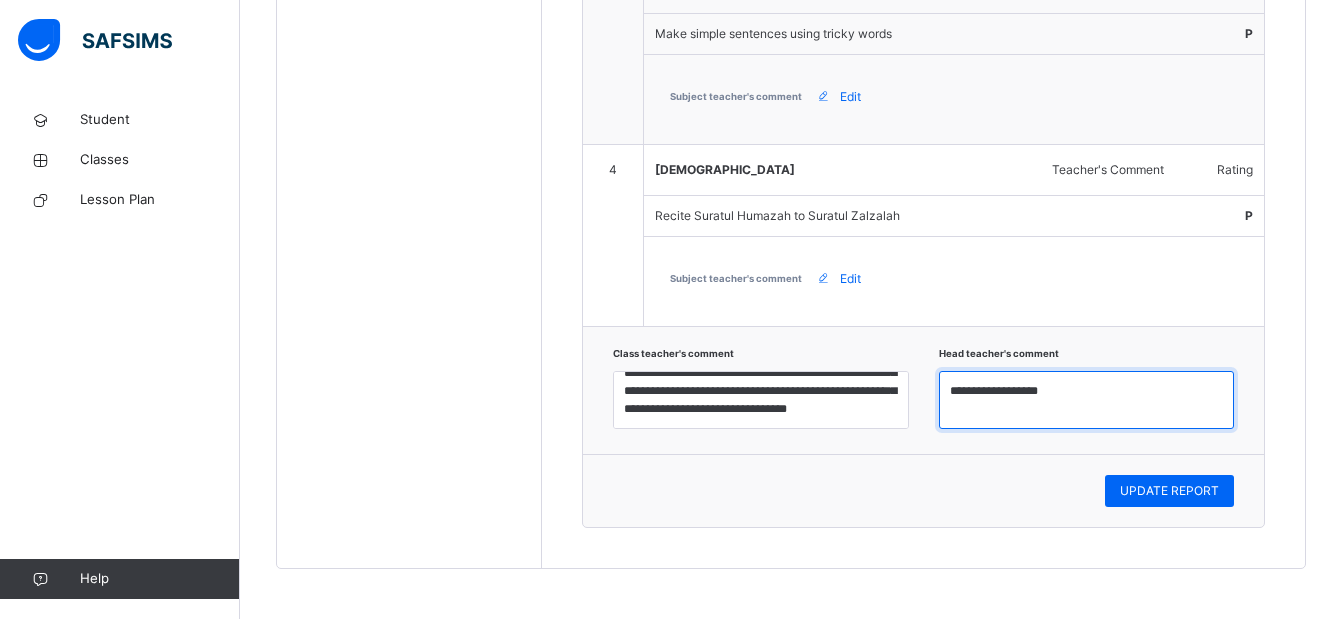 click on "**********" at bounding box center (1087, 400) 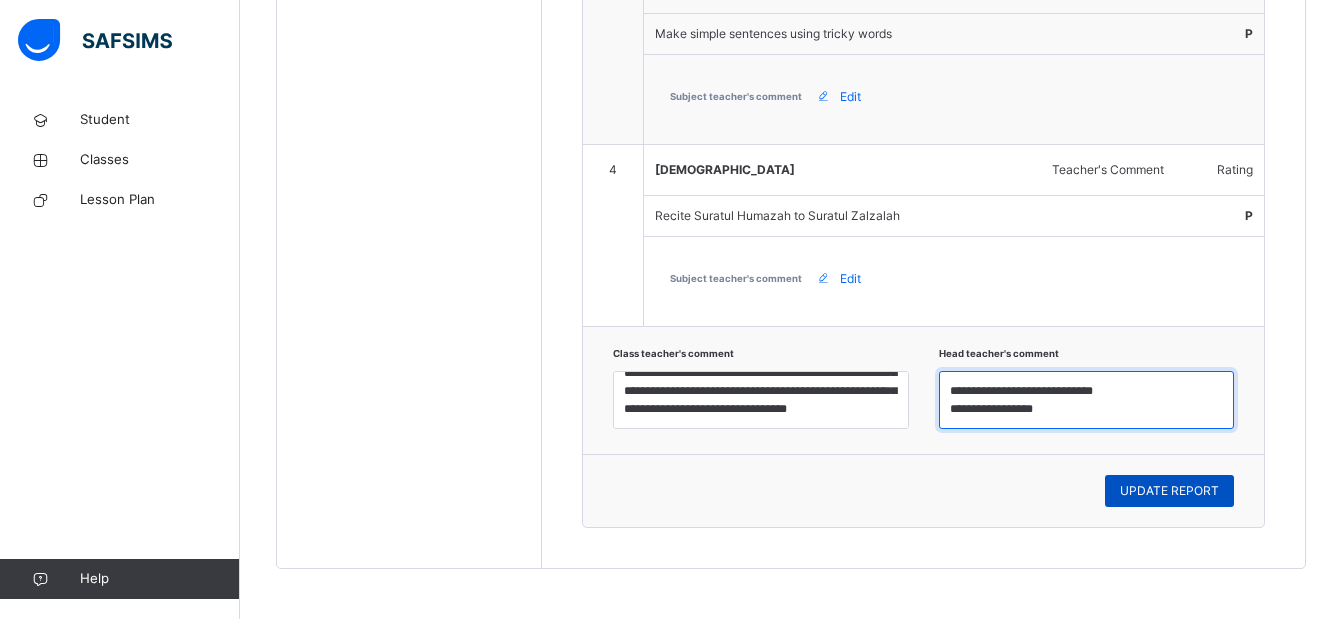 type on "**********" 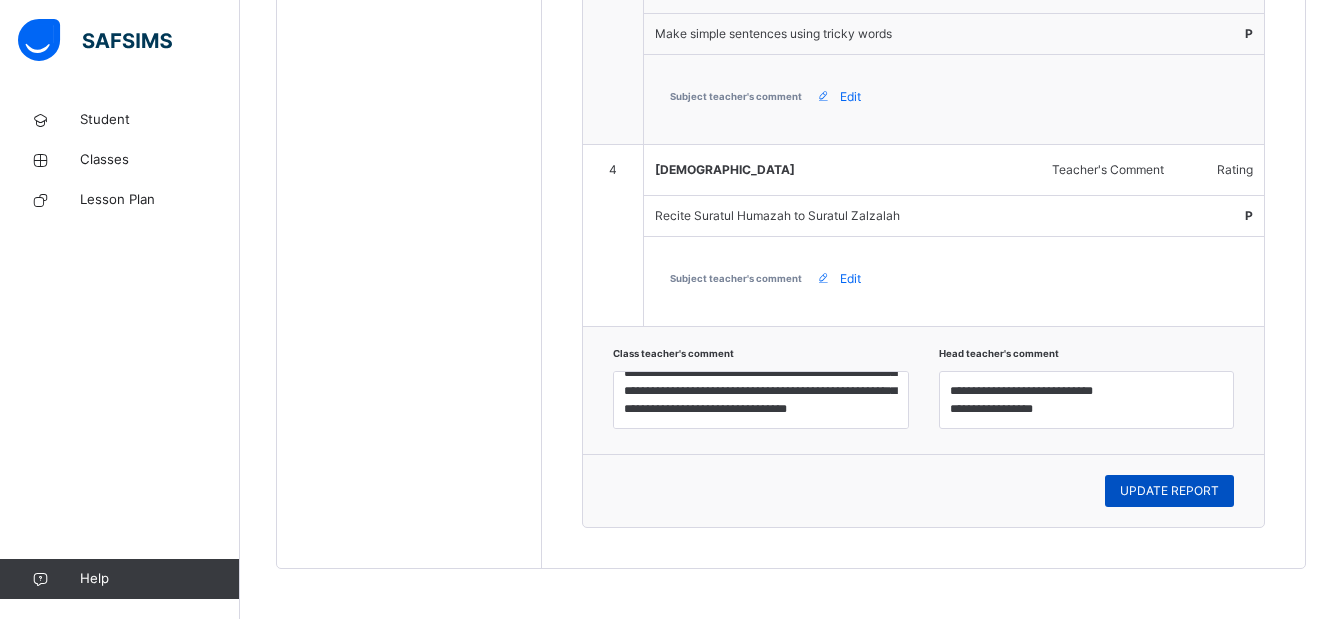 click on "UPDATE REPORT" at bounding box center (1169, 491) 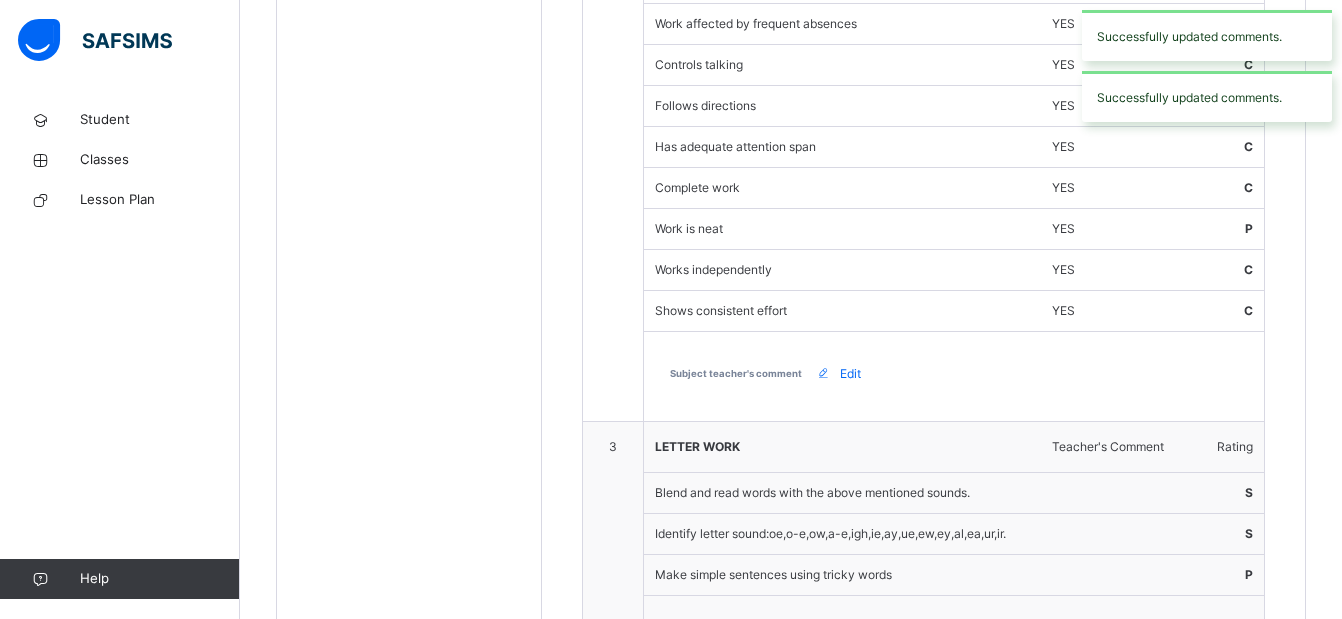 scroll, scrollTop: 494, scrollLeft: 0, axis: vertical 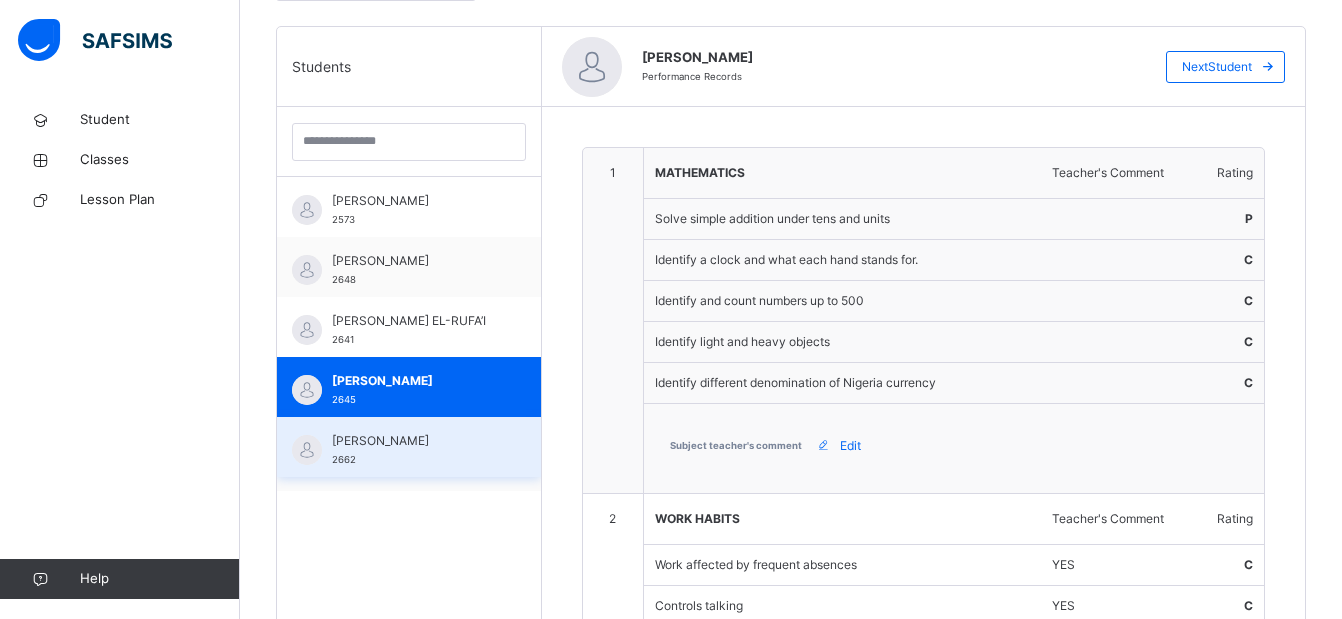 click on "[PERSON_NAME]" at bounding box center (414, 441) 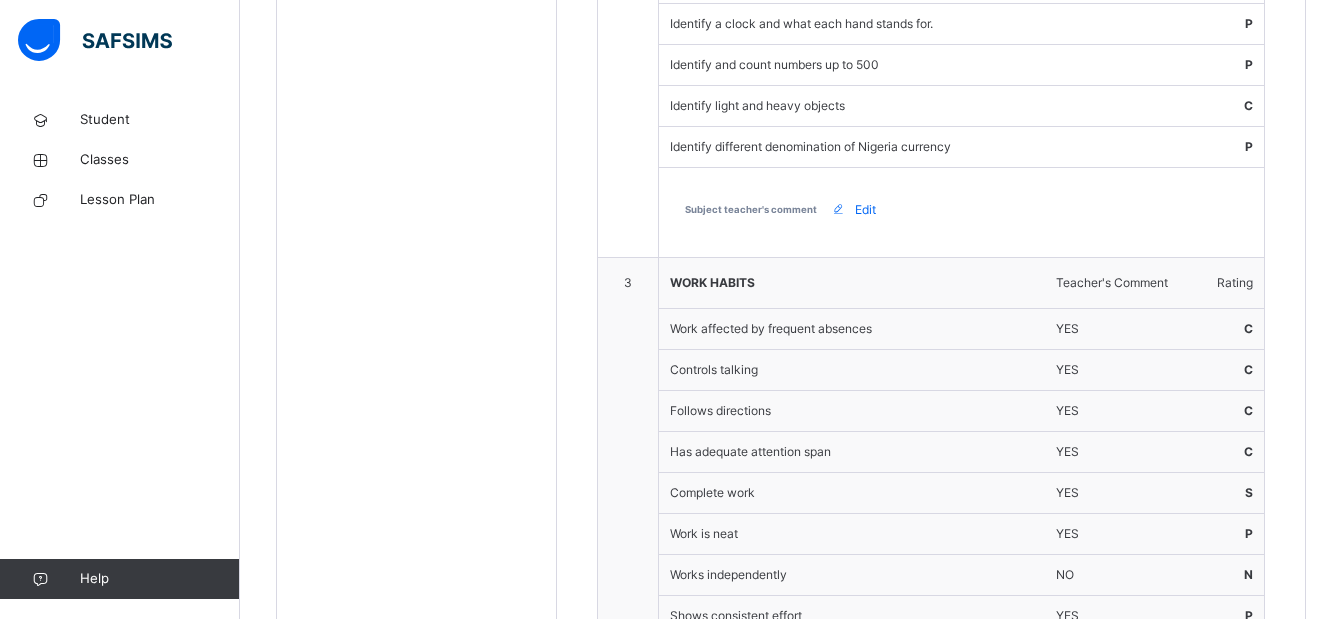 scroll, scrollTop: 1576, scrollLeft: 0, axis: vertical 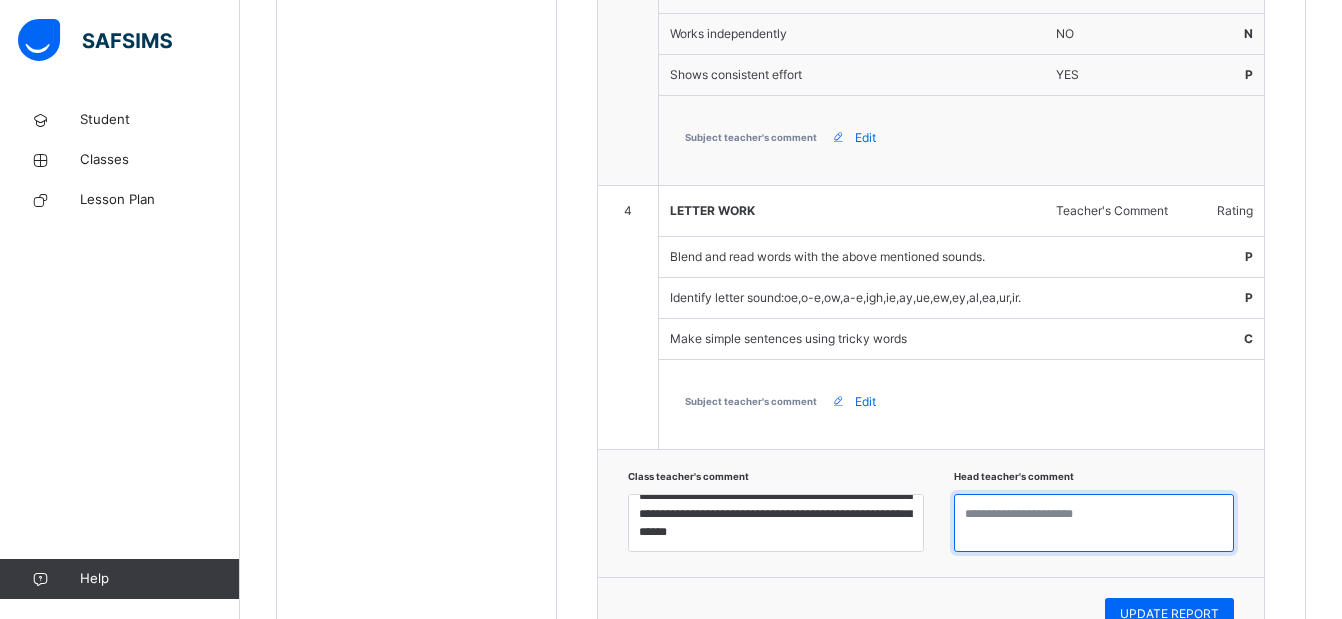 click at bounding box center (1094, 523) 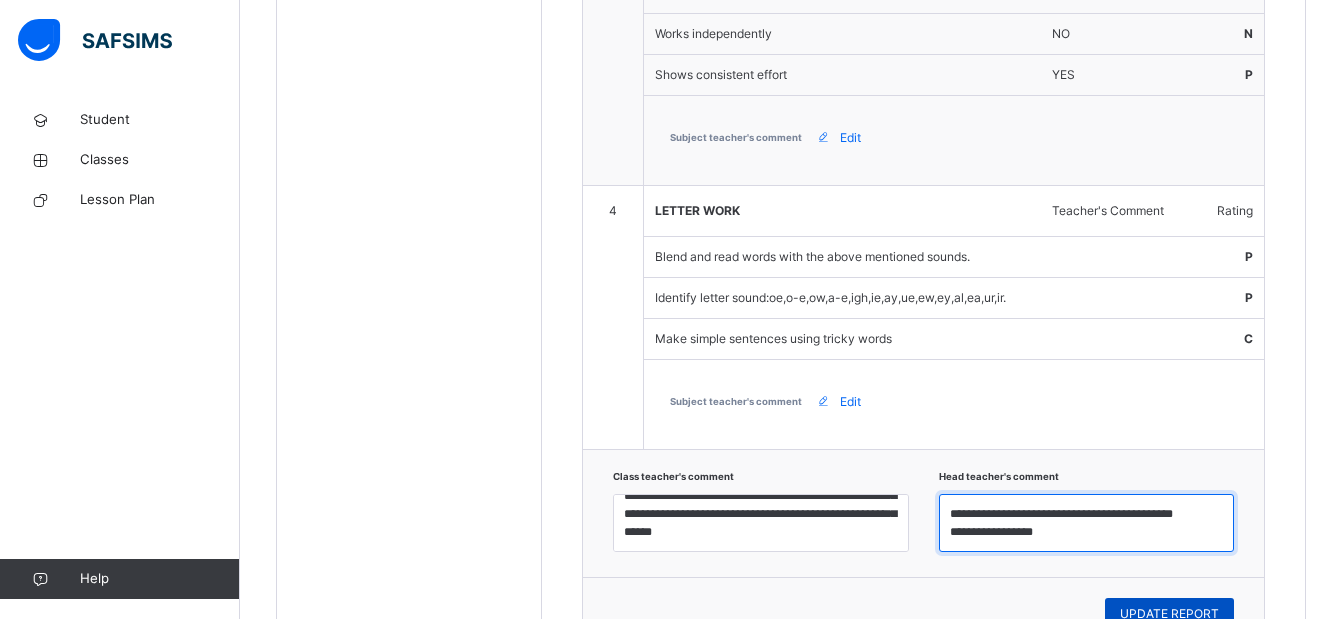 type on "**********" 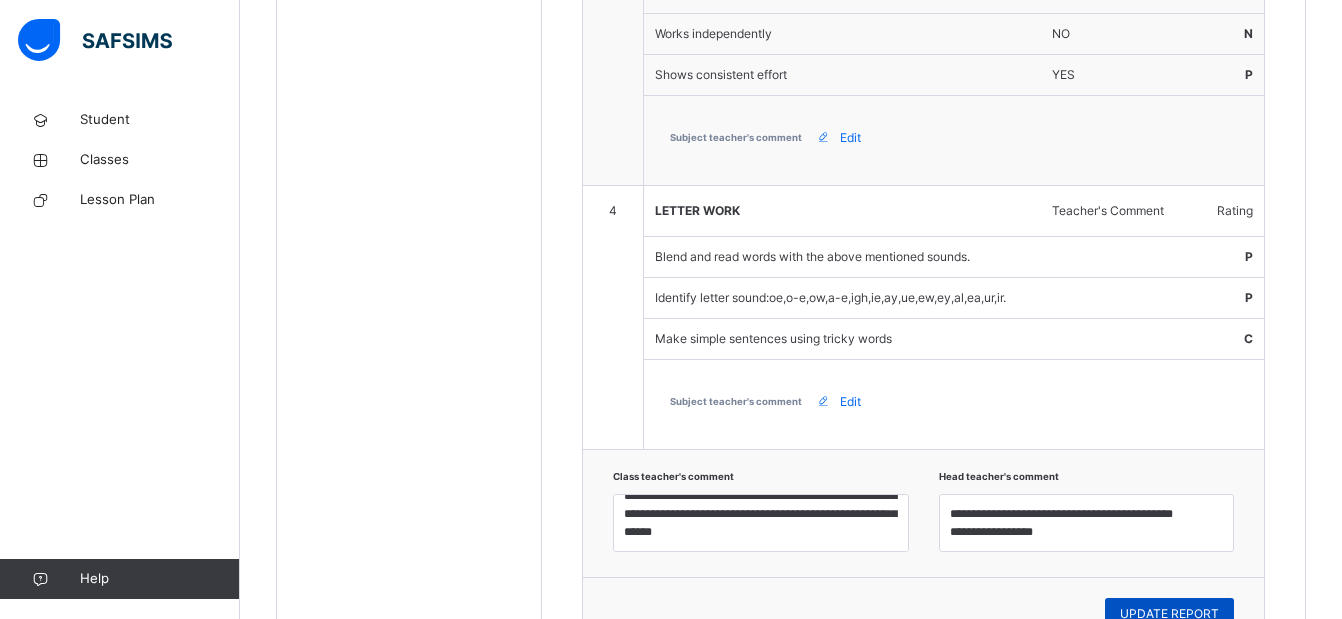 click on "UPDATE REPORT" at bounding box center (1169, 614) 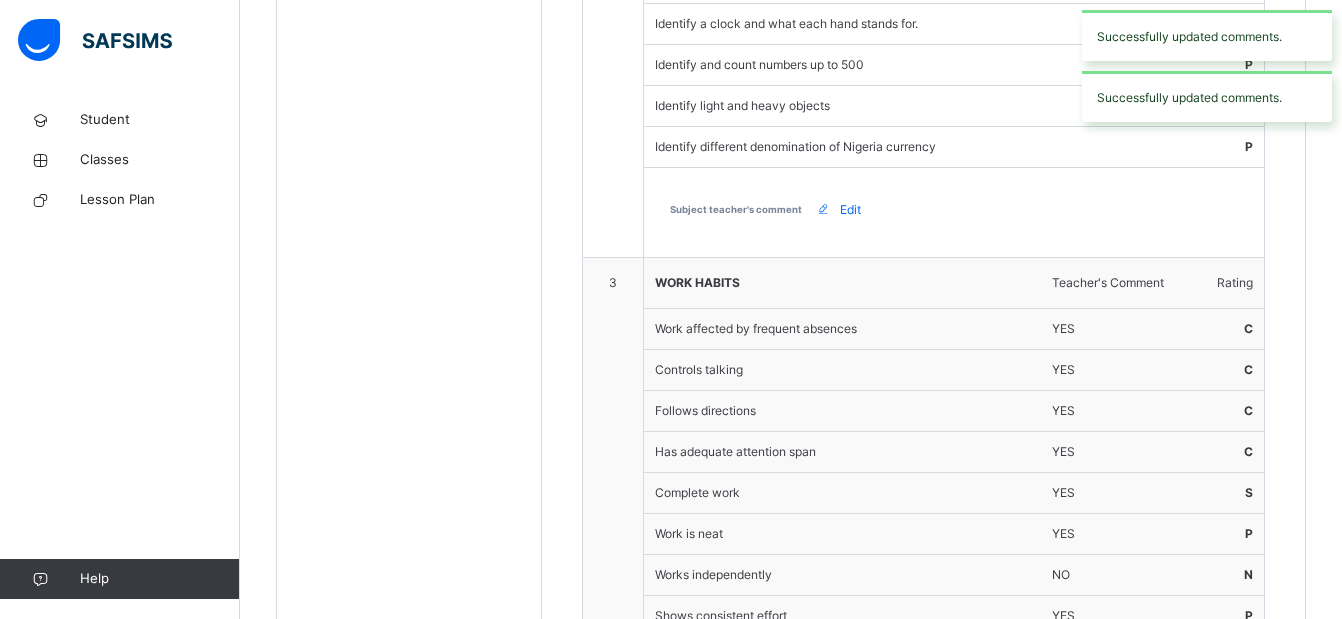 scroll, scrollTop: 494, scrollLeft: 0, axis: vertical 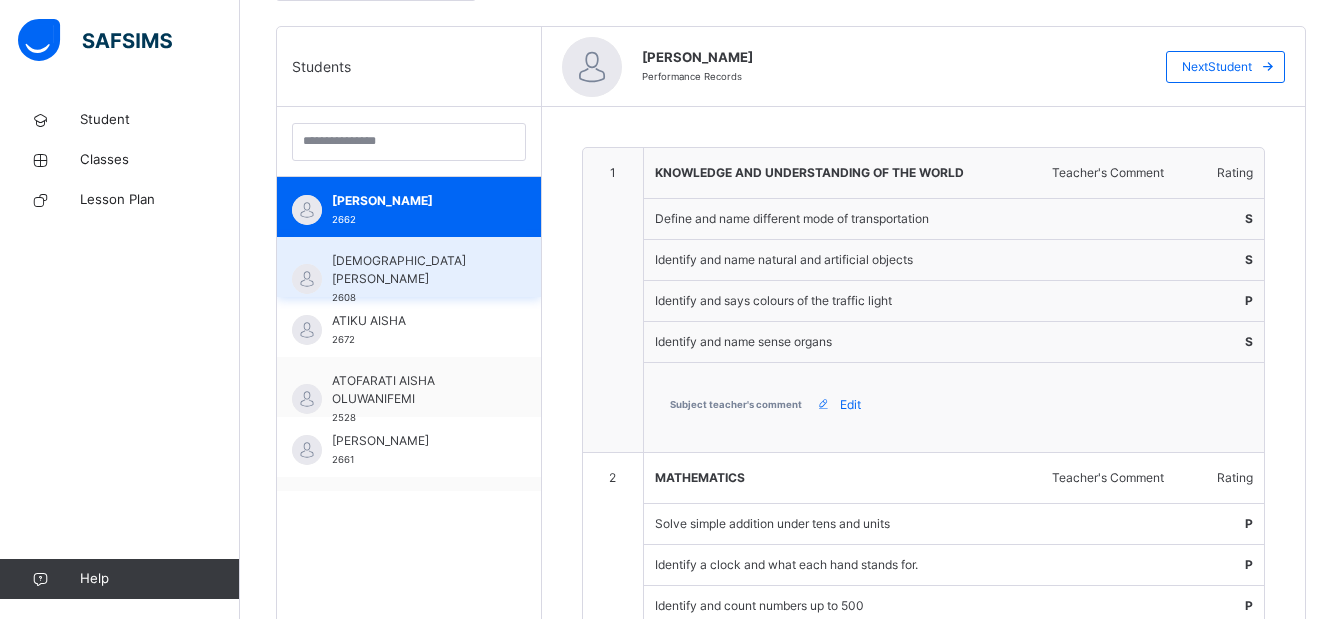 click on "[DEMOGRAPHIC_DATA] [PERSON_NAME]" at bounding box center (414, 270) 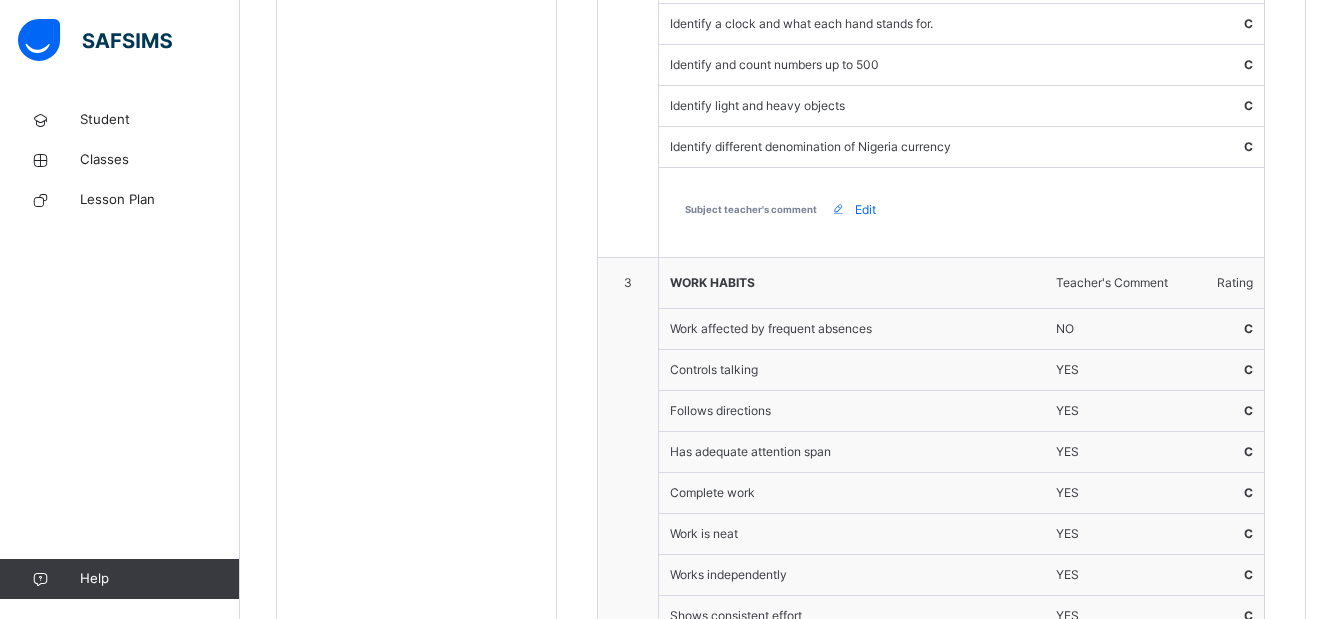 scroll, scrollTop: 1576, scrollLeft: 0, axis: vertical 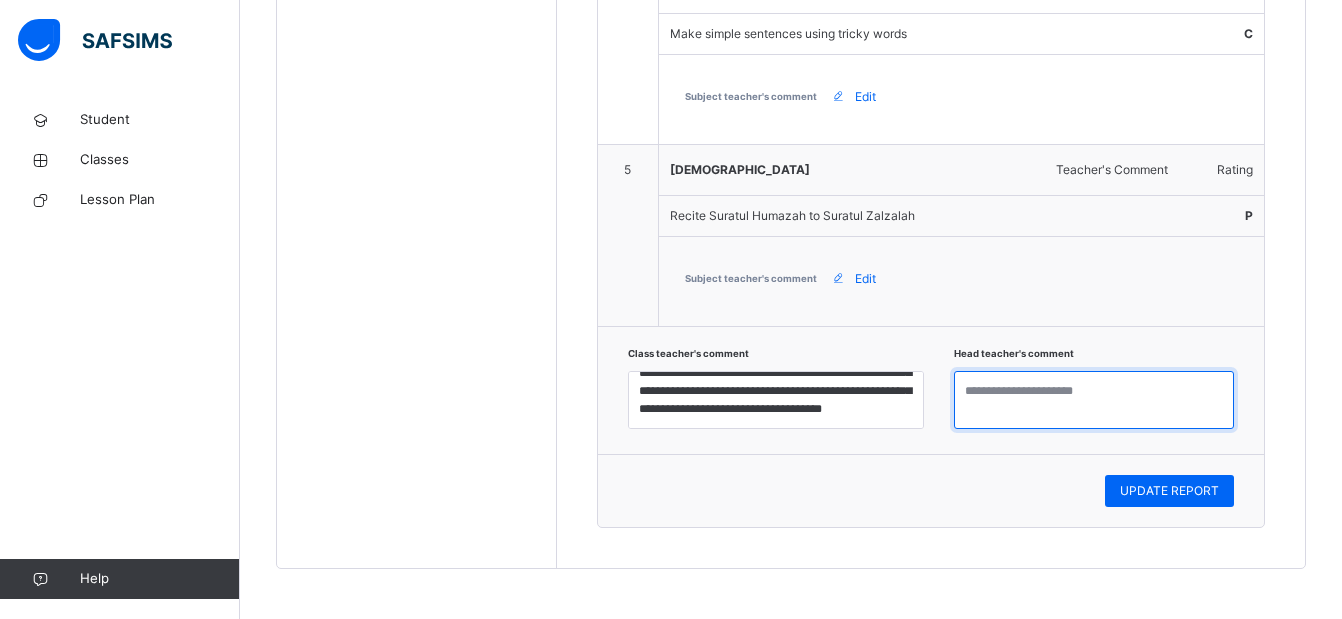 click at bounding box center [1094, 400] 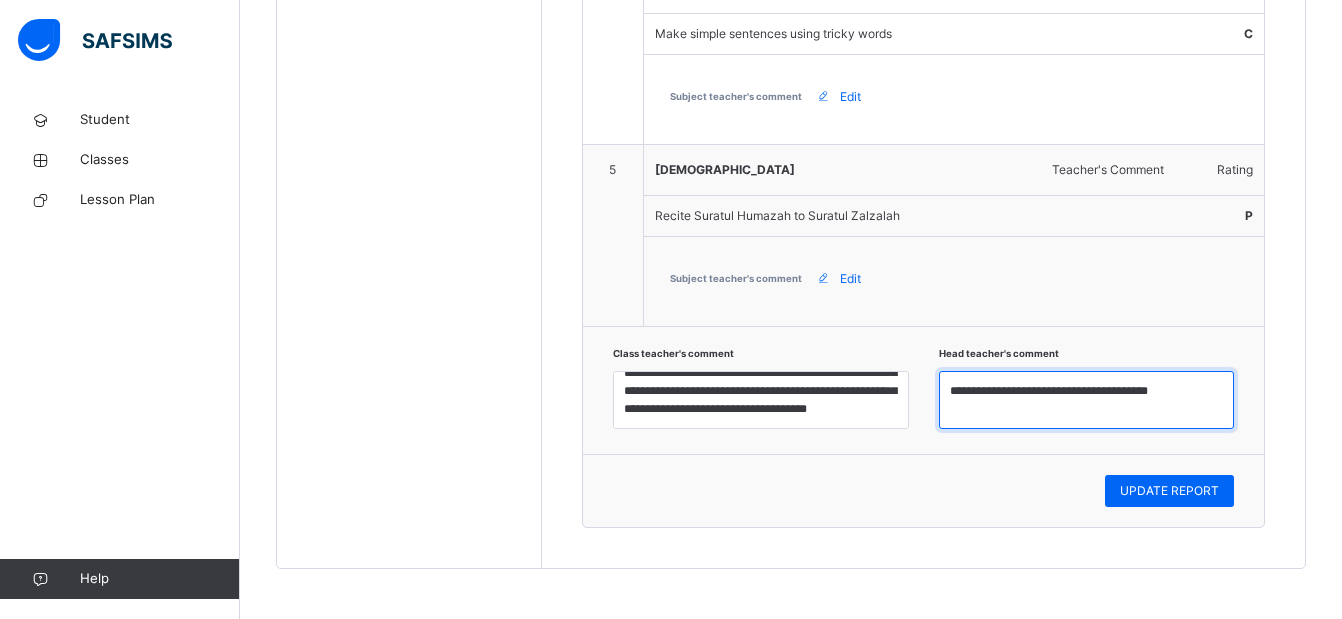 click on "**********" at bounding box center (1087, 400) 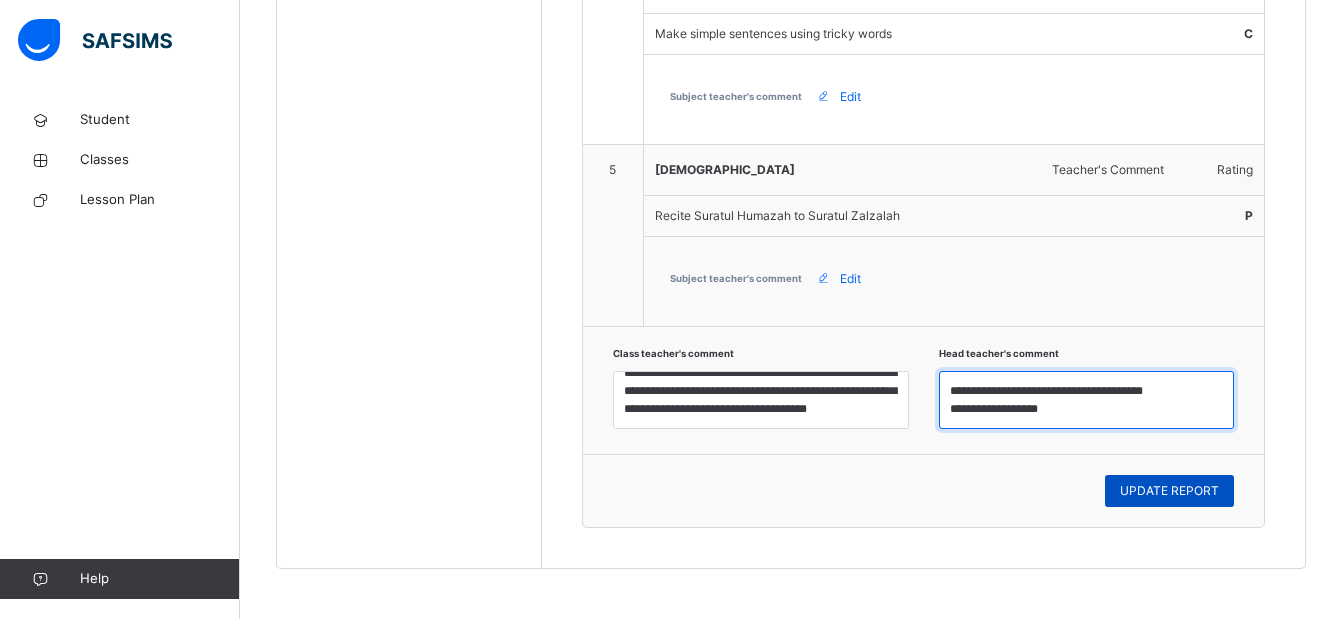 type on "**********" 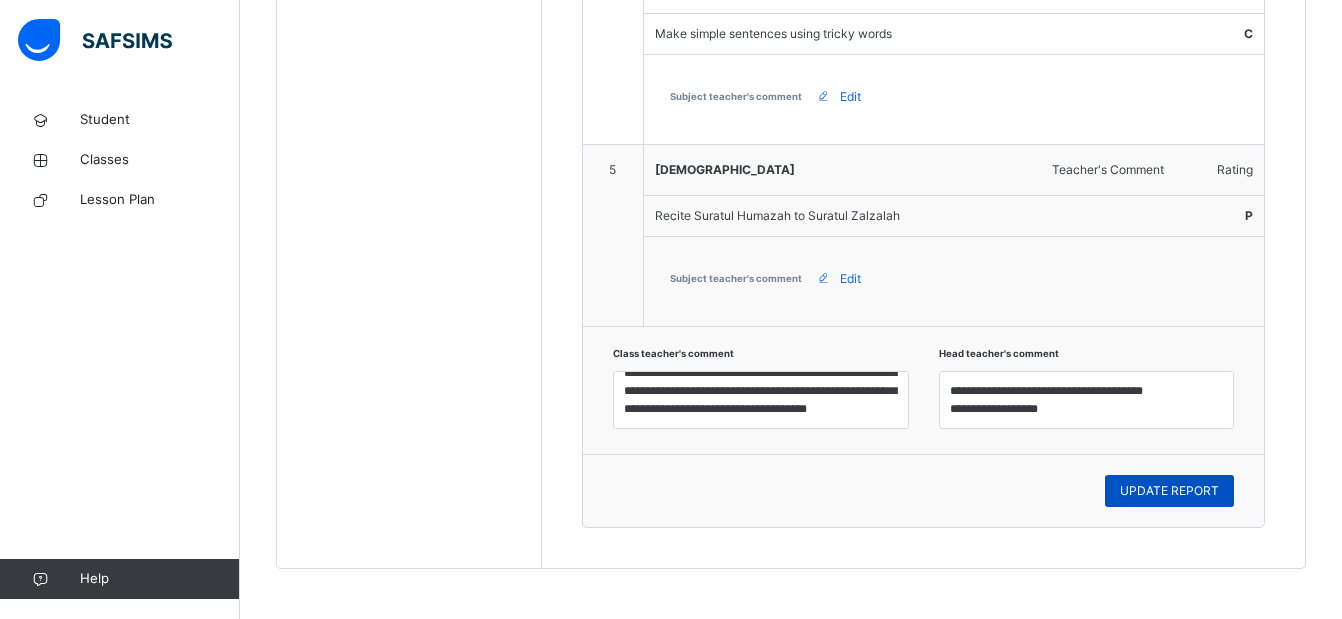 click on "UPDATE REPORT" at bounding box center (1169, 491) 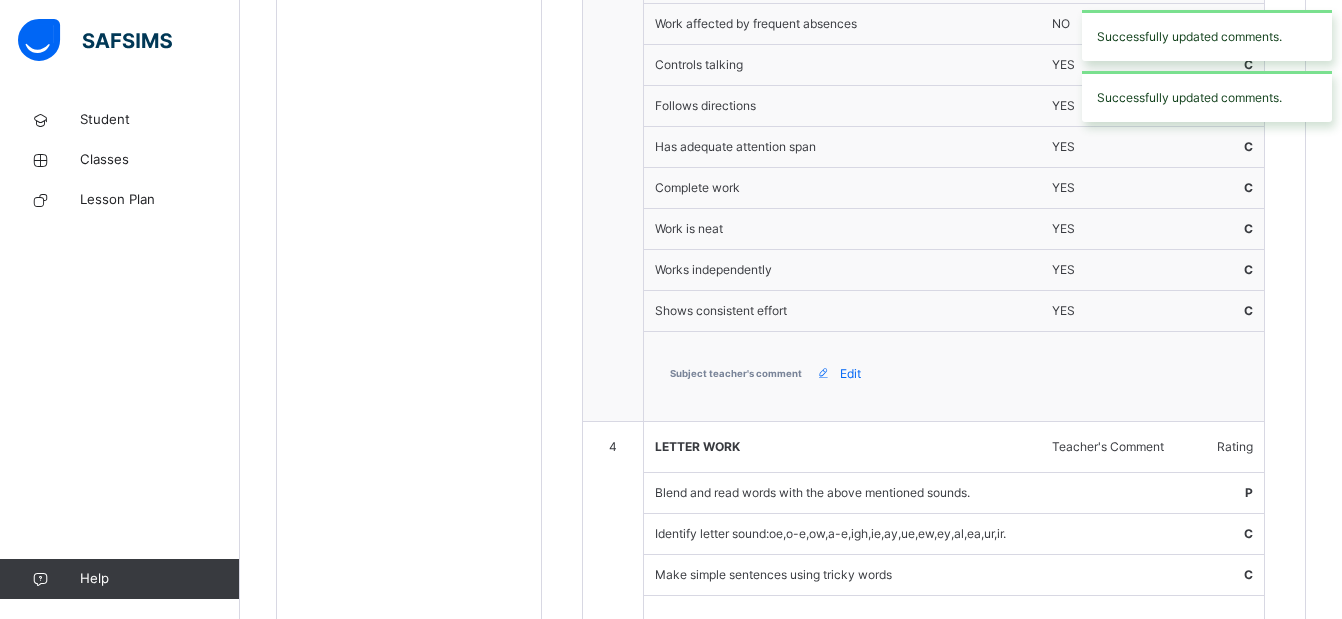 scroll, scrollTop: 799, scrollLeft: 0, axis: vertical 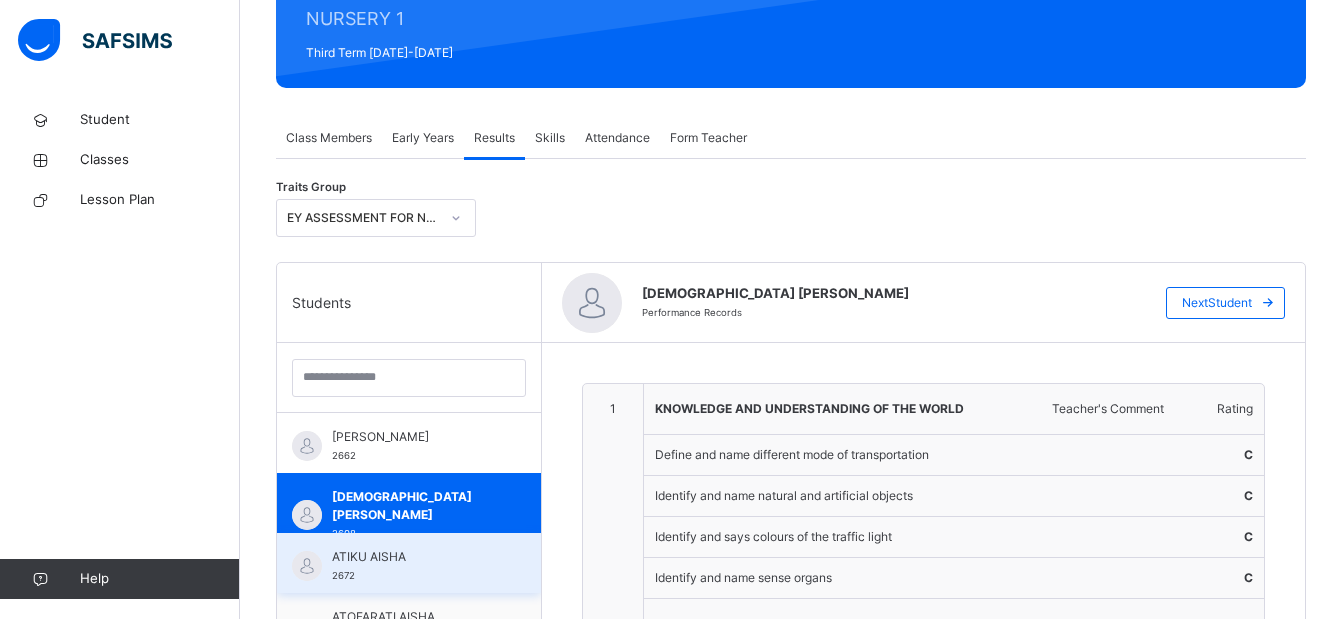 click on "ATIKU AISHA  2672" at bounding box center [414, 566] 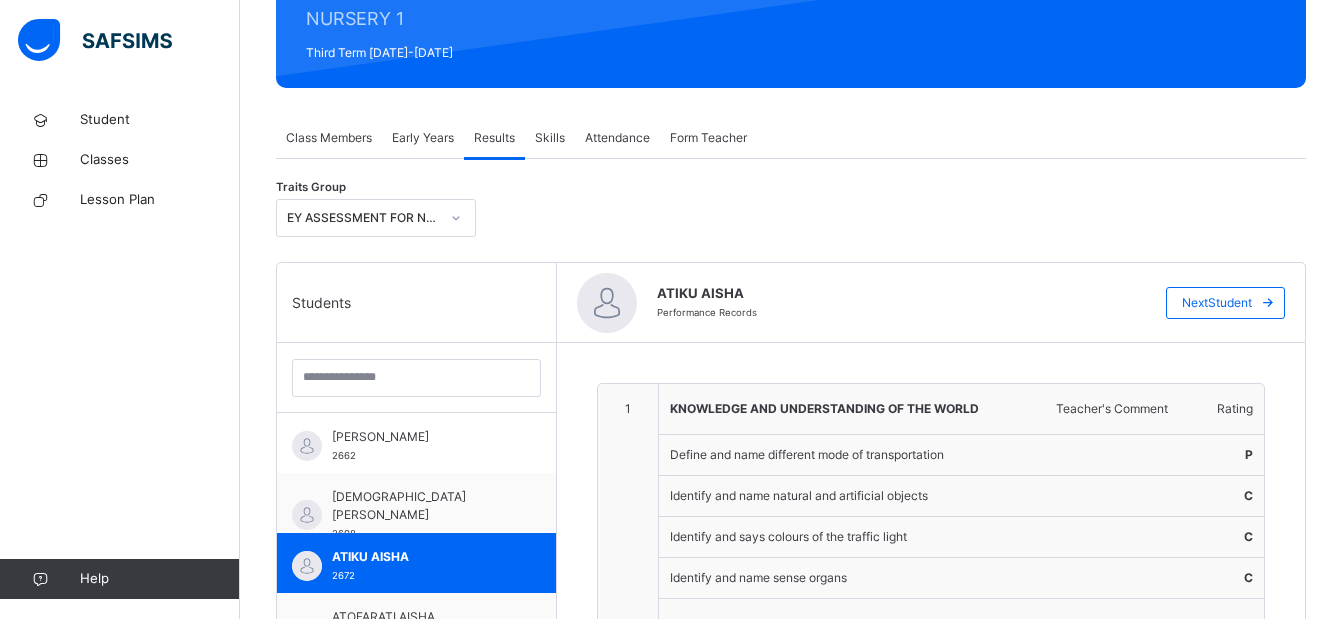 scroll, scrollTop: 799, scrollLeft: 0, axis: vertical 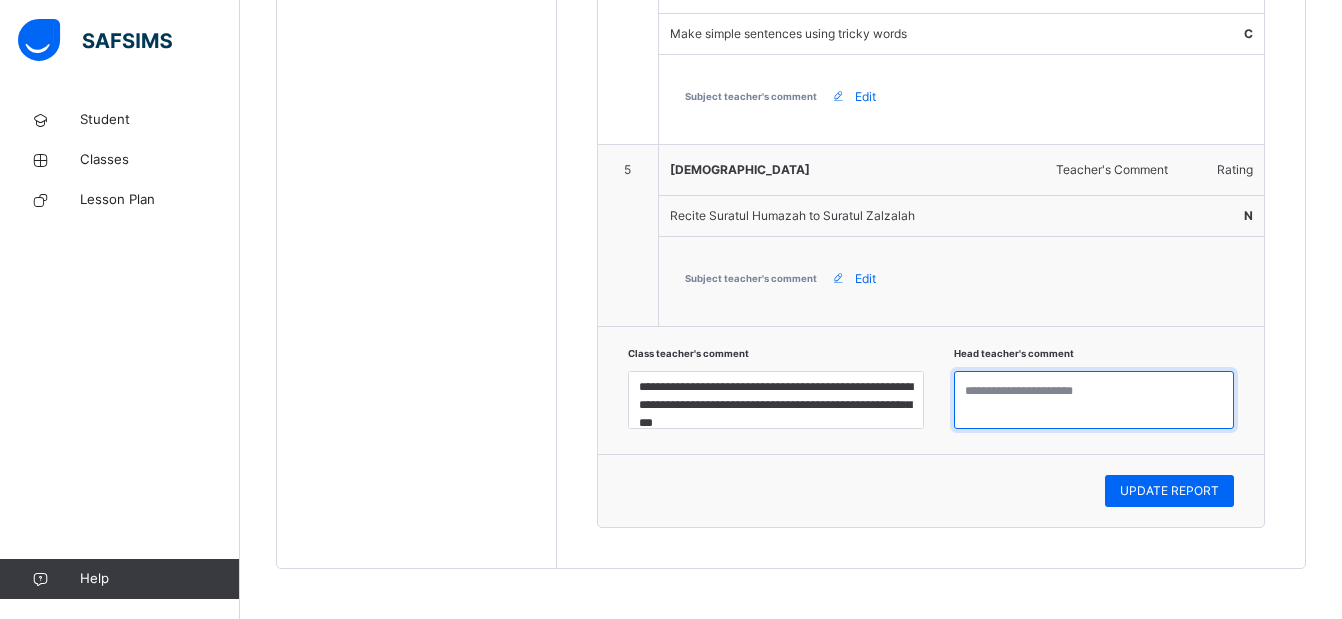 click at bounding box center (1094, 400) 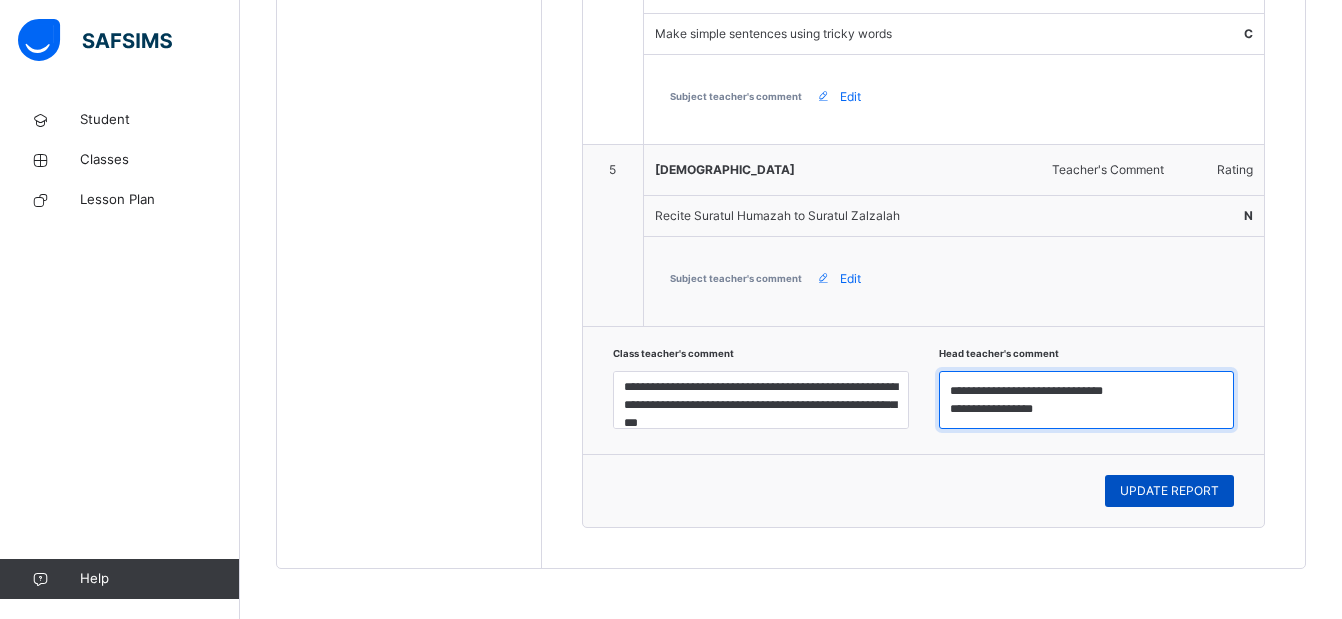 type on "**********" 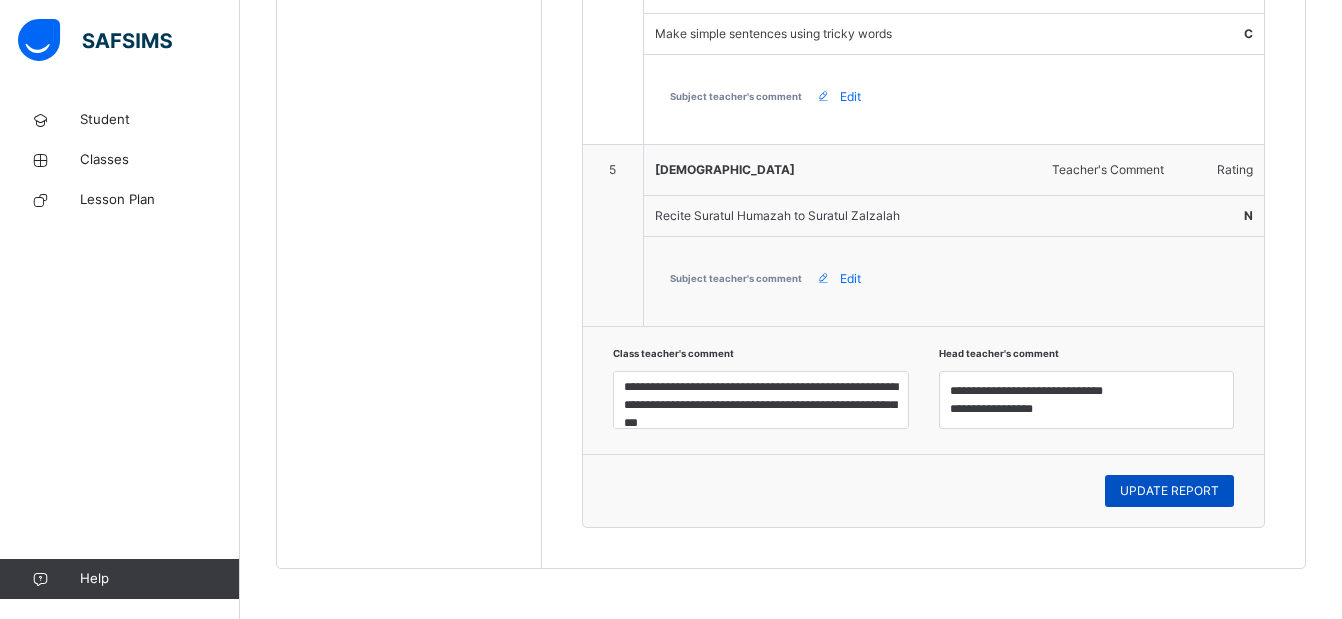 click on "UPDATE REPORT" at bounding box center (1169, 491) 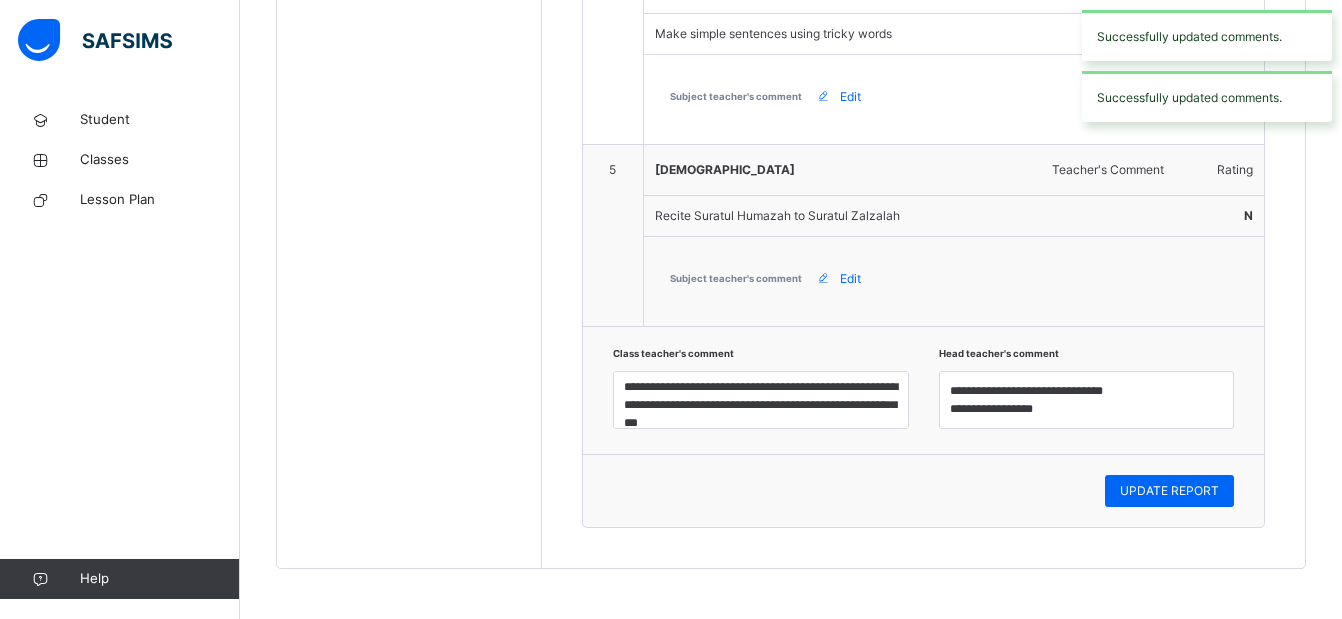 scroll, scrollTop: 1340, scrollLeft: 0, axis: vertical 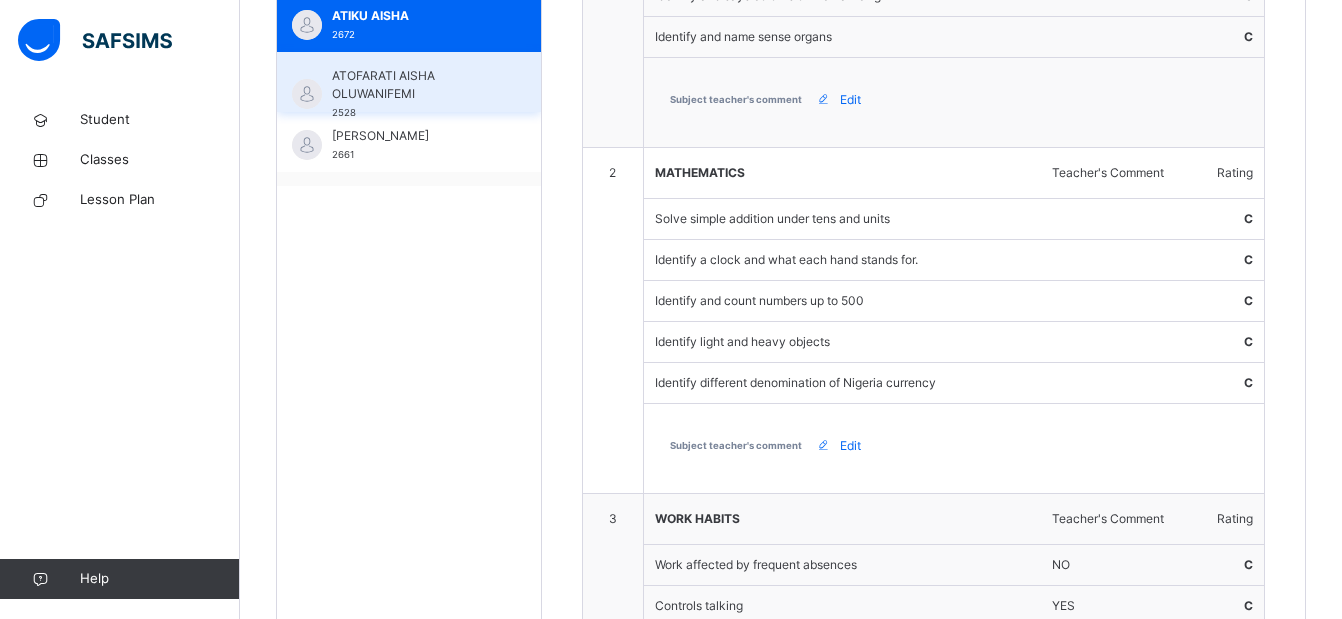 click on "ATOFARATI [PERSON_NAME]  2528" at bounding box center (409, 82) 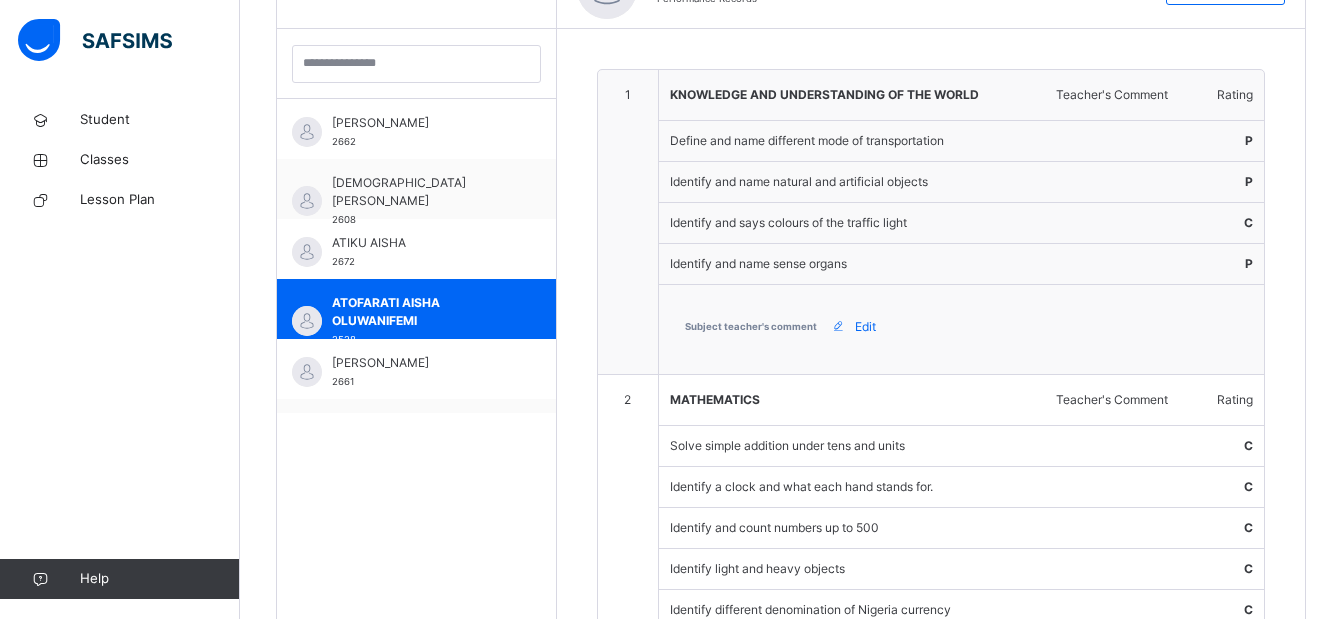 scroll, scrollTop: 799, scrollLeft: 0, axis: vertical 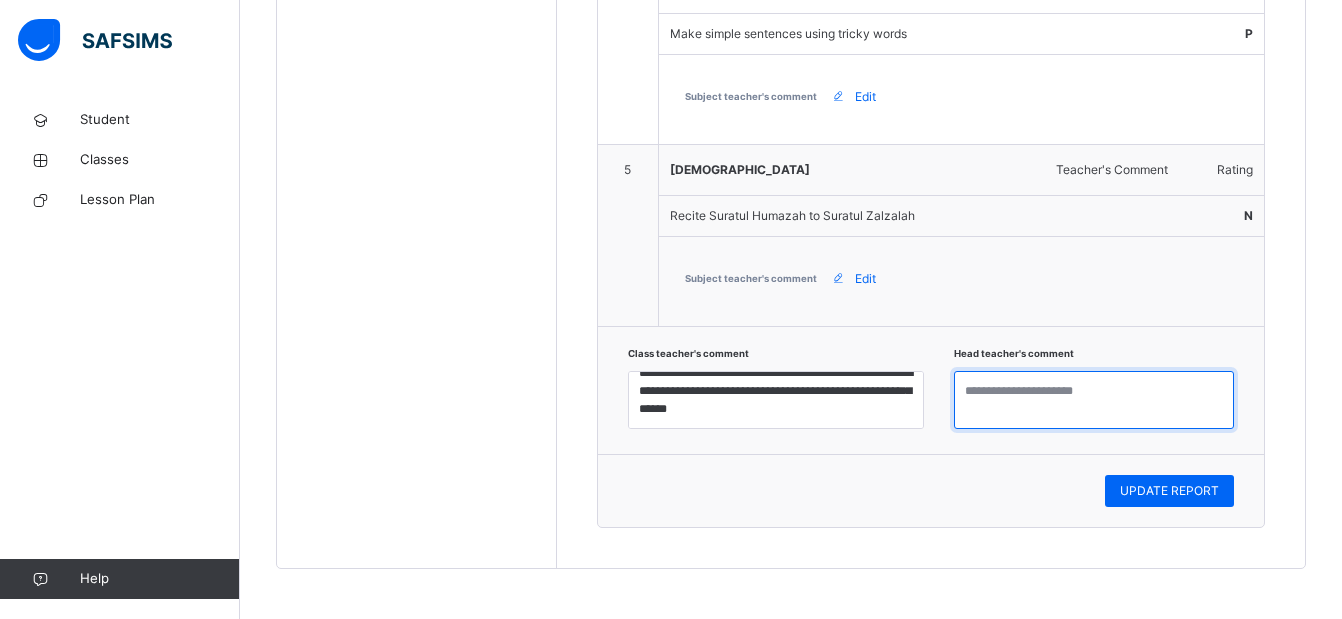 click at bounding box center [1094, 400] 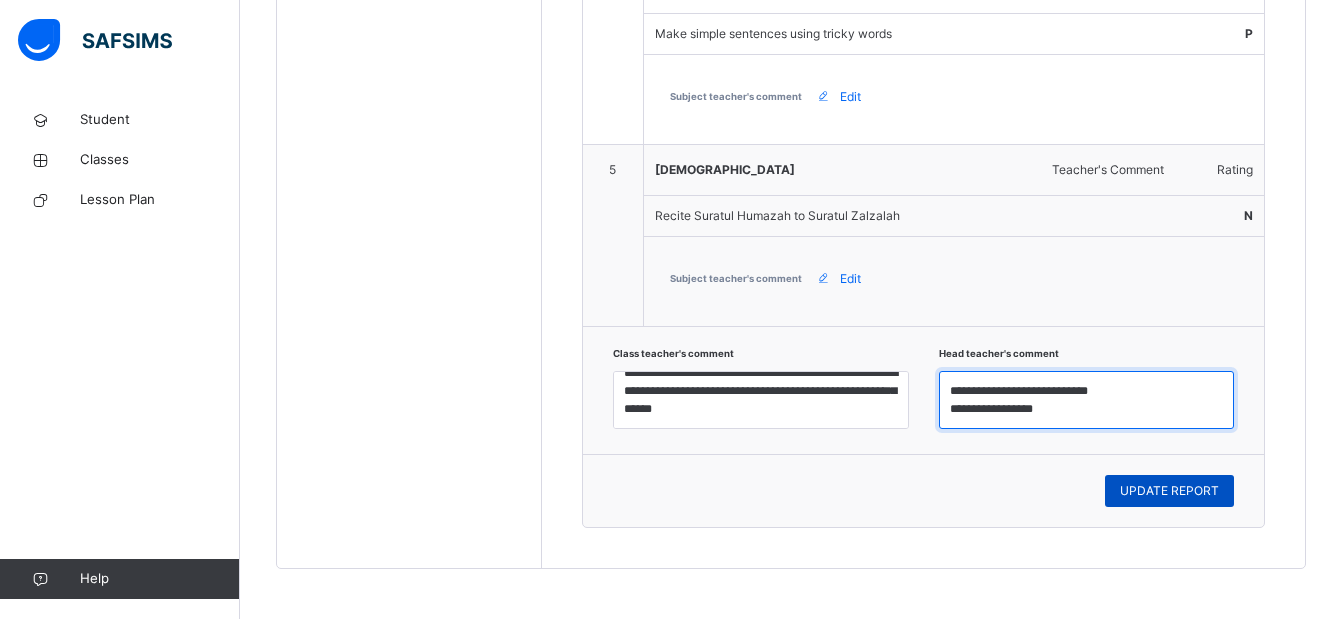 type on "**********" 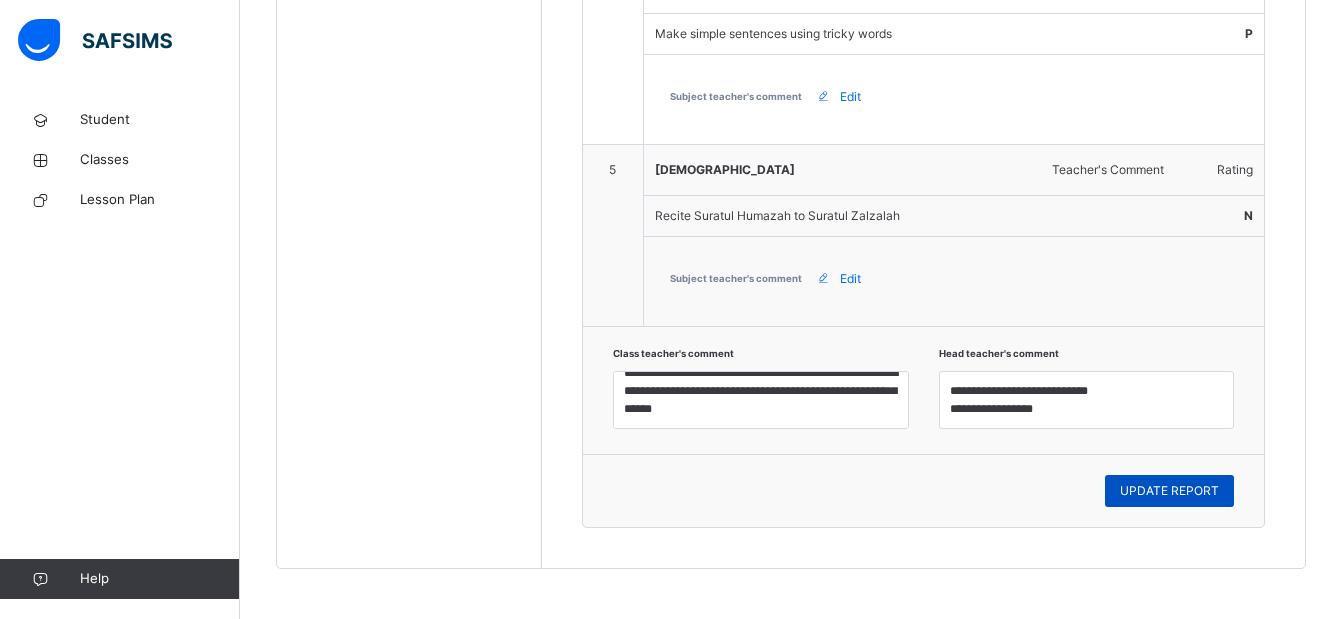 click on "UPDATE REPORT" at bounding box center [1169, 491] 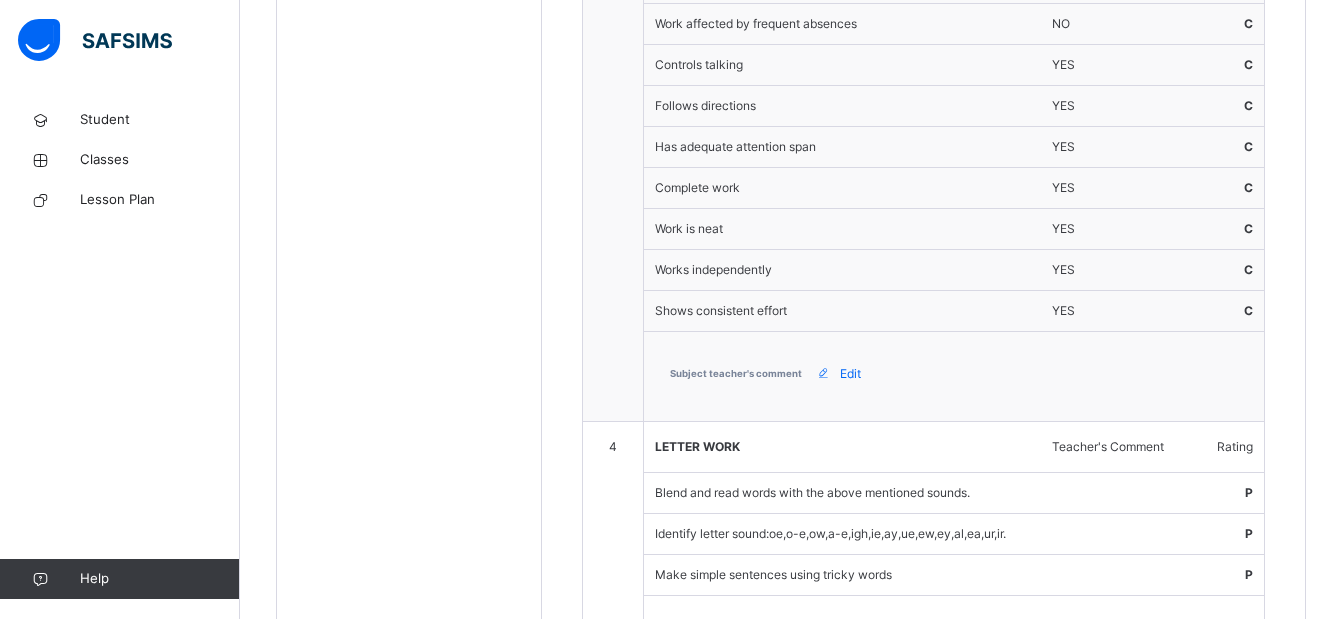 scroll, scrollTop: 799, scrollLeft: 0, axis: vertical 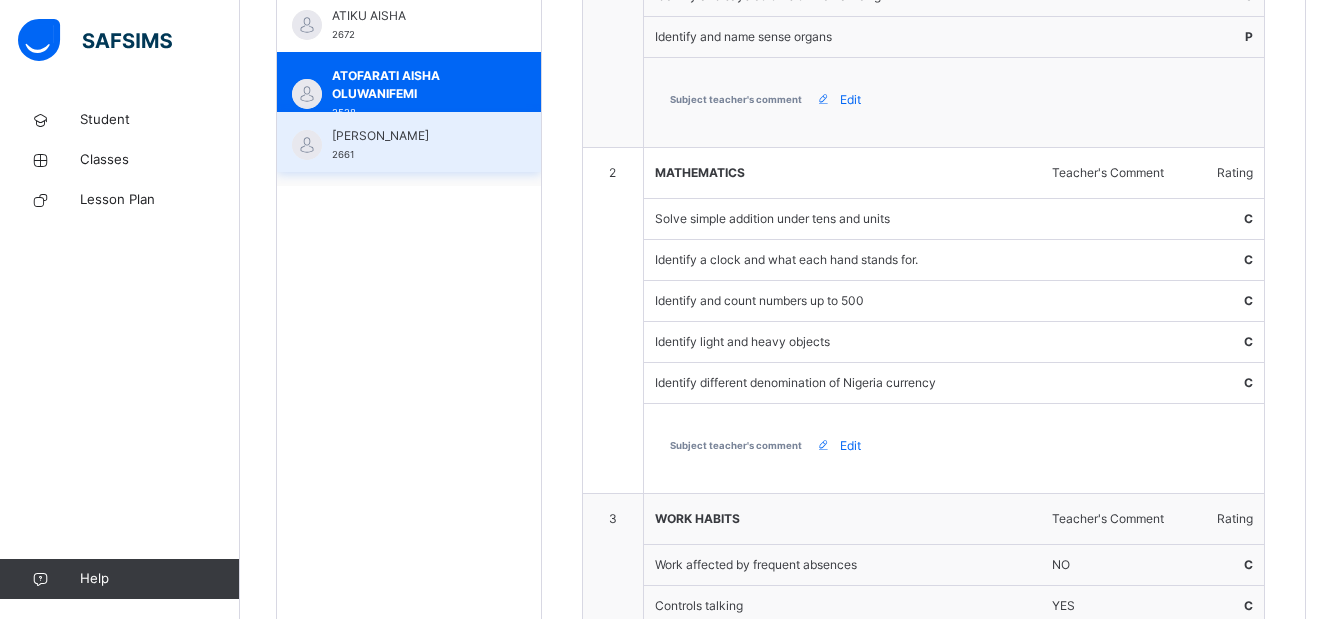 click on "[PERSON_NAME]" at bounding box center [414, 136] 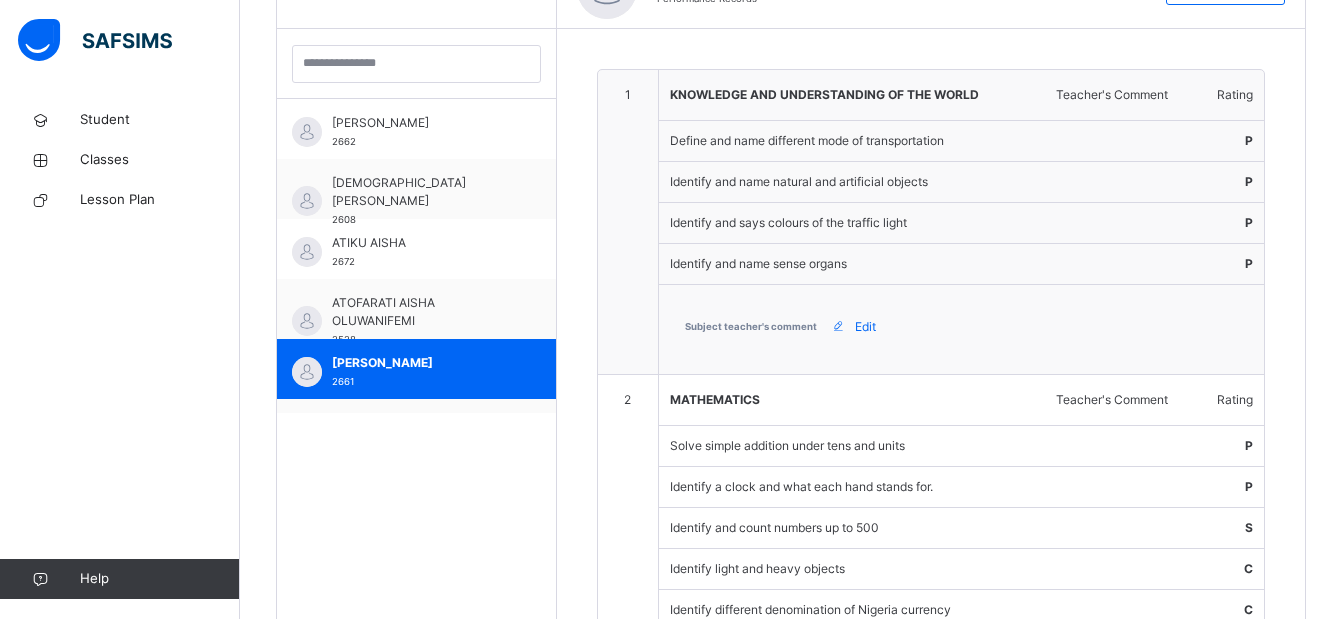 scroll, scrollTop: 799, scrollLeft: 0, axis: vertical 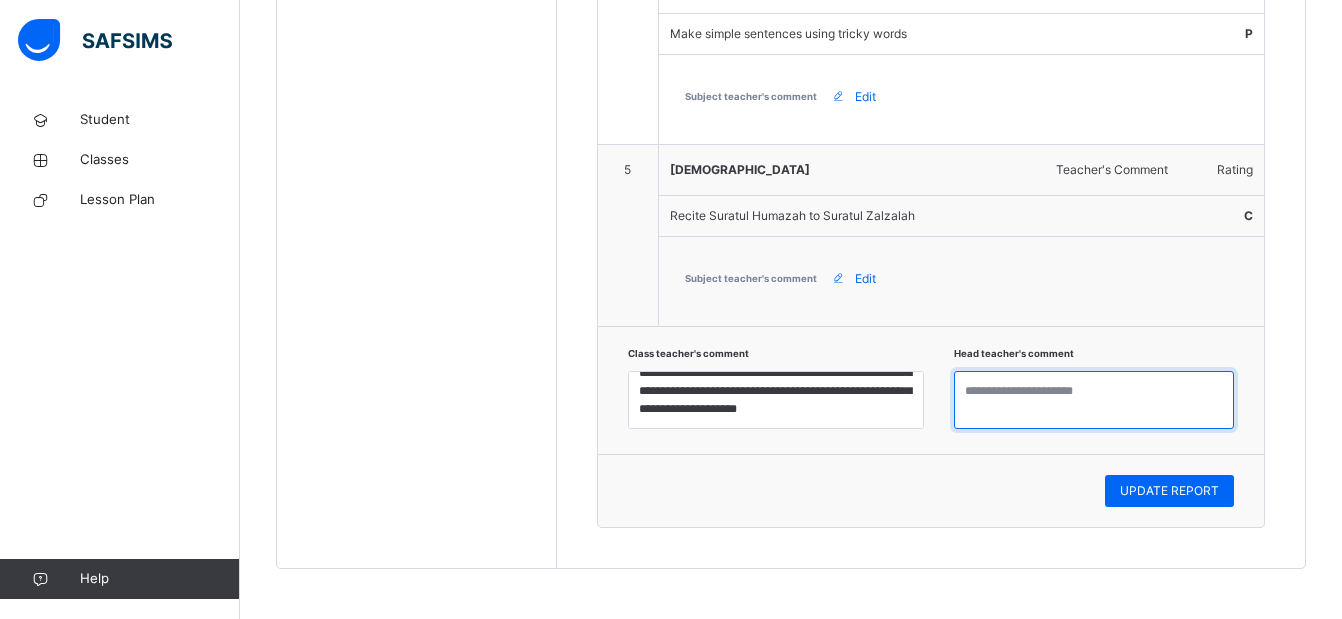 click at bounding box center (1094, 400) 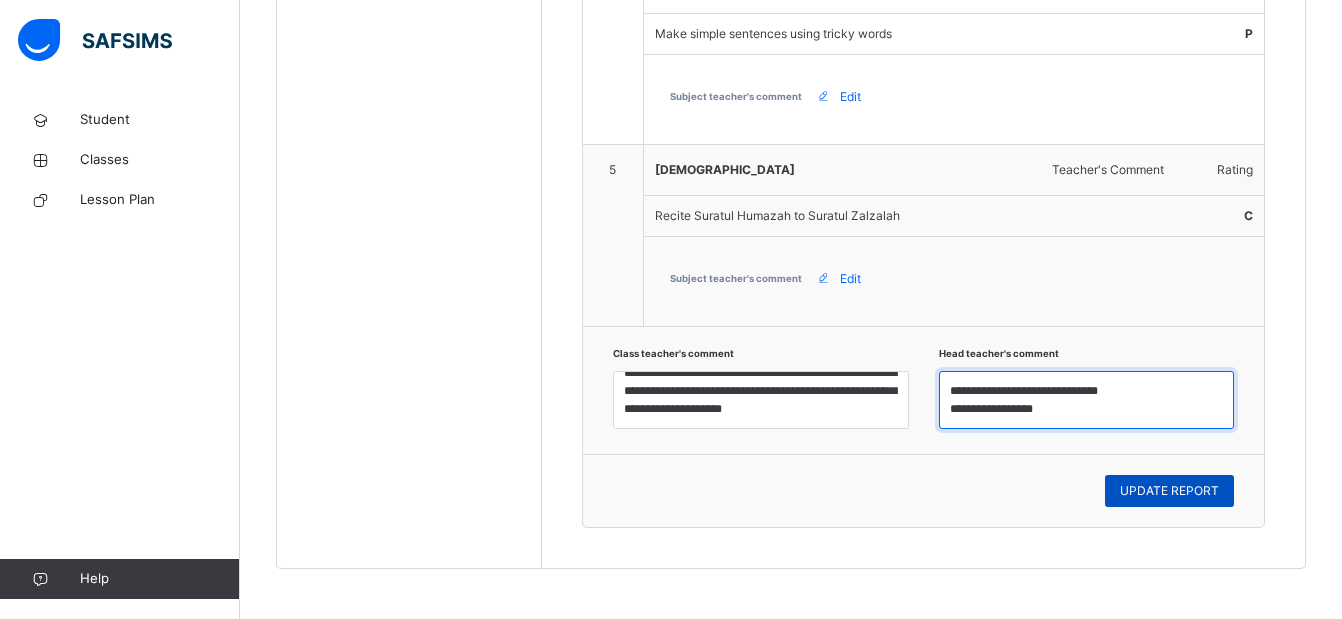 type on "**********" 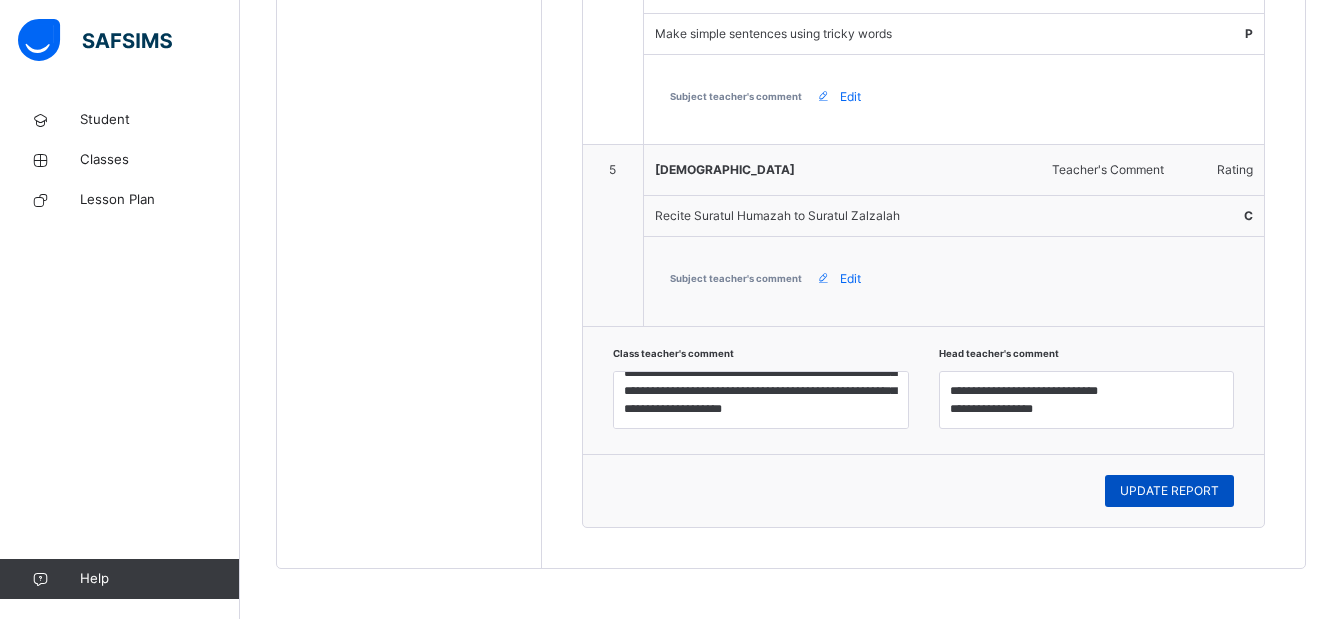 click on "UPDATE REPORT" at bounding box center [1169, 491] 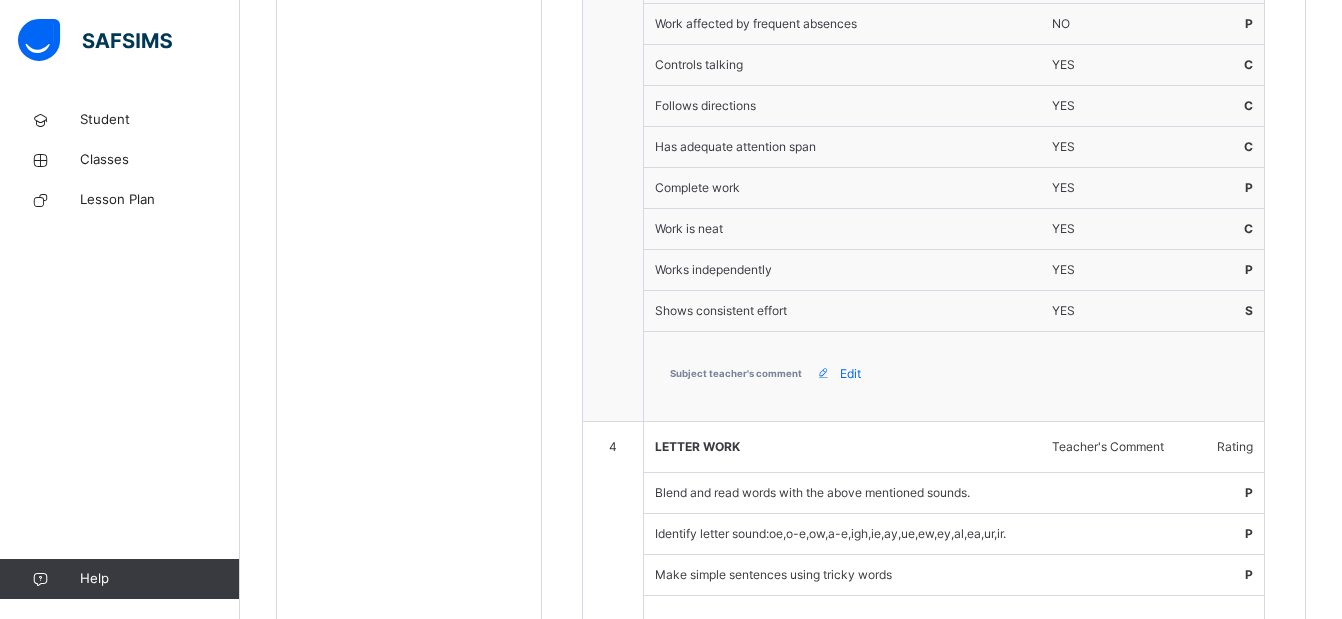 scroll, scrollTop: 799, scrollLeft: 0, axis: vertical 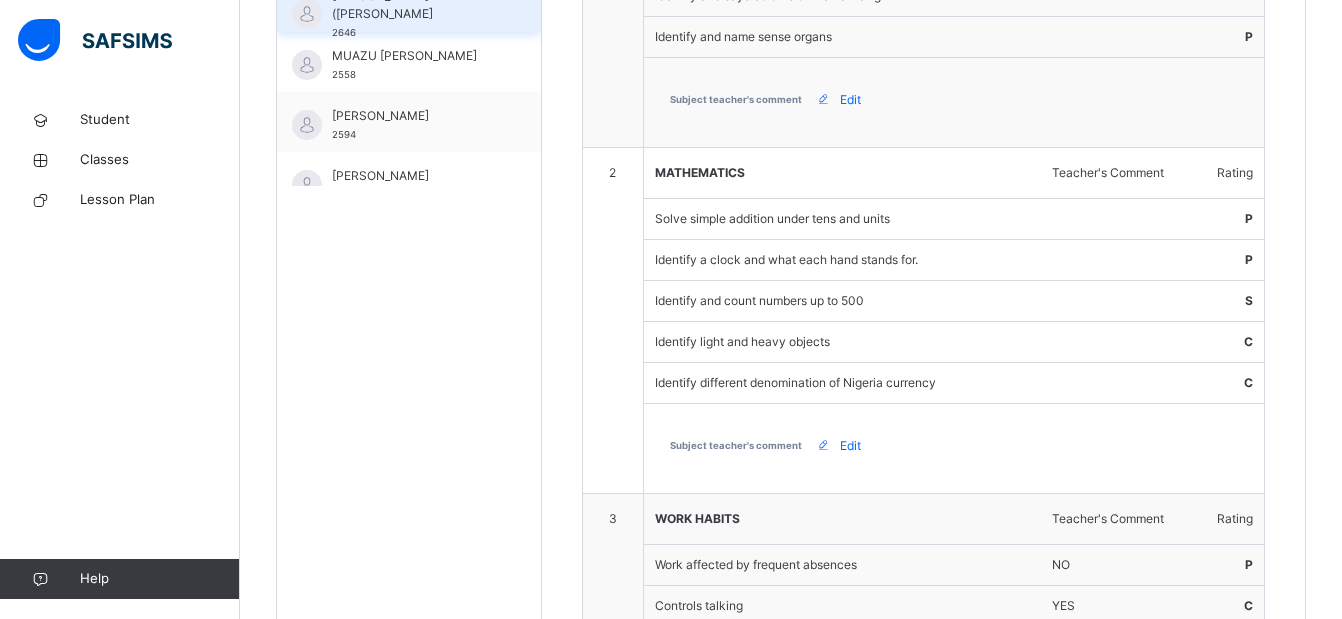 click on "[PERSON_NAME] ([PERSON_NAME]" at bounding box center (414, 5) 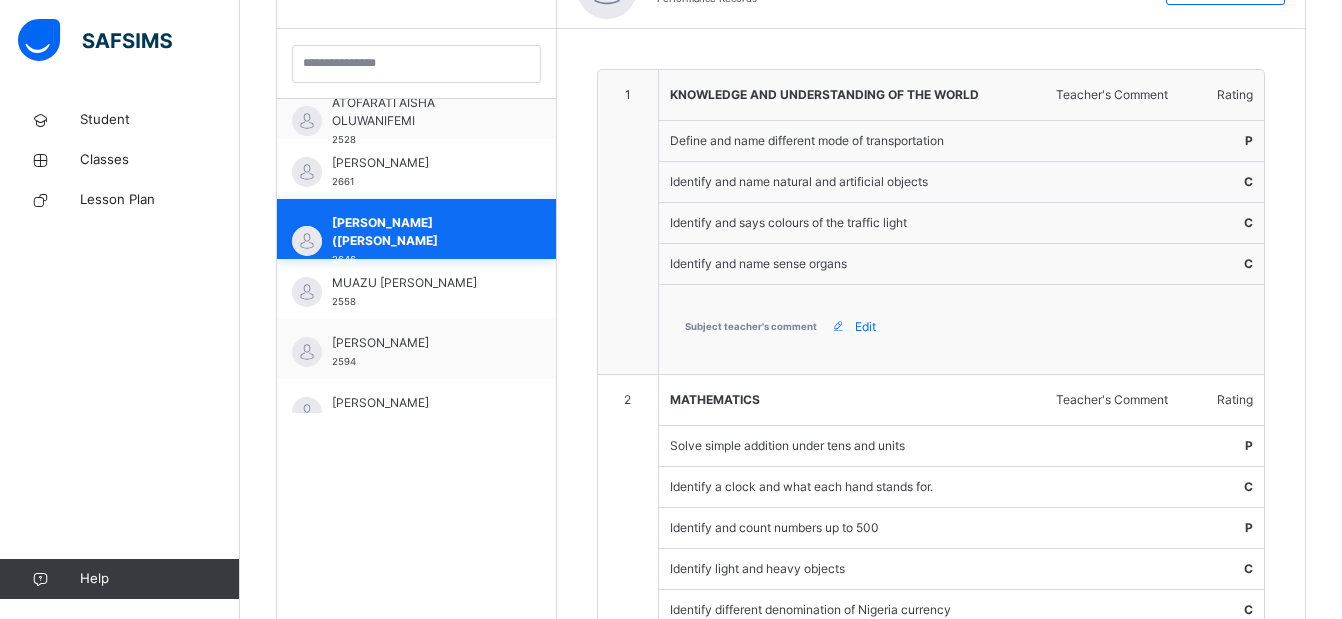 scroll, scrollTop: 799, scrollLeft: 0, axis: vertical 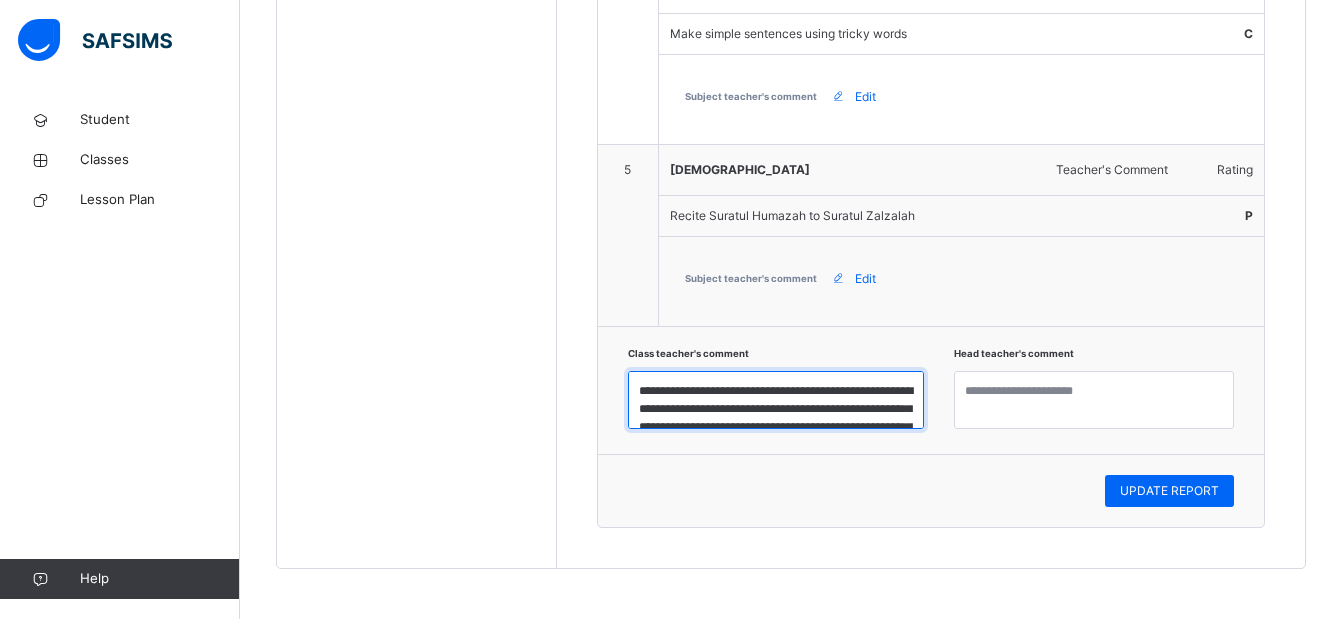 click on "**********" at bounding box center [776, 400] 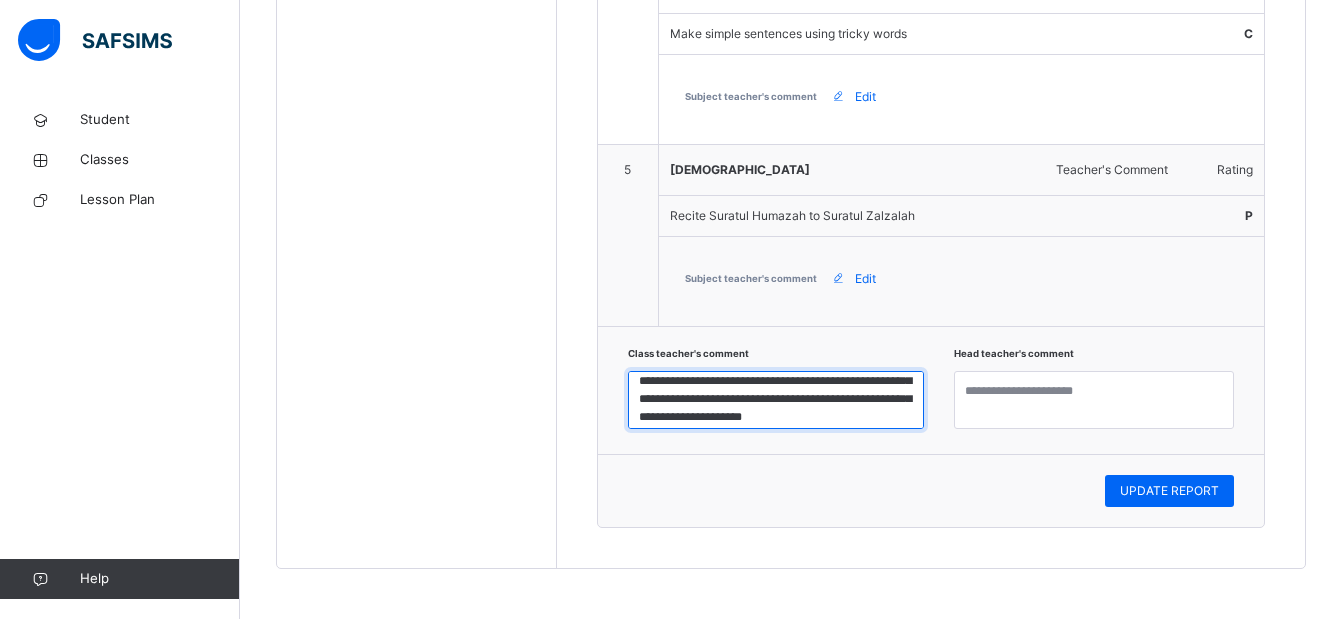 scroll, scrollTop: 40, scrollLeft: 0, axis: vertical 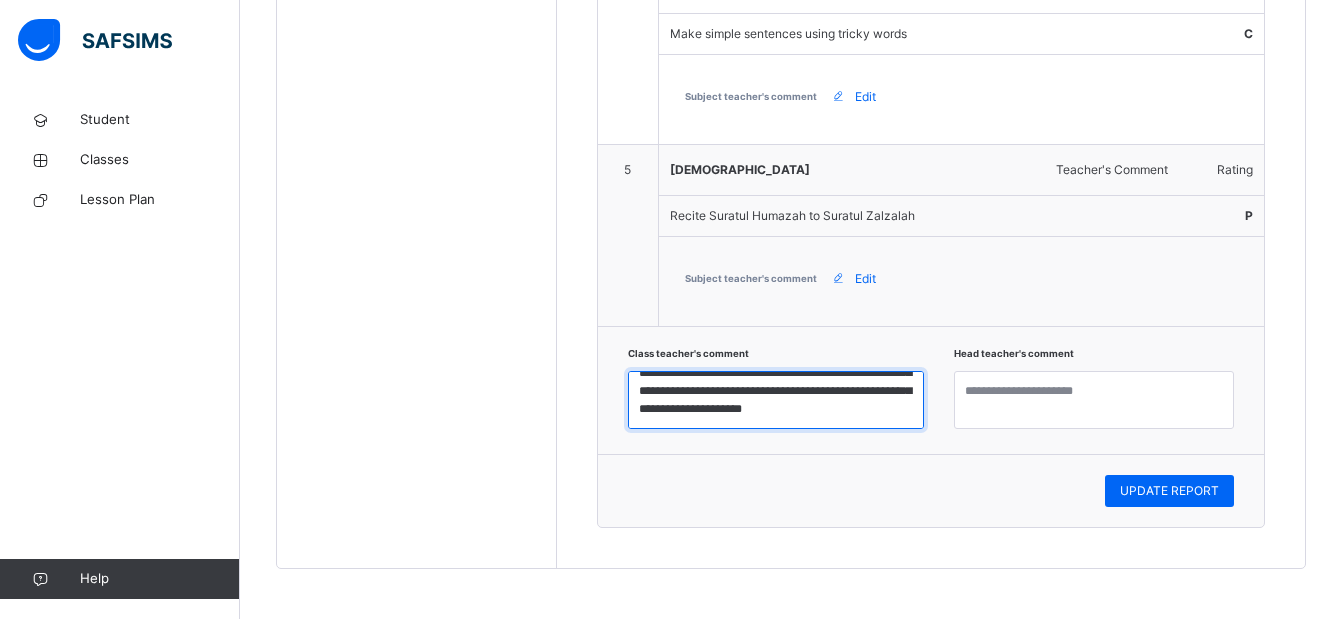 click on "**********" at bounding box center (776, 400) 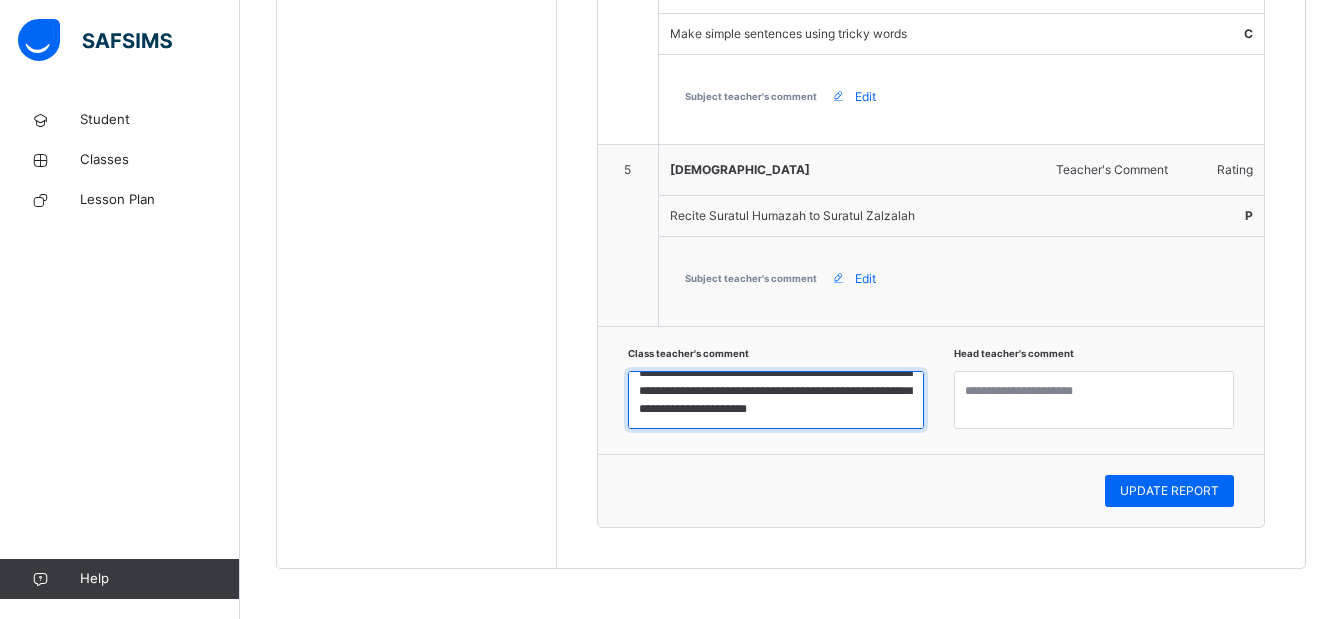 type on "**********" 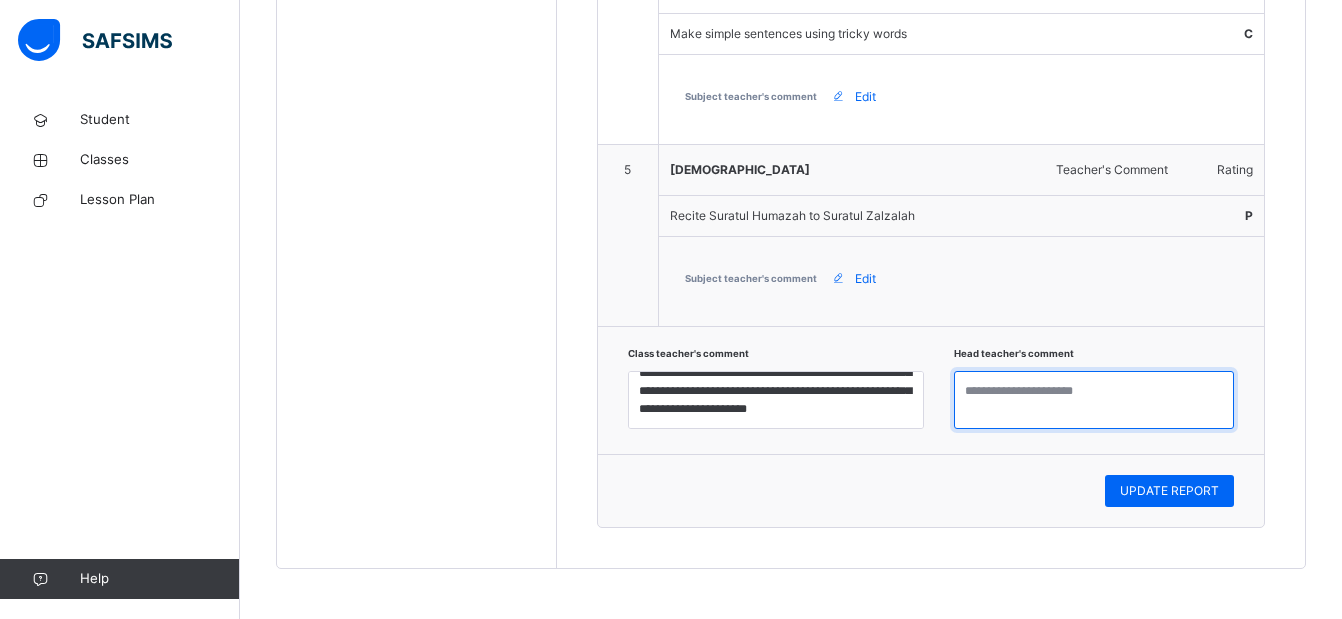 click at bounding box center [1094, 400] 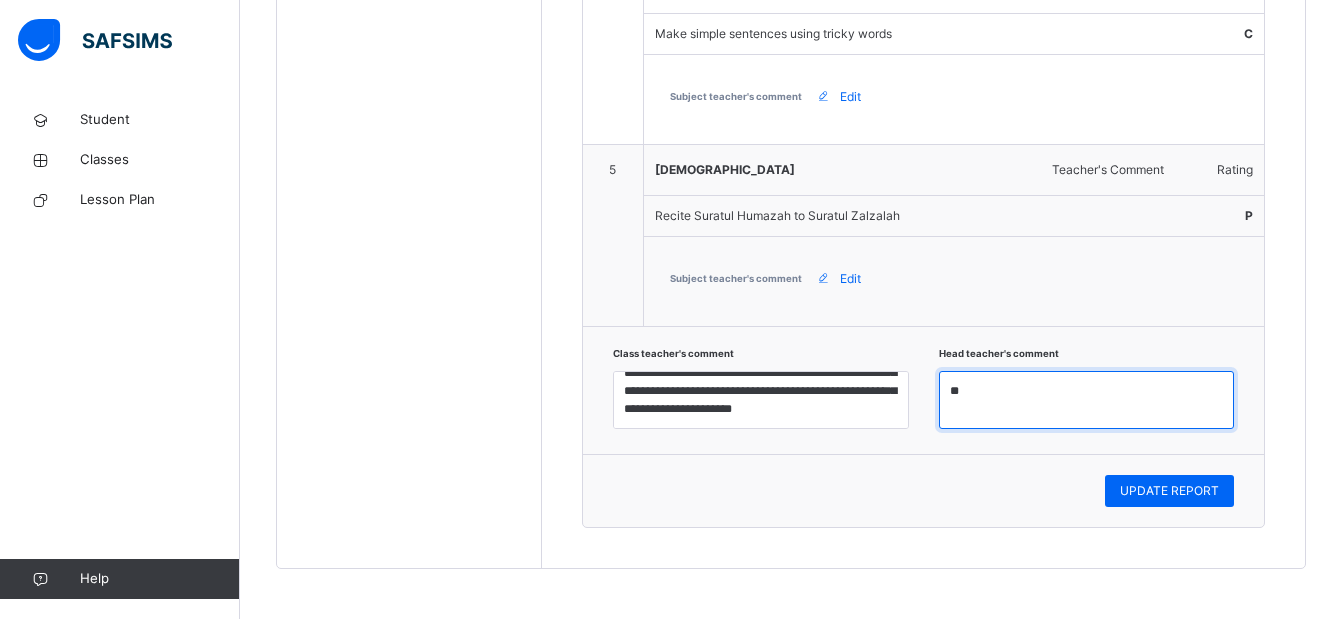 type on "*" 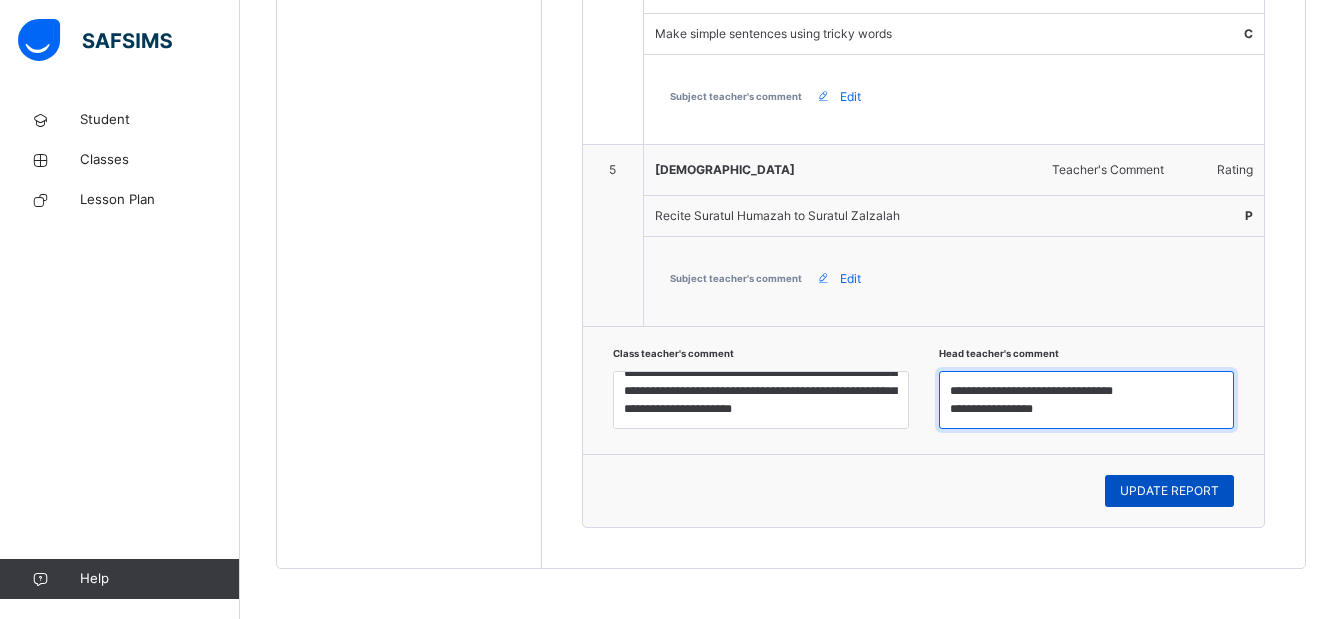 type on "**********" 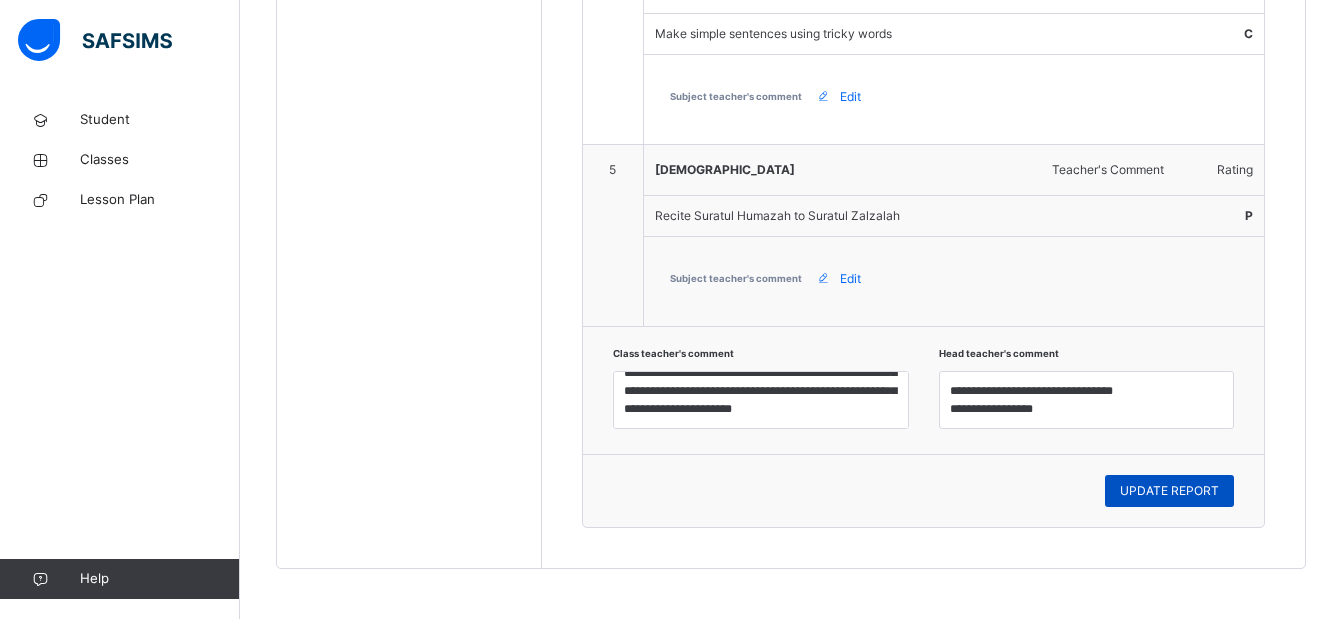 click on "UPDATE REPORT" at bounding box center (1169, 491) 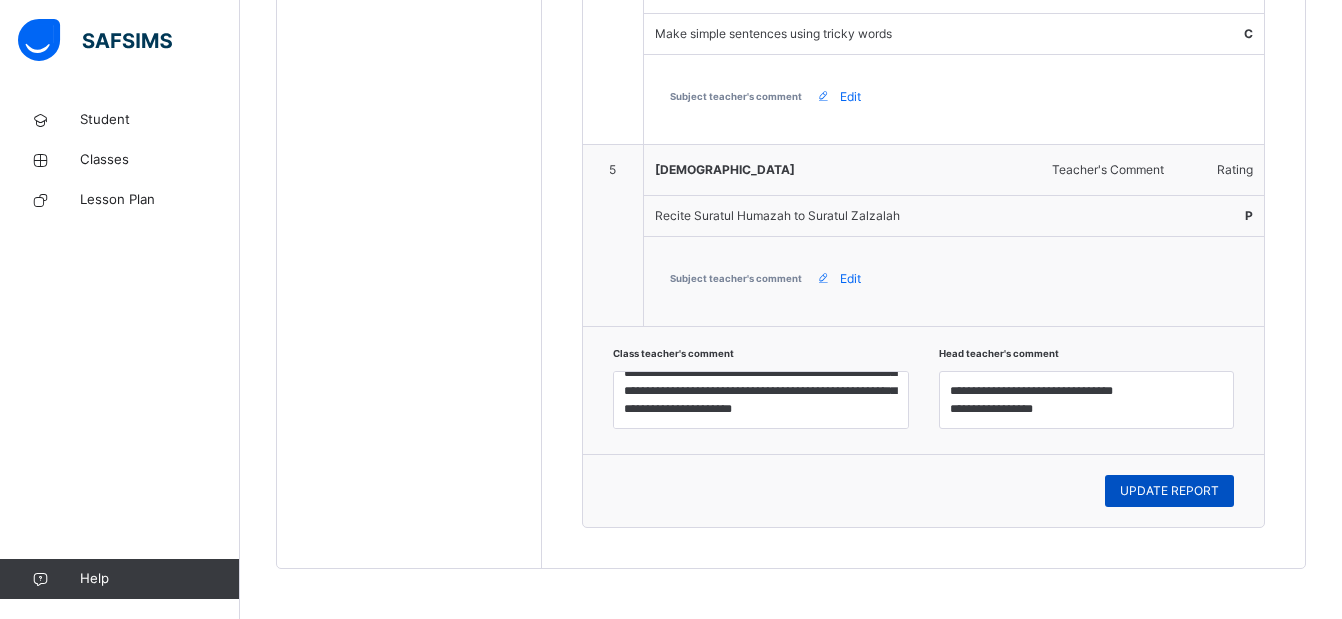 click on "UPDATE REPORT" at bounding box center [1169, 491] 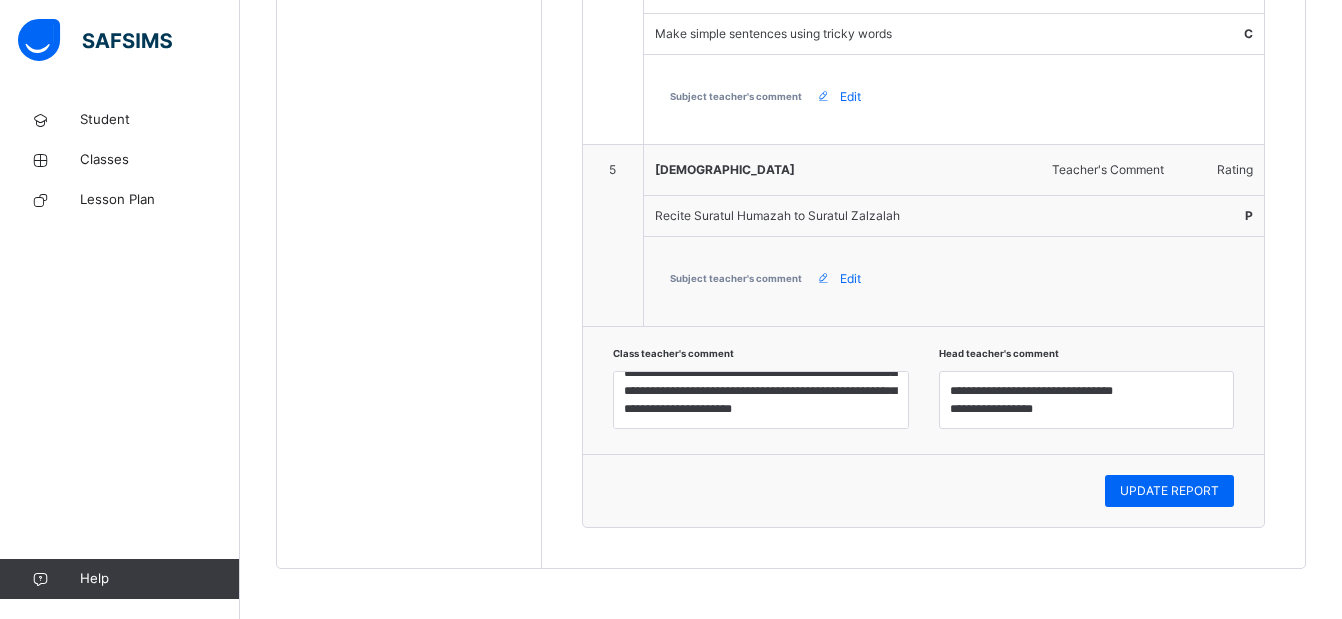 click on "Back  / NURSERY1 B NURSERY1 B NURSERY 1 Third Term [DATE]-[DATE] Class Members Early Years Results Skills Attendance Form Teacher Results More Options   18  Students in class Download Pdf Report Excel Report Bulk upload Add Class Members ESTEEM LEARNING CENTRE Date: [DATE] 9:12:21 pm Class Members Class:  NURSERY1 B Total no. of Students:  18 Term:  Third Term Session:  [DATE]-[DATE] S/NO Admission No. Last Name First Name Other Name 1 2573 [PERSON_NAME] 2 2648 [PERSON_NAME] 3 2641 [PERSON_NAME] 4 2645 [PERSON_NAME] 5 2662 [PERSON_NAME] 6 2608 ARABI [PERSON_NAME] 7 2672 ATIKU AISHA 8 2528 [PERSON_NAME] 9 2661 [PERSON_NAME] 10 2646 [PERSON_NAME] ([GEOGRAPHIC_DATA][PERSON_NAME] 11 2558 [PERSON_NAME] 12 2594 [PERSON_NAME] 13 2559 [PERSON_NAME] 14 2643 [PERSON_NAME] BAZZA 15 2728 NURUDDEEN ISA 16 2658 SA'AD [PERSON_NAME] 17 2689 [PERSON_NAME] 18 2720 UWAISU [PERSON_NAME] Students Actions [PERSON_NAME]  2573 View Profile 2648" at bounding box center (791, -581) 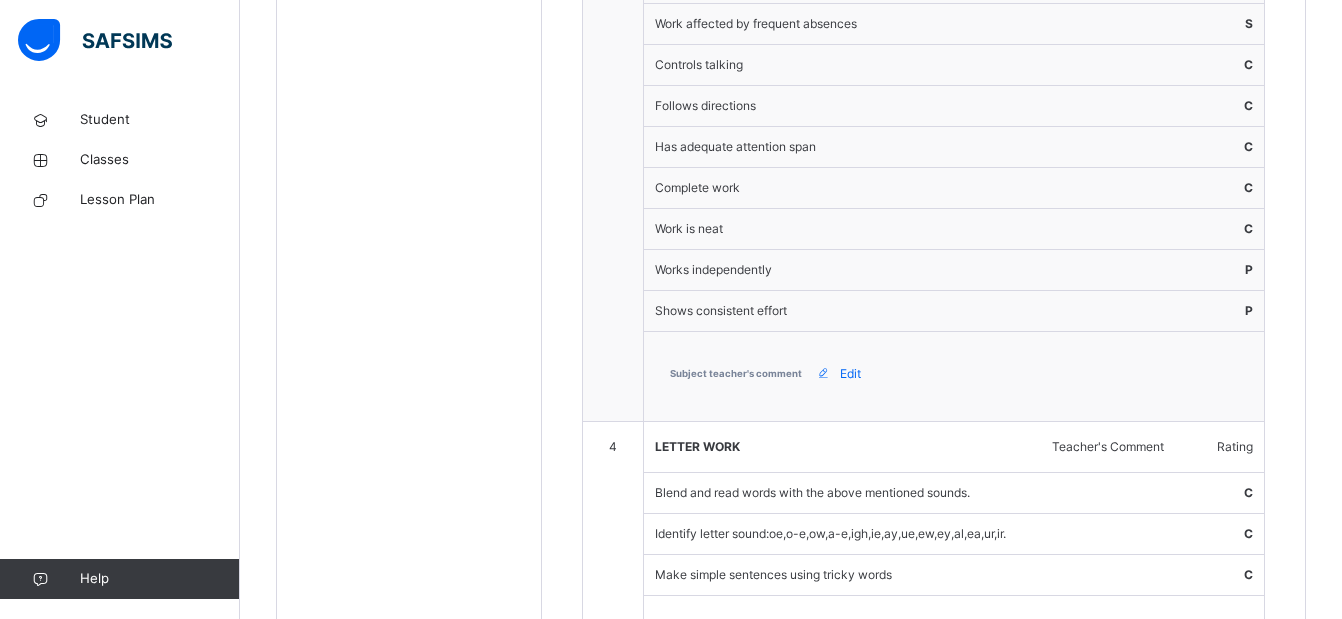 scroll, scrollTop: 799, scrollLeft: 0, axis: vertical 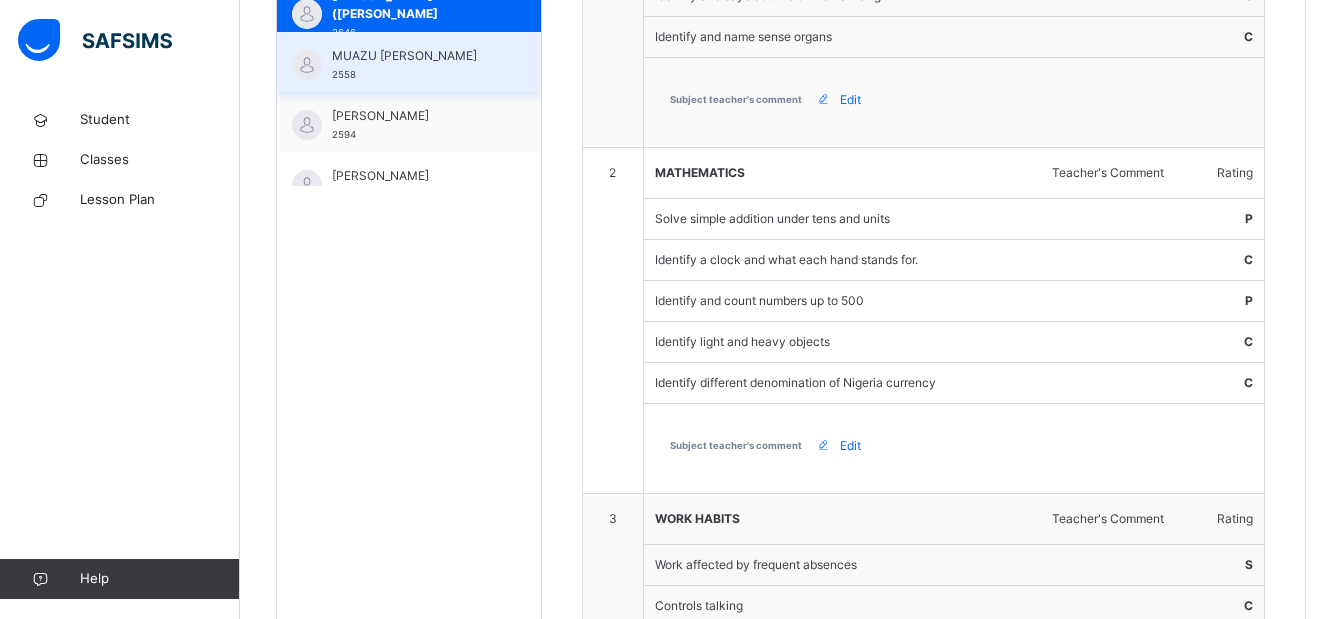click on "MUAZU [PERSON_NAME] 2558" at bounding box center [409, 62] 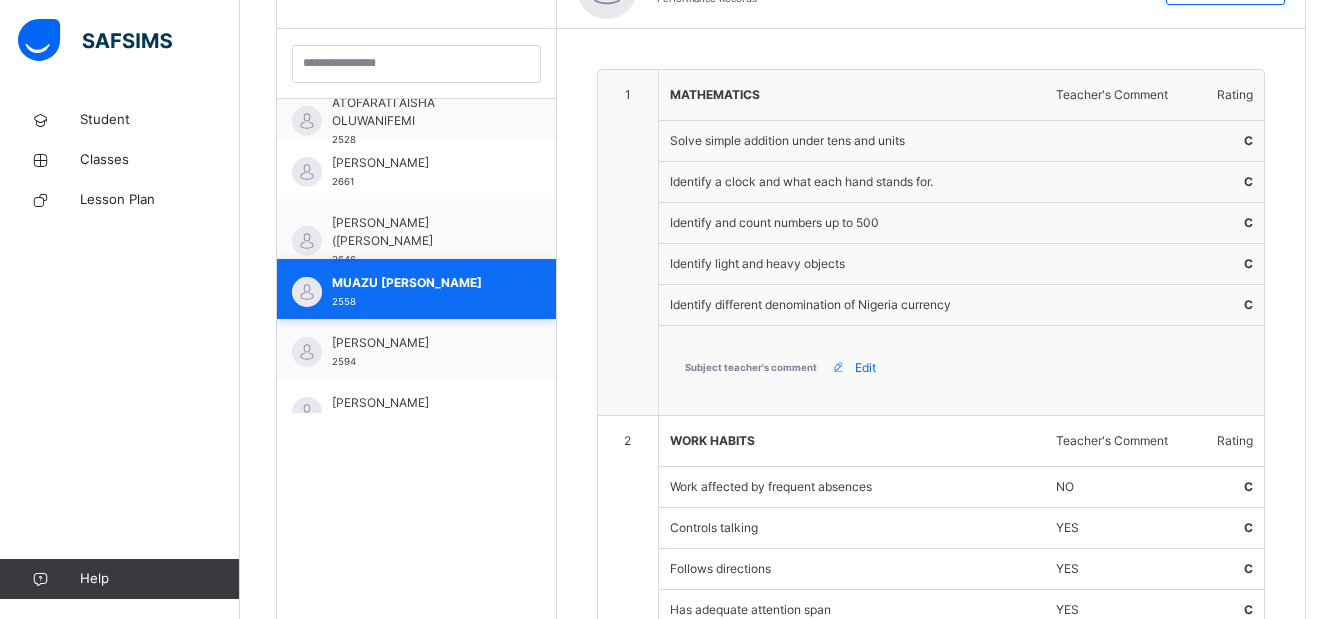 scroll, scrollTop: 799, scrollLeft: 0, axis: vertical 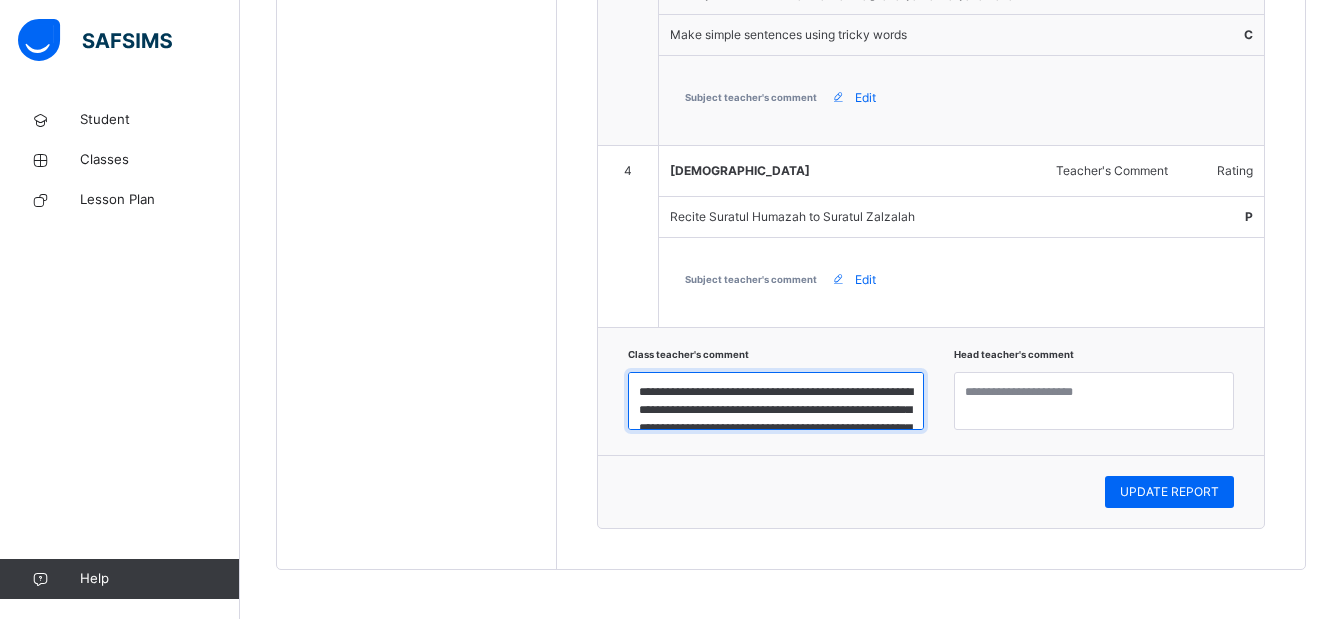 click on "**********" at bounding box center (776, 401) 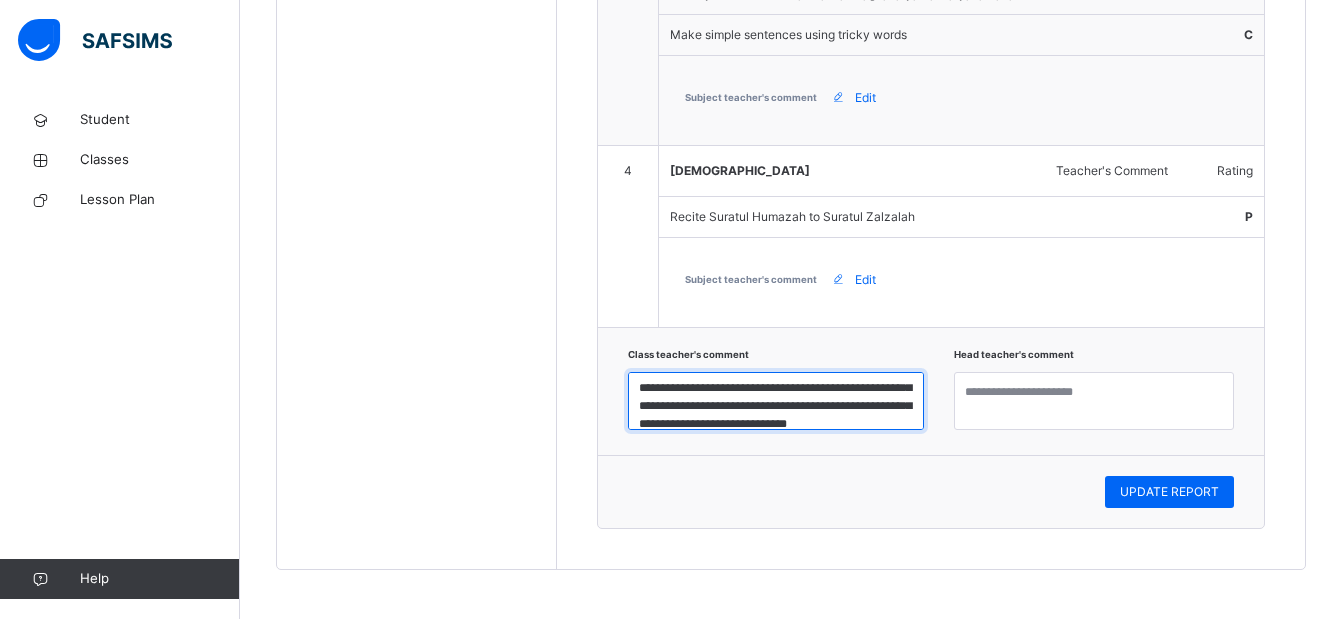 scroll, scrollTop: 40, scrollLeft: 0, axis: vertical 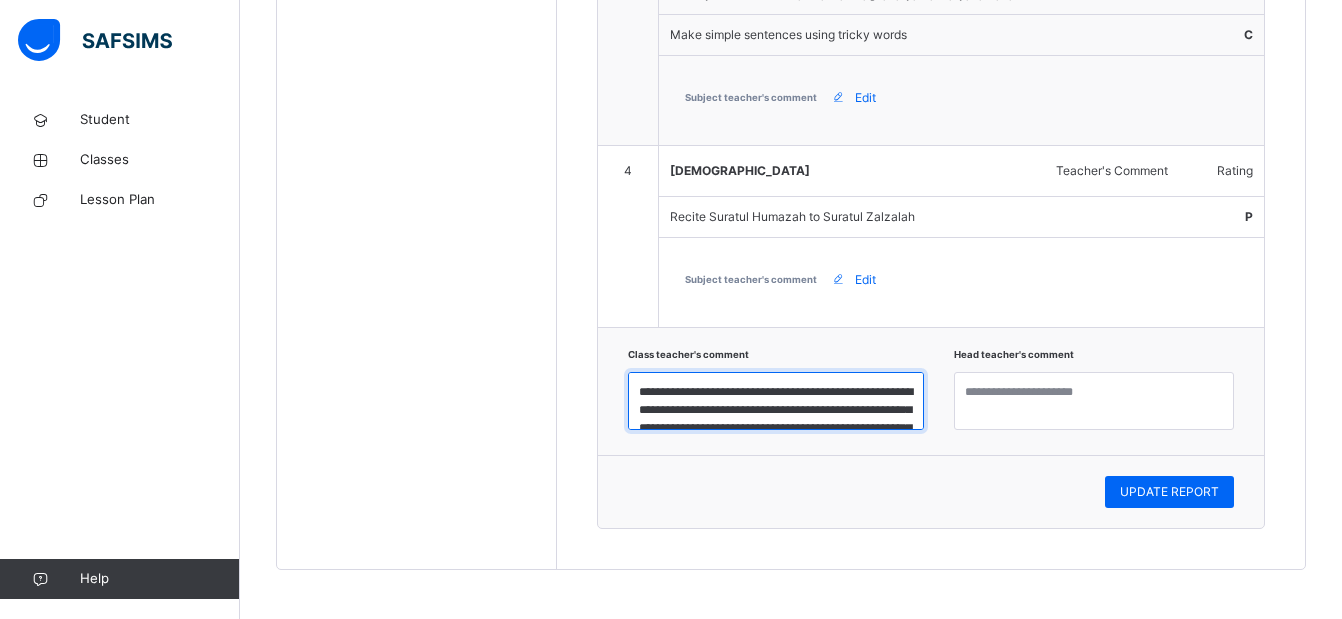click on "**********" at bounding box center (776, 401) 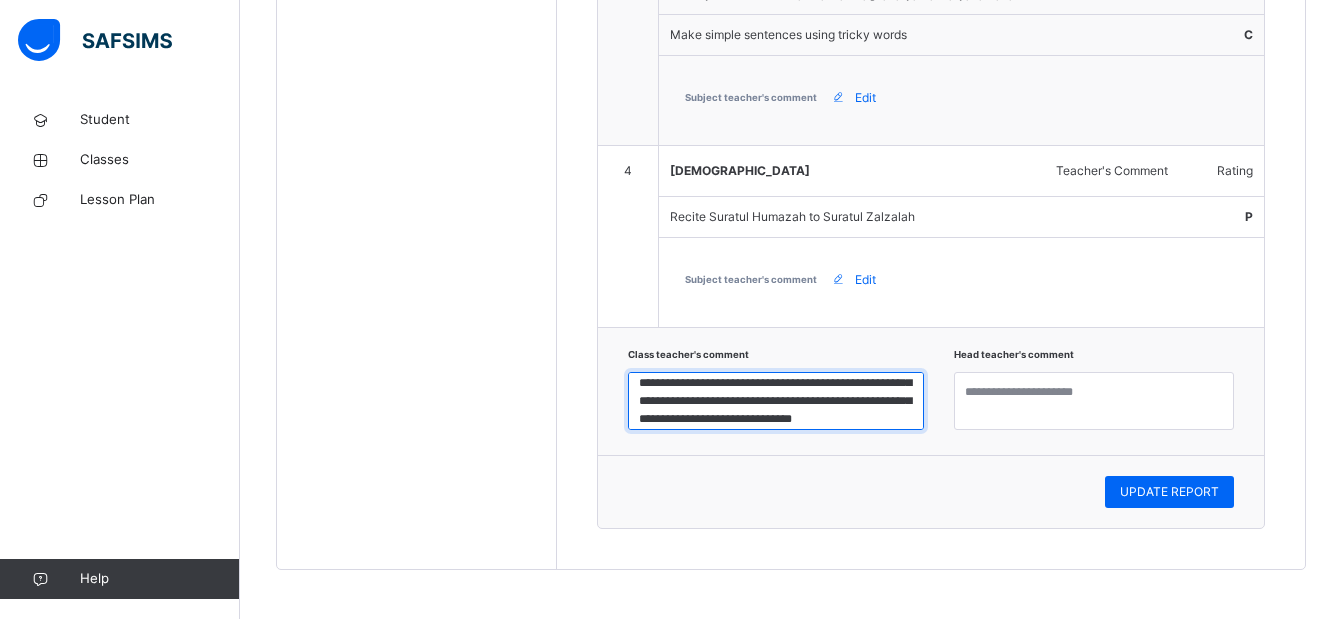 scroll, scrollTop: 40, scrollLeft: 0, axis: vertical 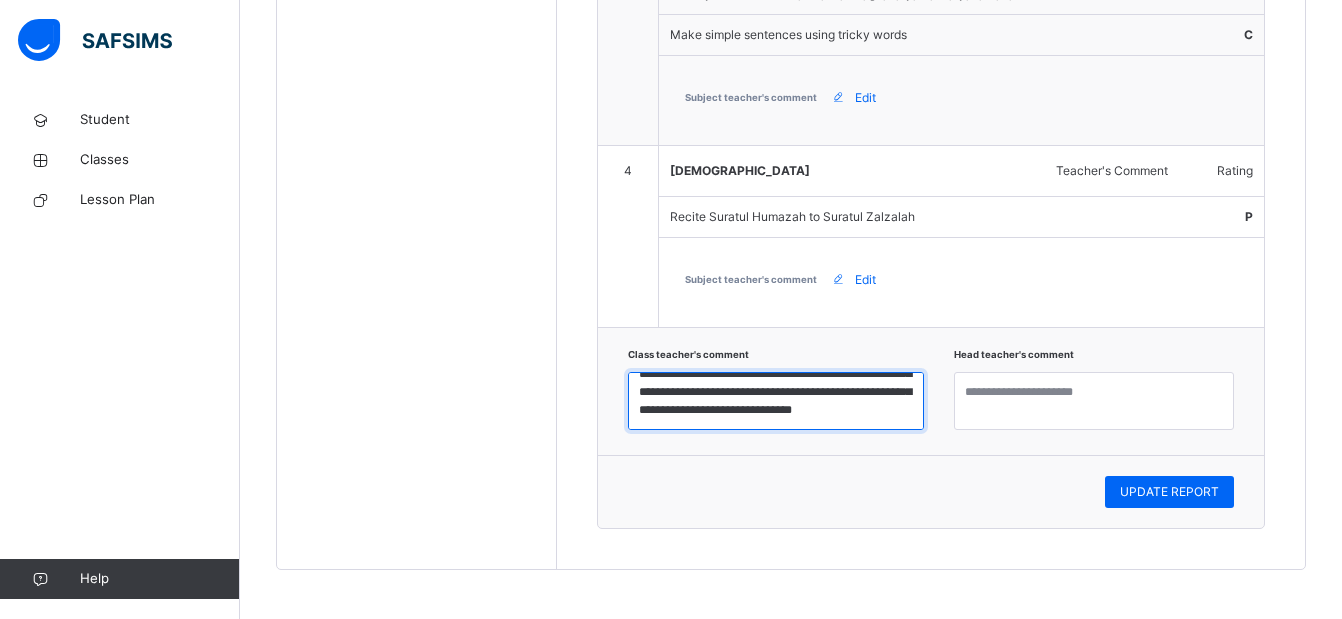 type on "**********" 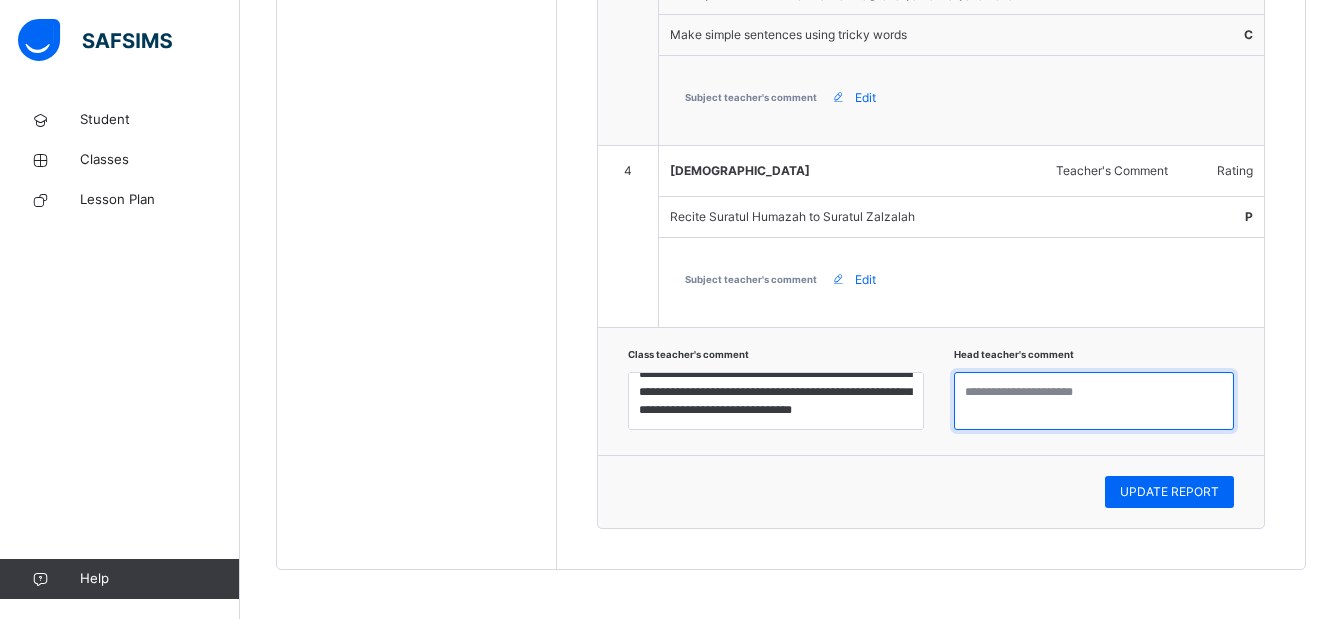 click at bounding box center (1094, 401) 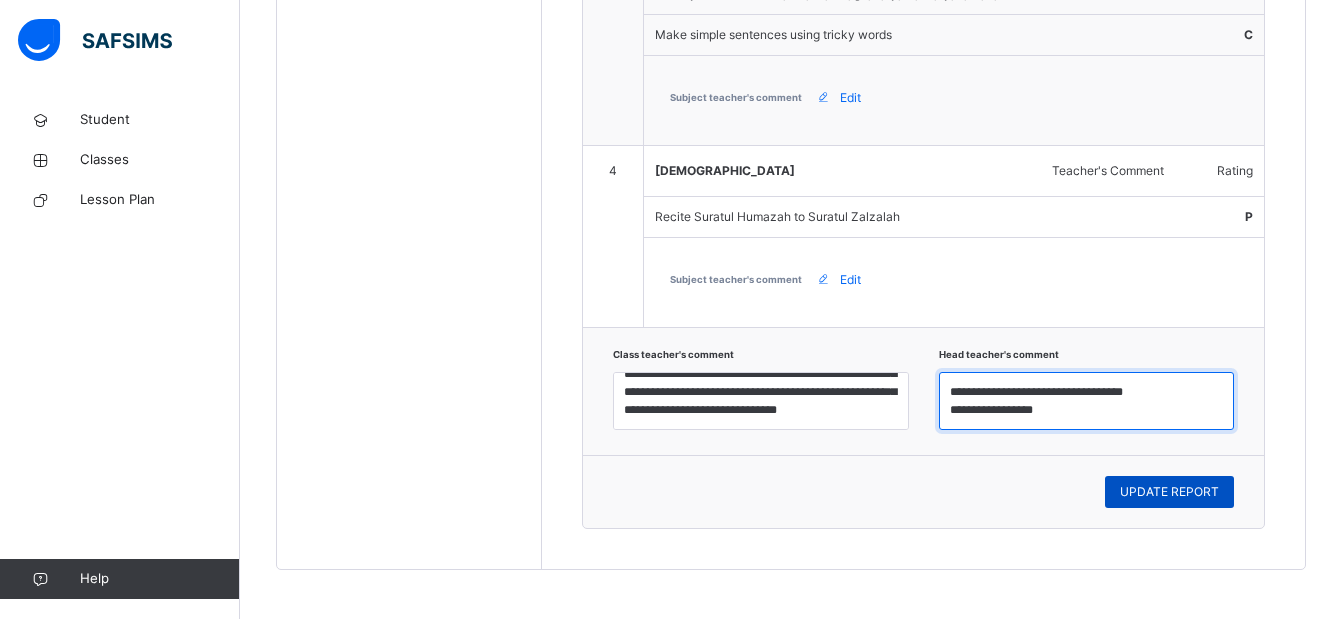 type on "**********" 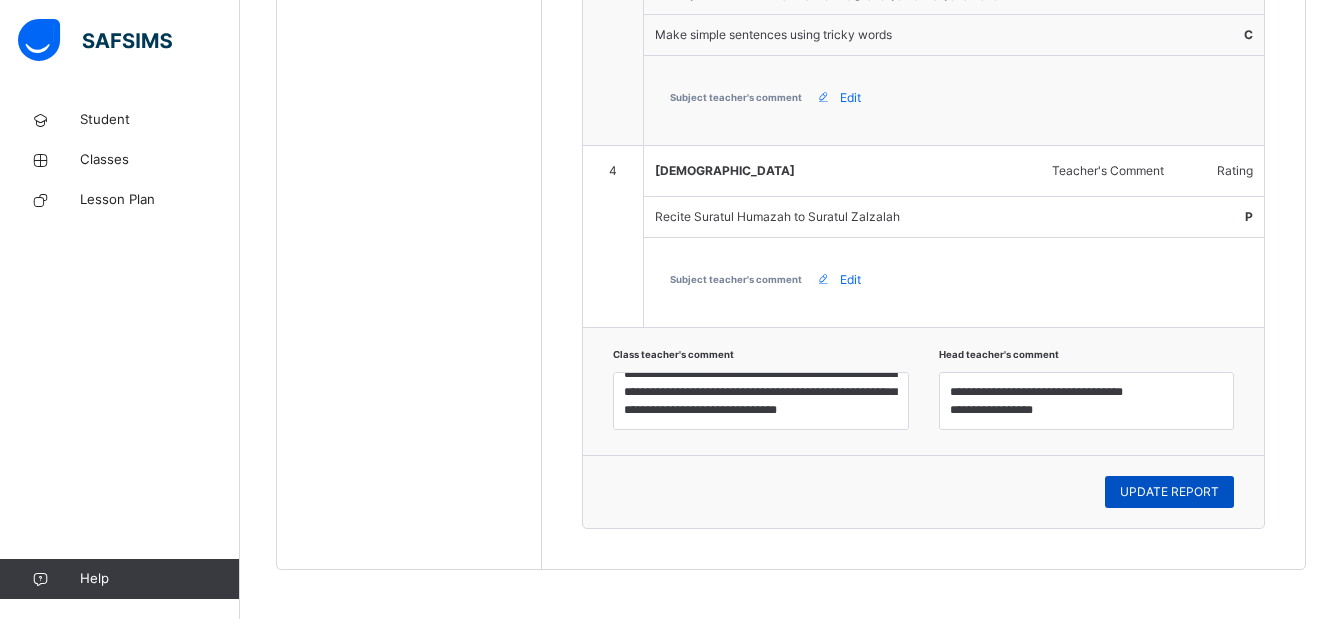 click on "UPDATE REPORT" at bounding box center (1169, 492) 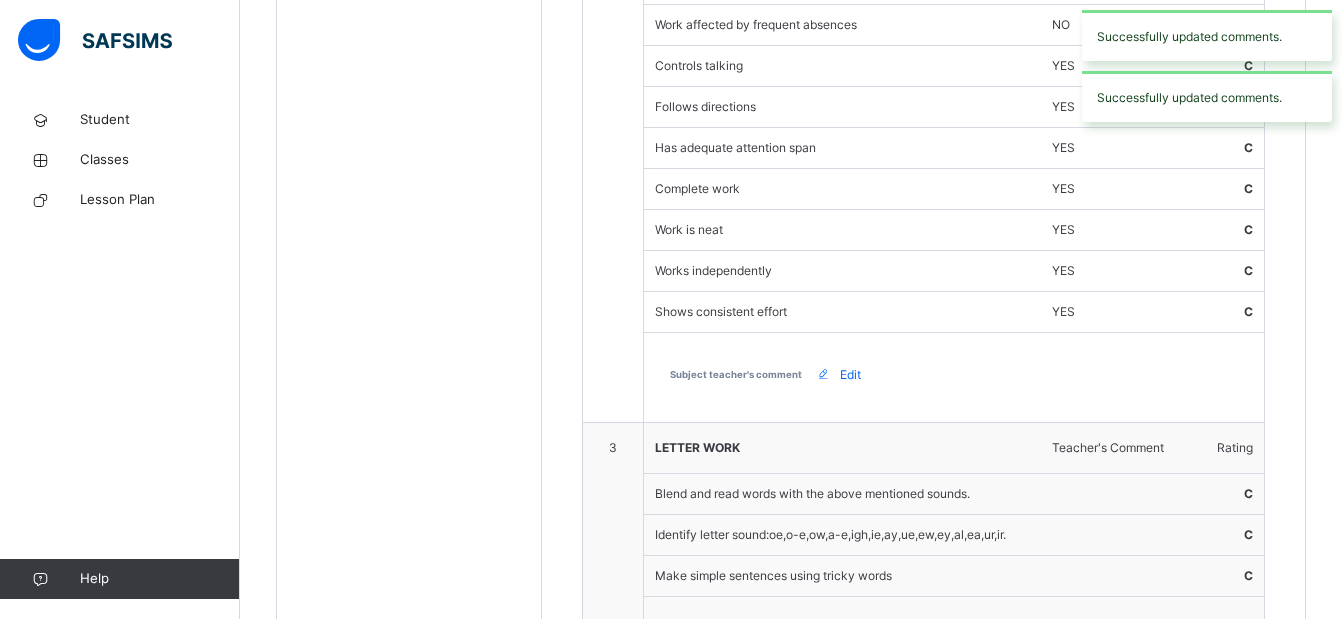 scroll, scrollTop: 493, scrollLeft: 0, axis: vertical 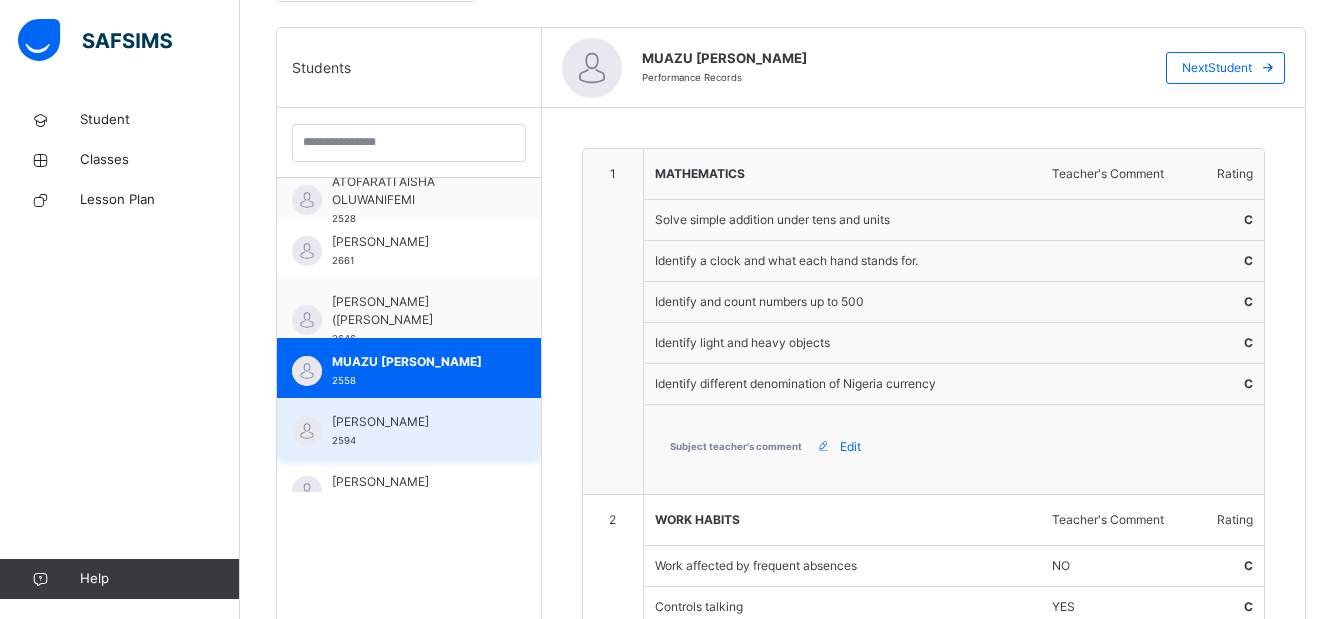 click on "[PERSON_NAME]" at bounding box center (414, 422) 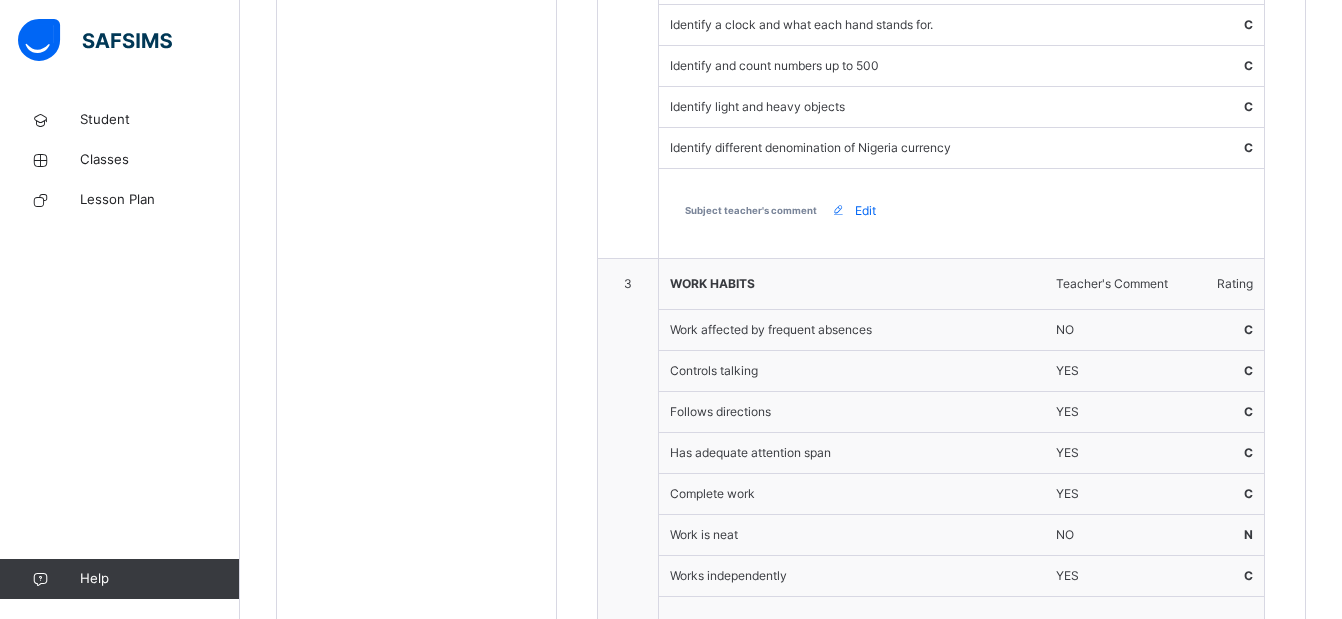 scroll, scrollTop: 1575, scrollLeft: 0, axis: vertical 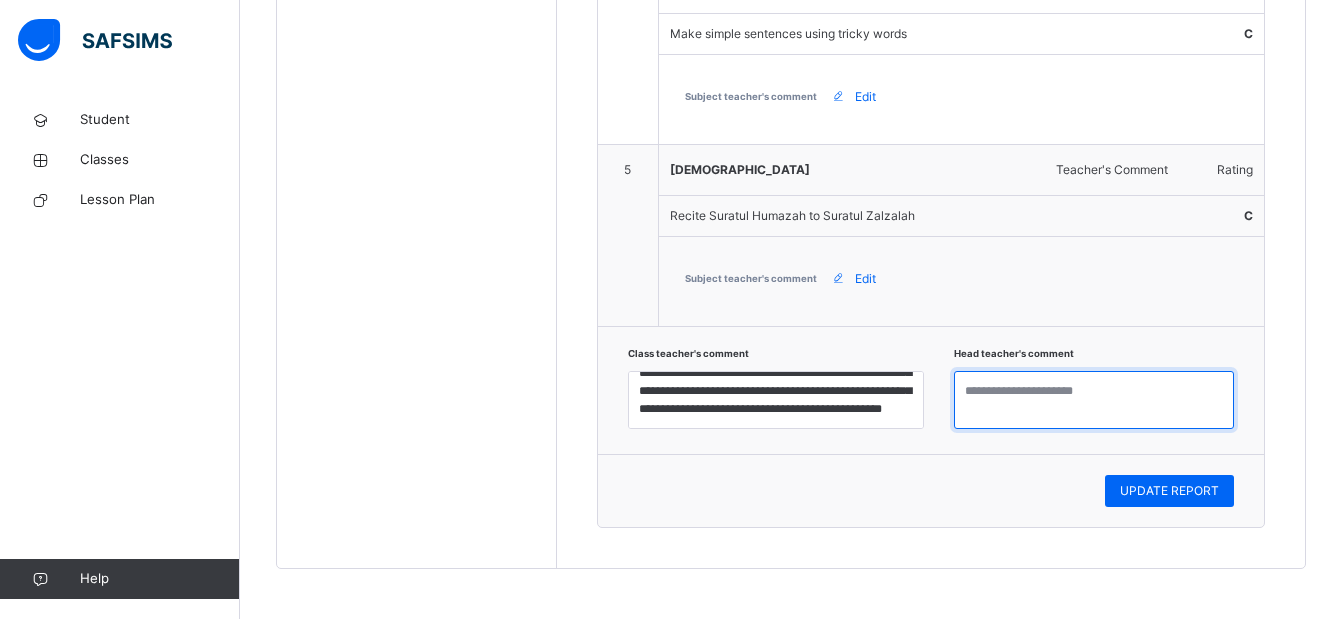 click at bounding box center [1094, 400] 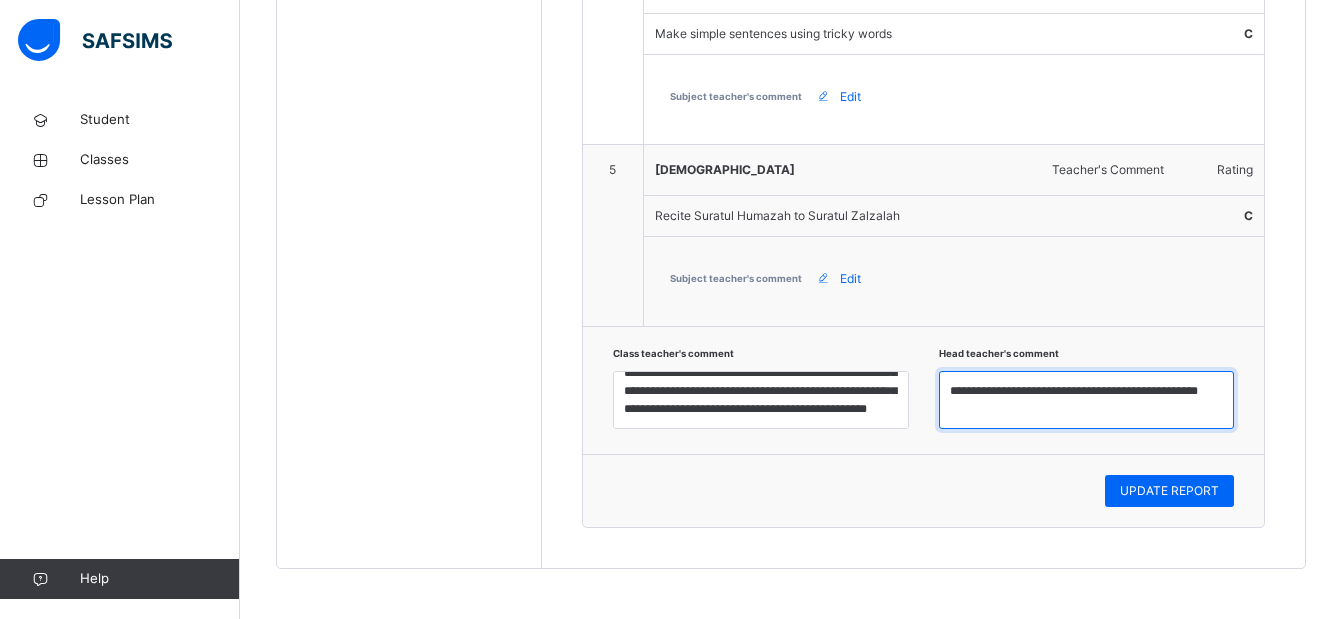 click on "**********" at bounding box center [1087, 400] 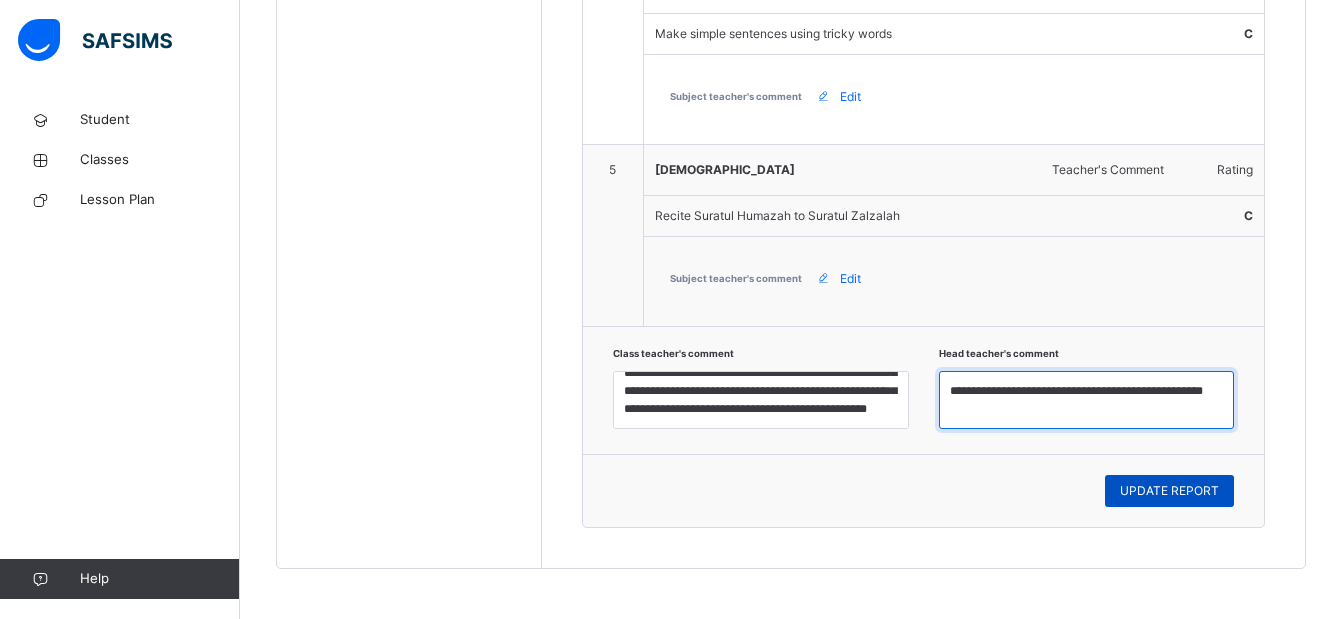 type on "**********" 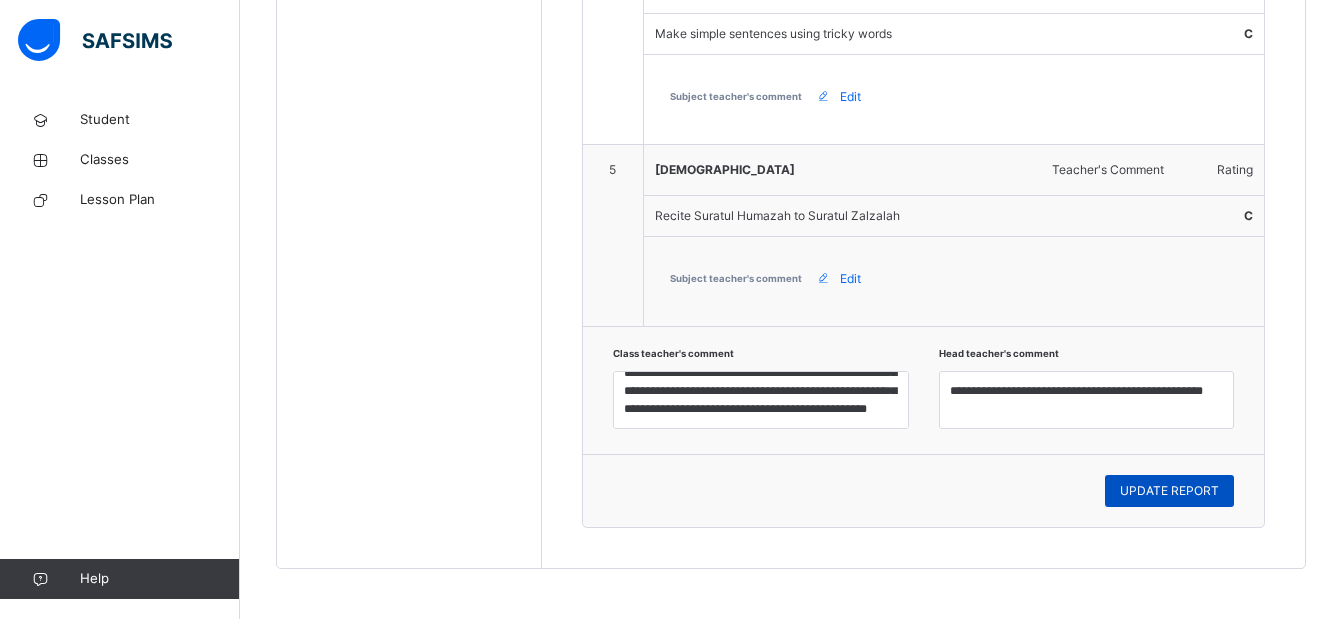 click on "UPDATE REPORT" at bounding box center [1169, 491] 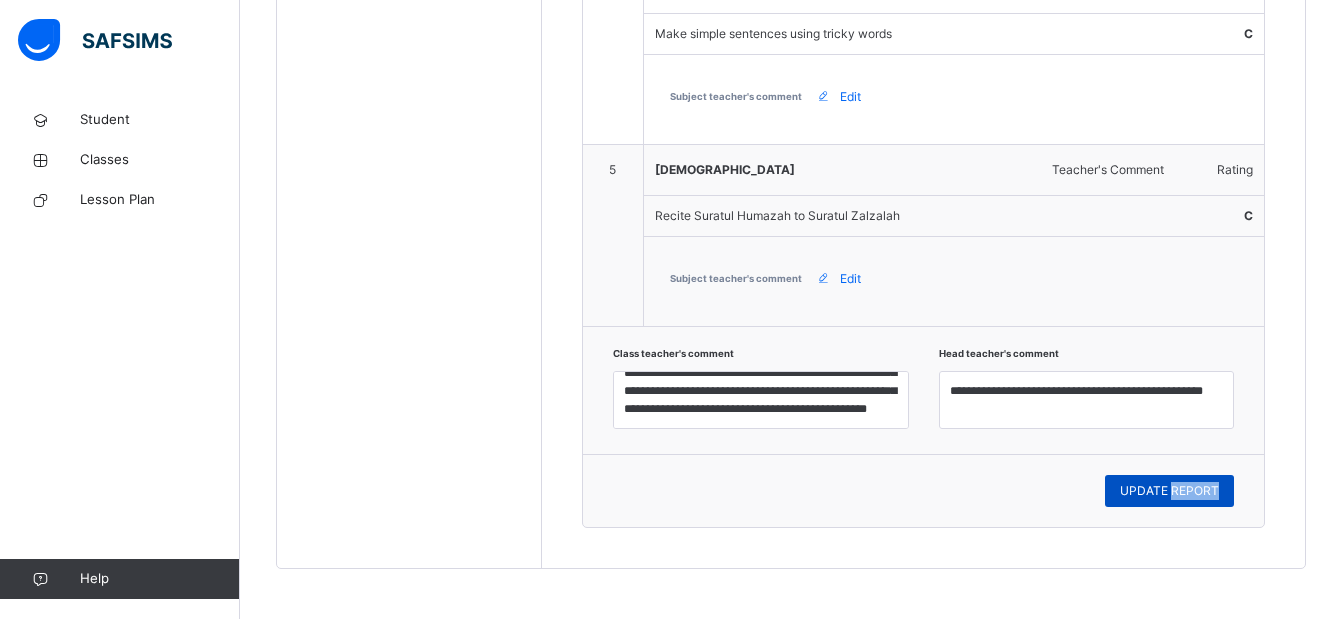 click on "UPDATE REPORT" at bounding box center (1169, 491) 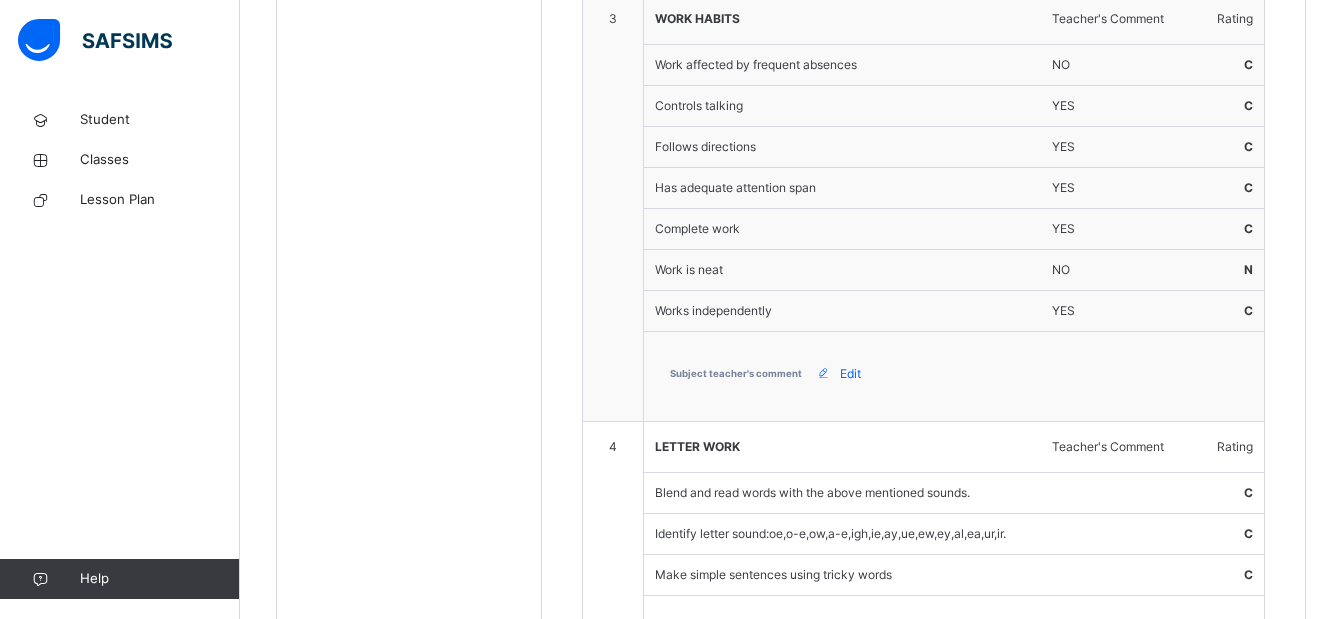 scroll, scrollTop: 758, scrollLeft: 0, axis: vertical 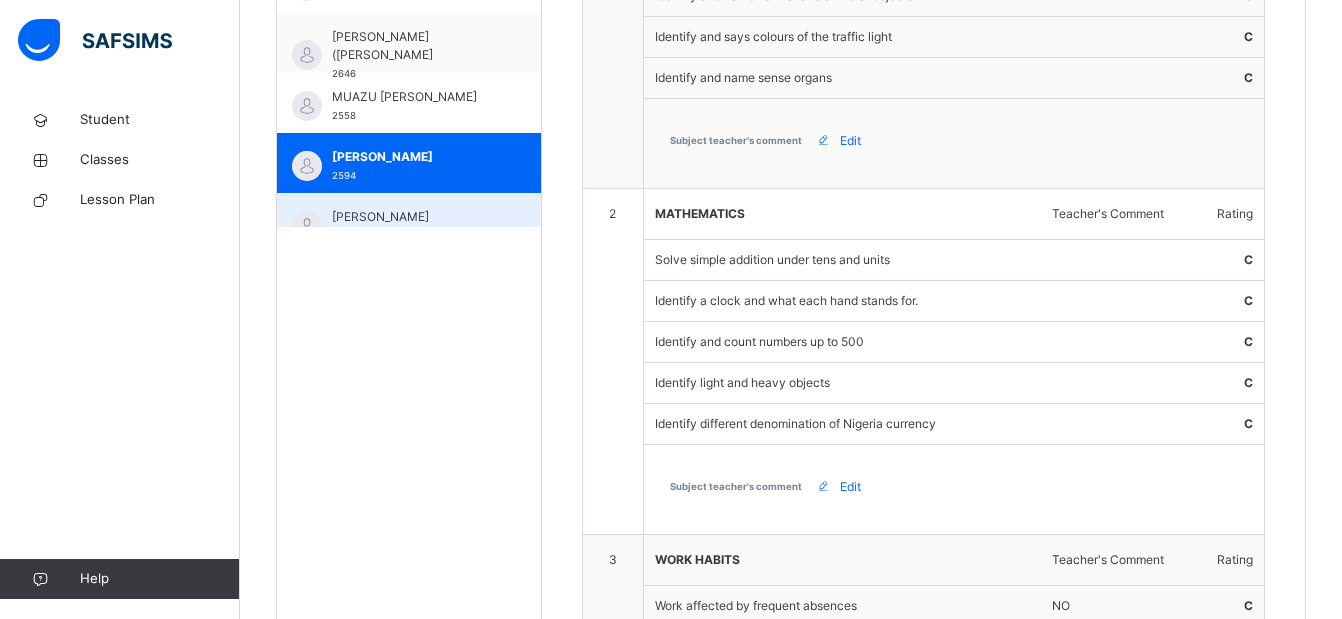 click on "[PERSON_NAME]" at bounding box center (414, 217) 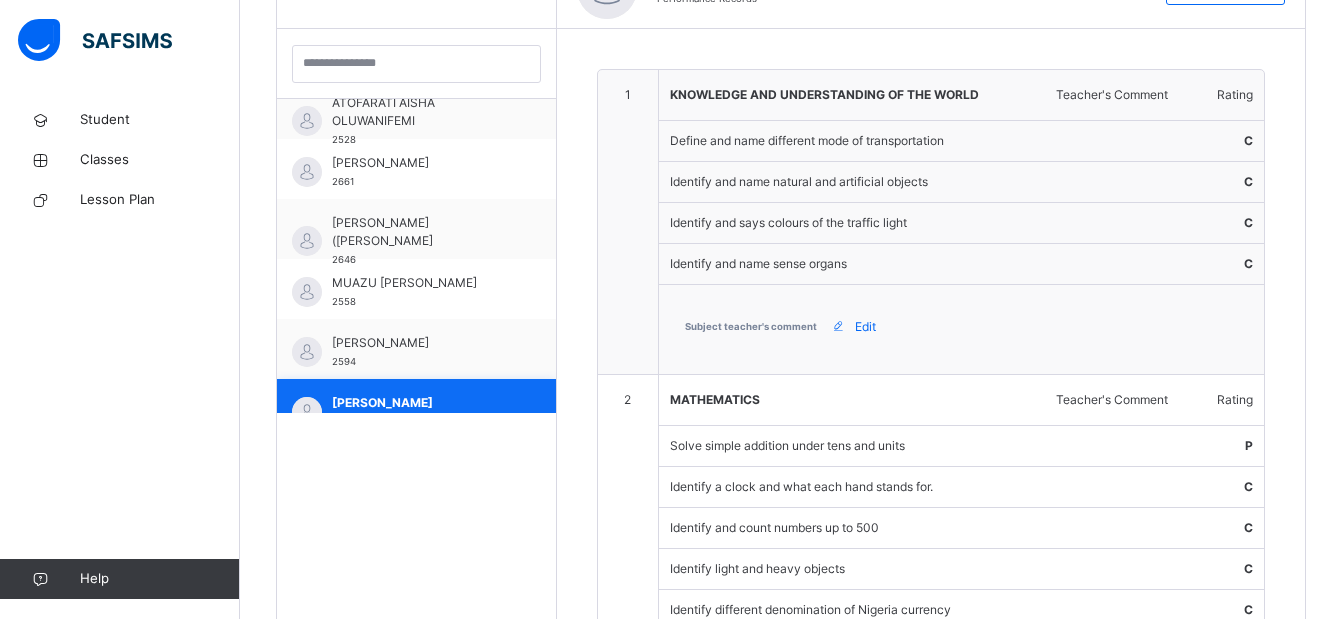 scroll, scrollTop: 758, scrollLeft: 0, axis: vertical 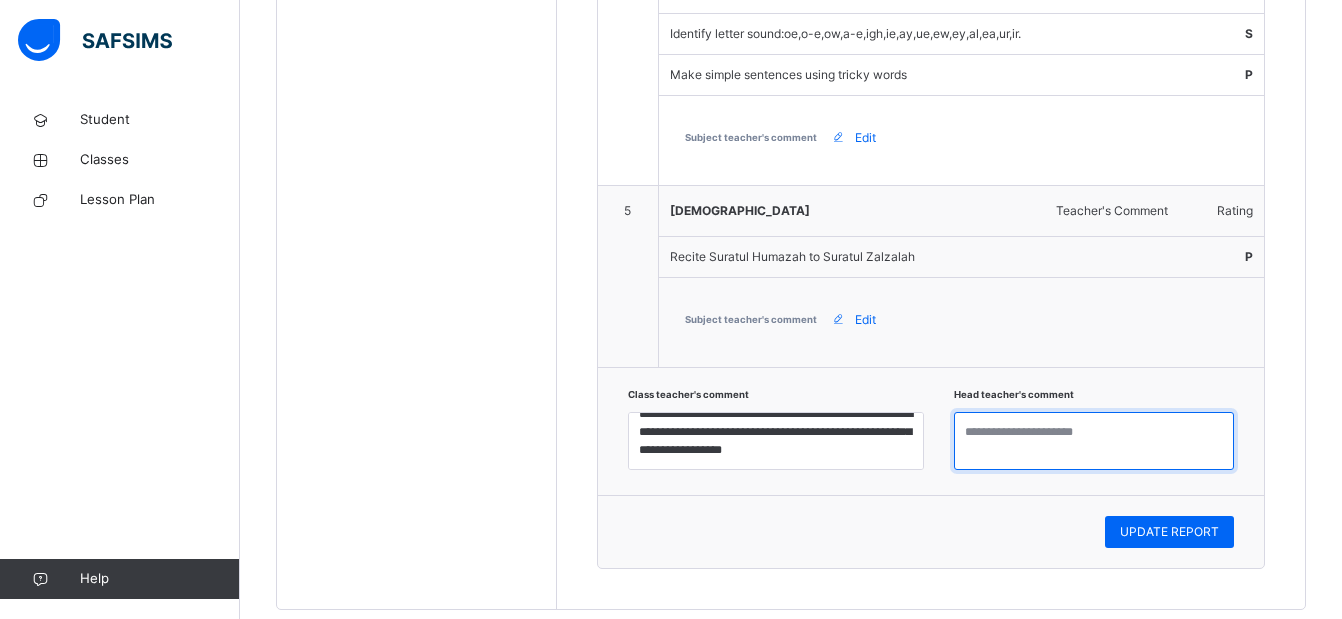 click at bounding box center [1094, 441] 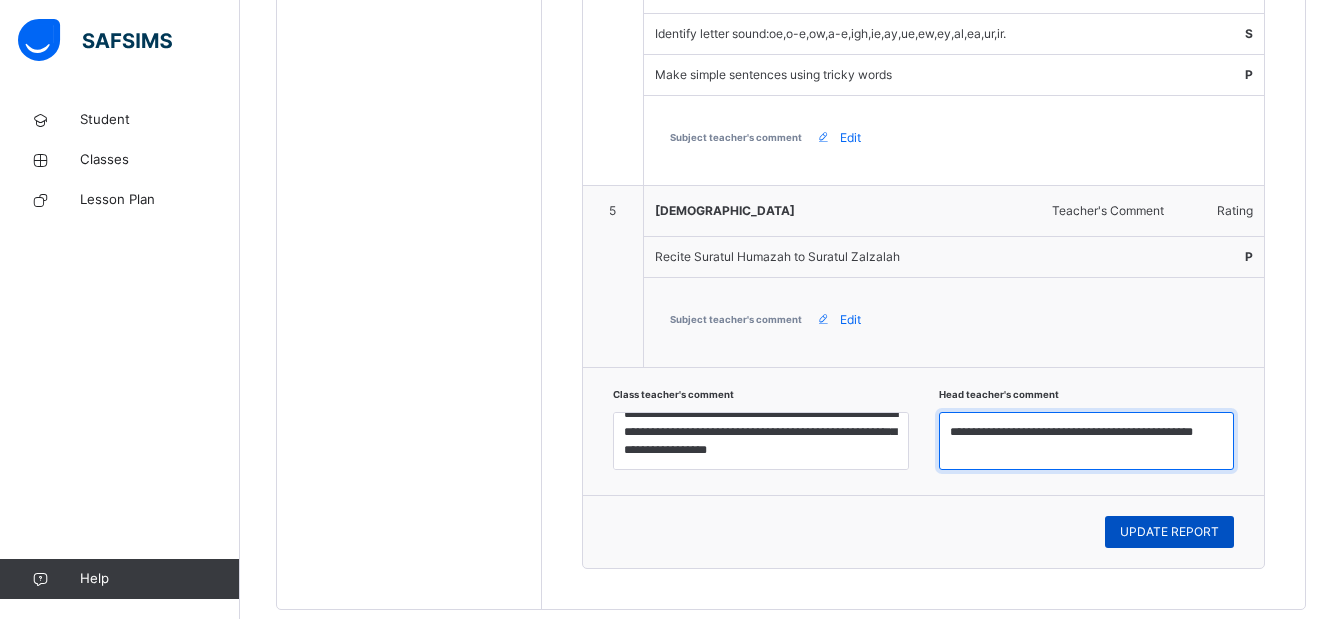 type on "**********" 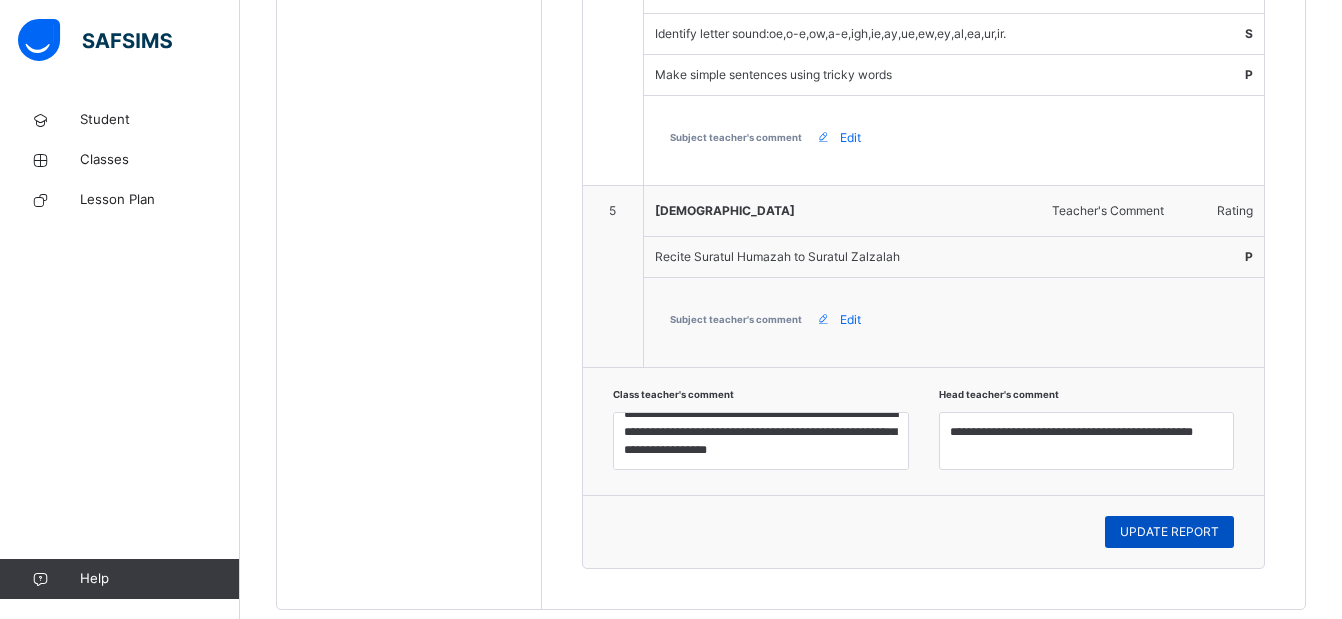 click on "UPDATE REPORT" at bounding box center (1169, 532) 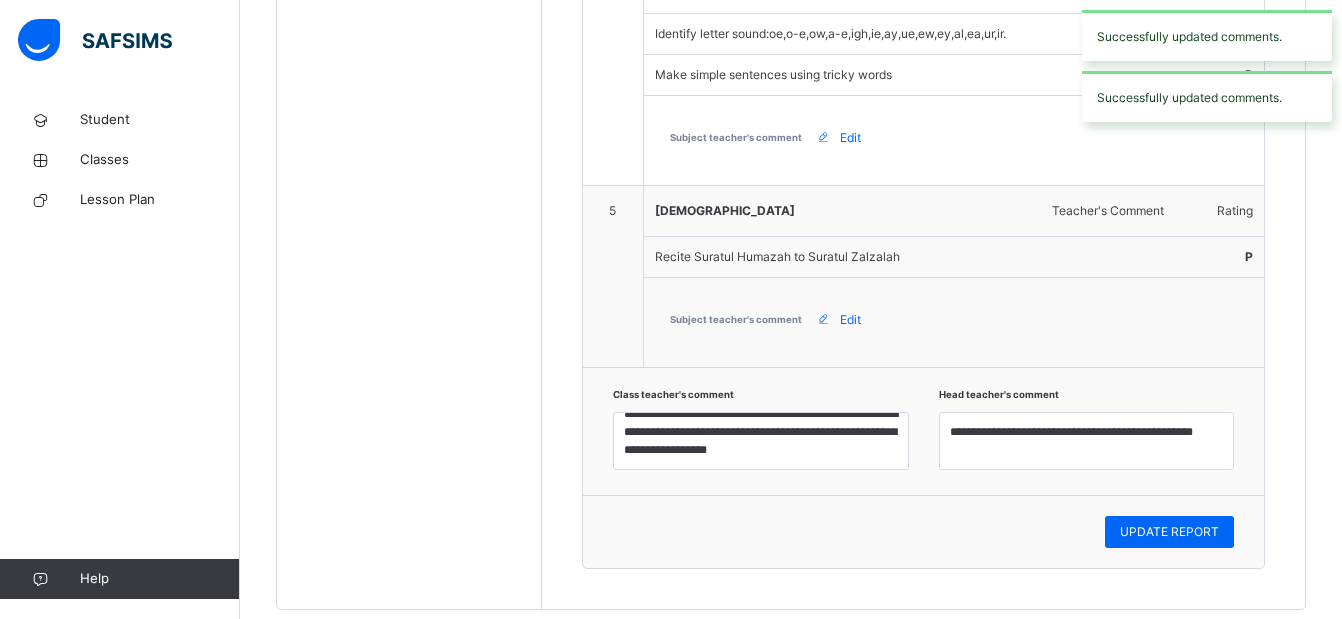 scroll, scrollTop: 758, scrollLeft: 0, axis: vertical 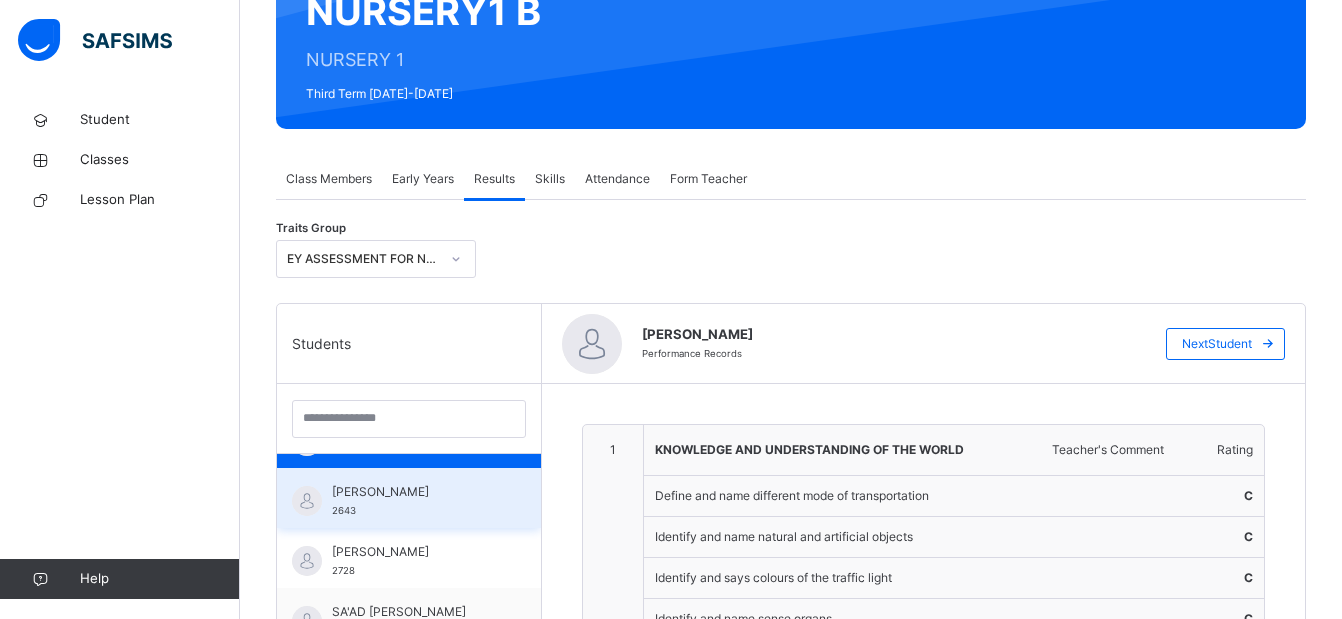 click on "[PERSON_NAME] BAZZA 2643" at bounding box center (414, 501) 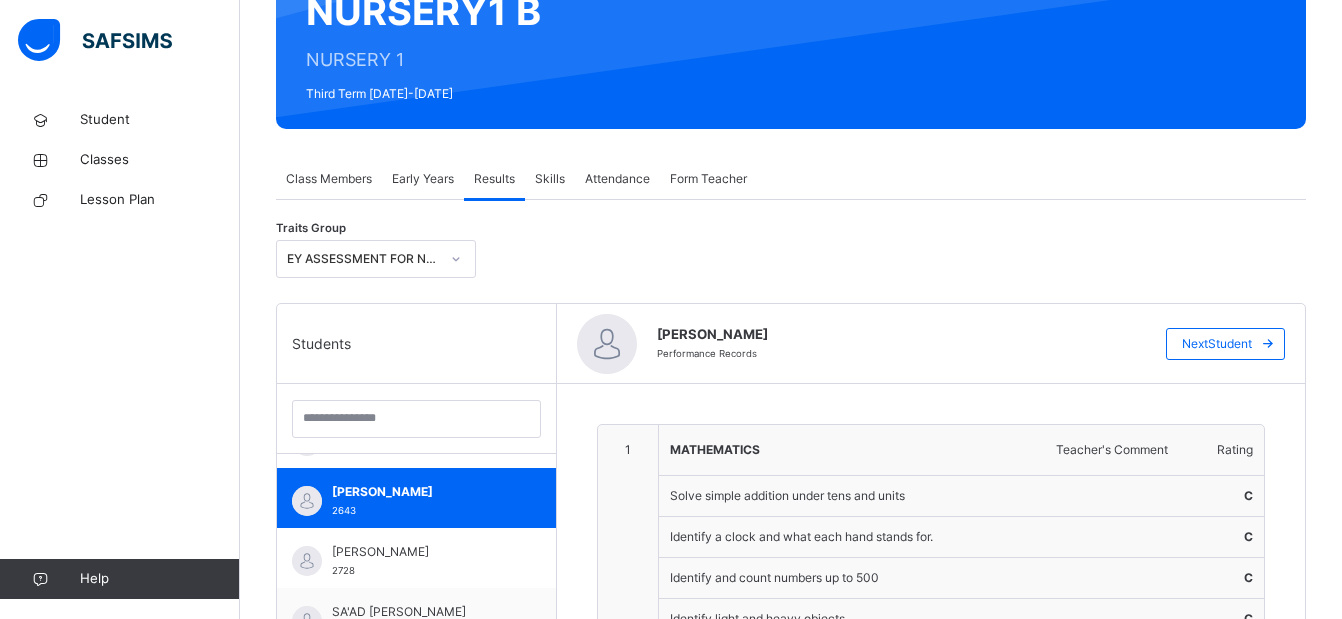 type on "**********" 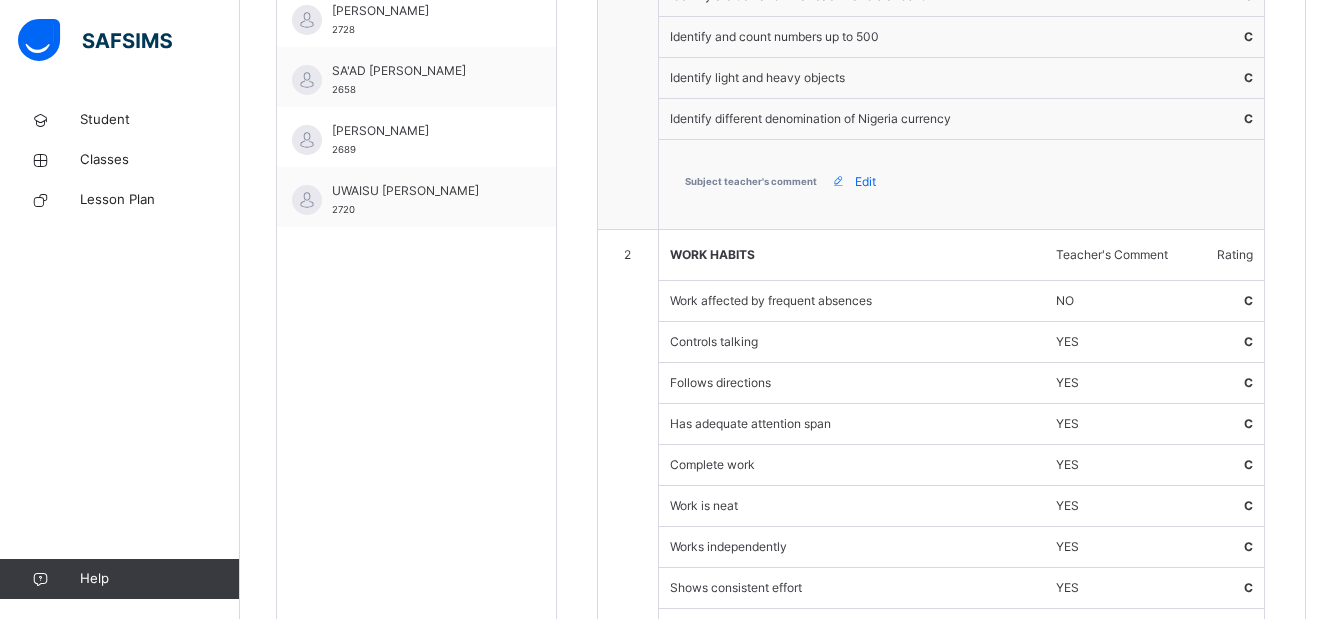 scroll, scrollTop: 1299, scrollLeft: 0, axis: vertical 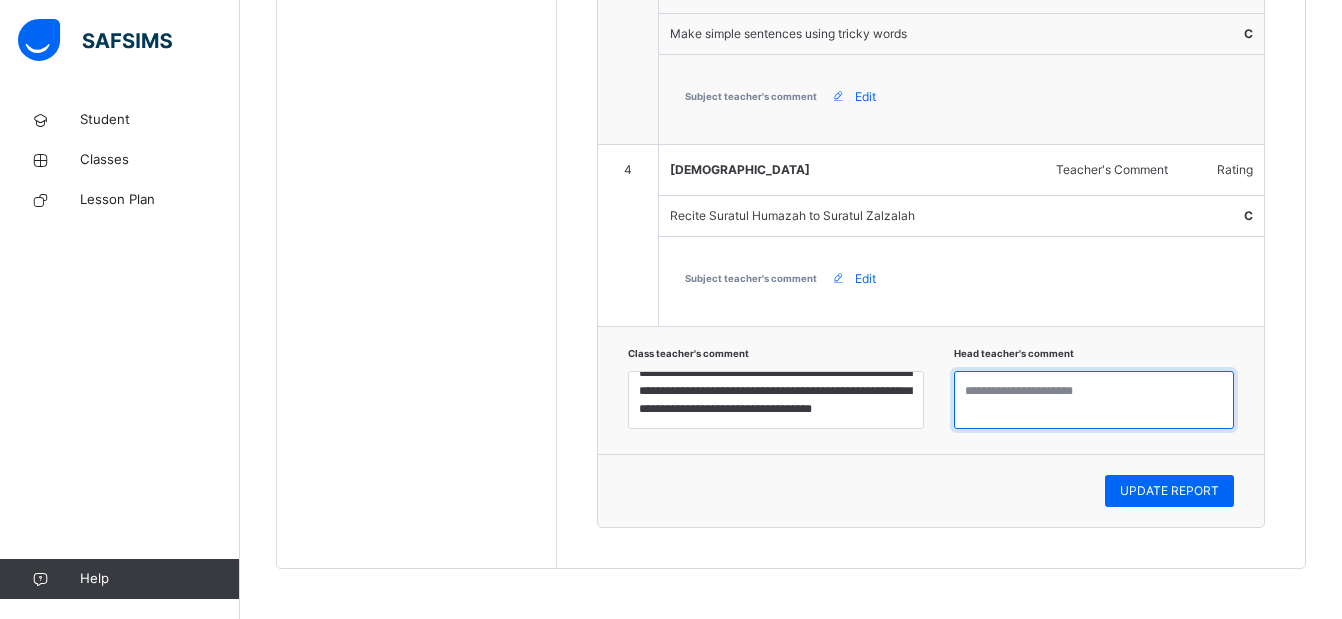 click at bounding box center [1094, 400] 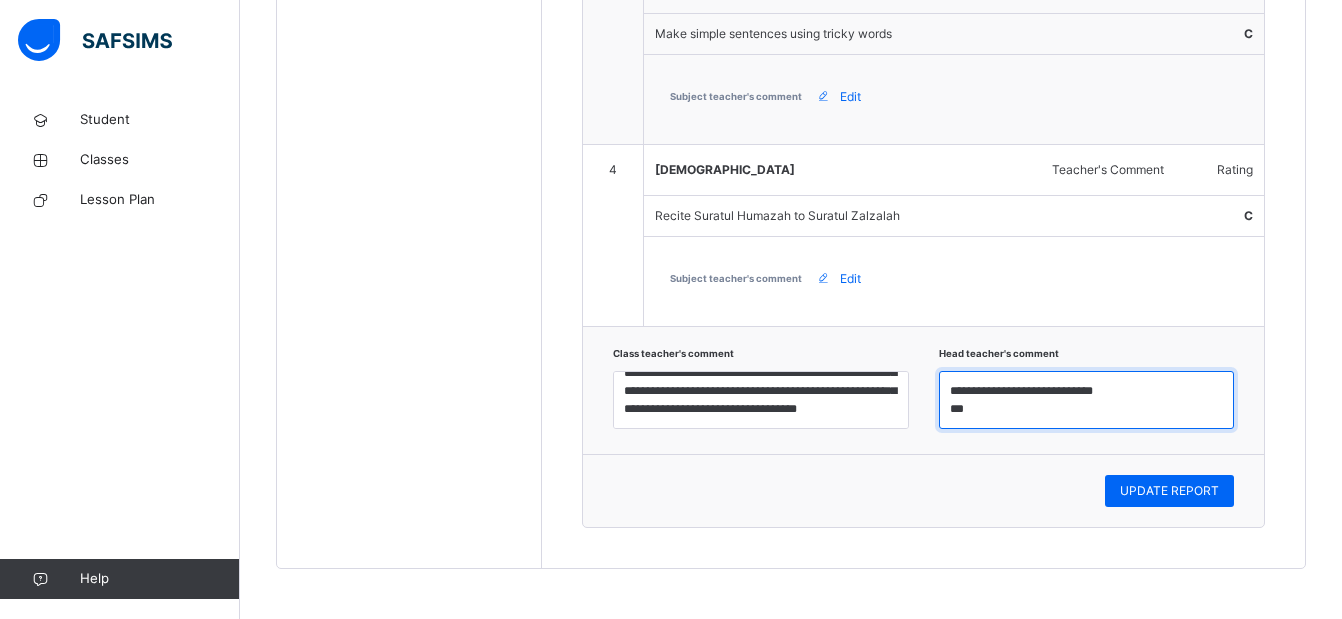 click on "**********" at bounding box center [1087, 400] 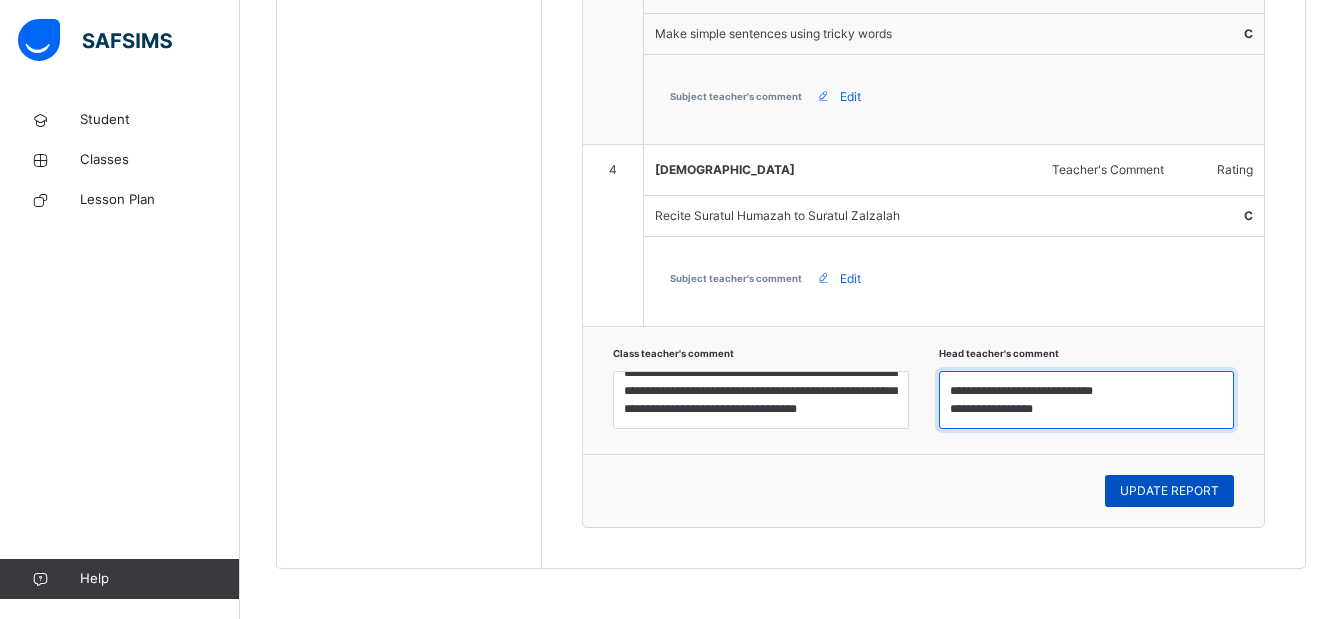 type on "**********" 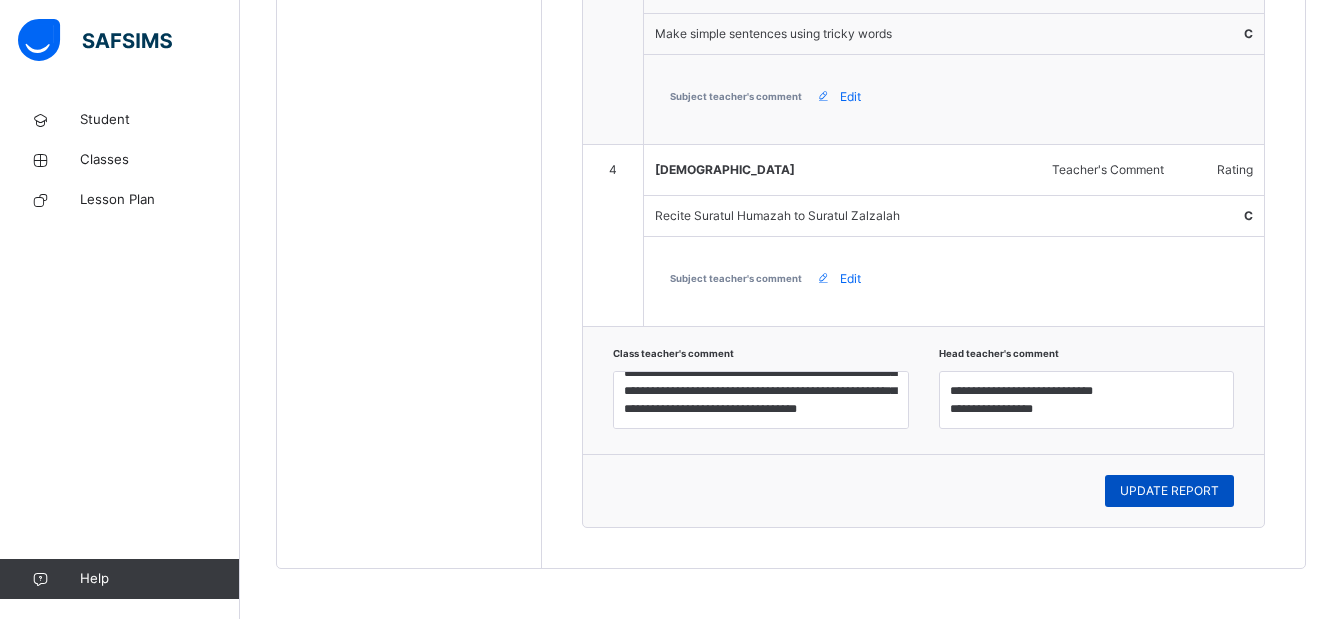 click on "UPDATE REPORT" at bounding box center (1169, 491) 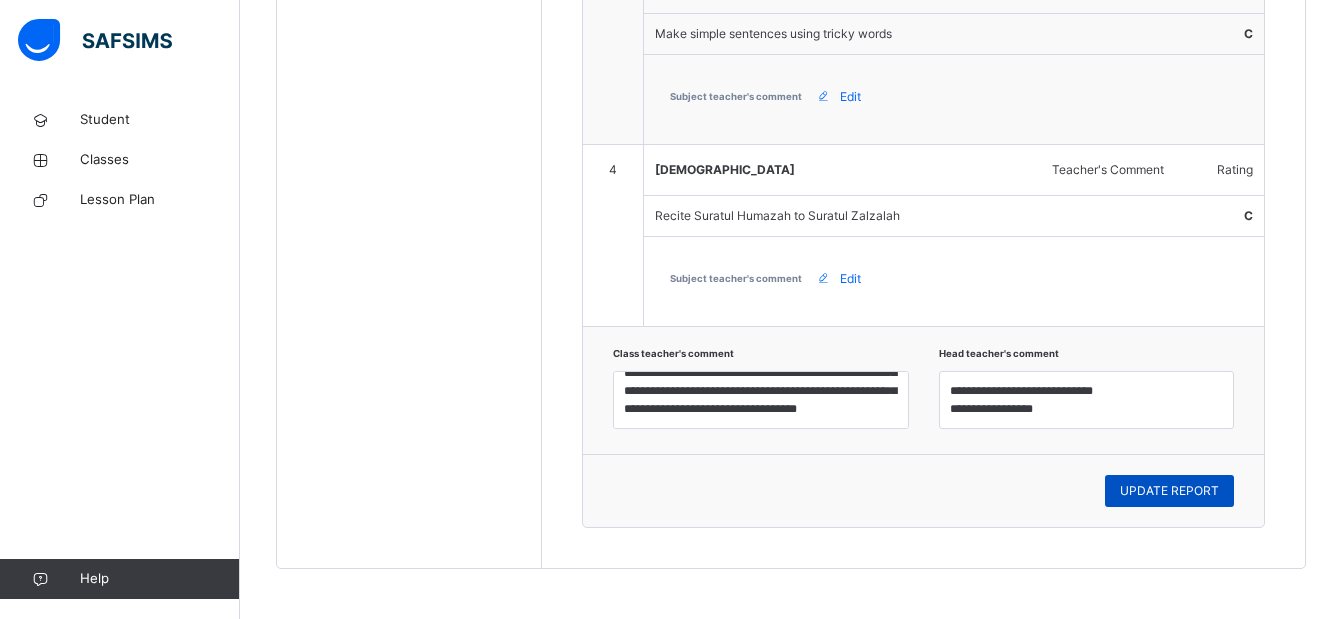 click on "UPDATE REPORT" at bounding box center (1169, 491) 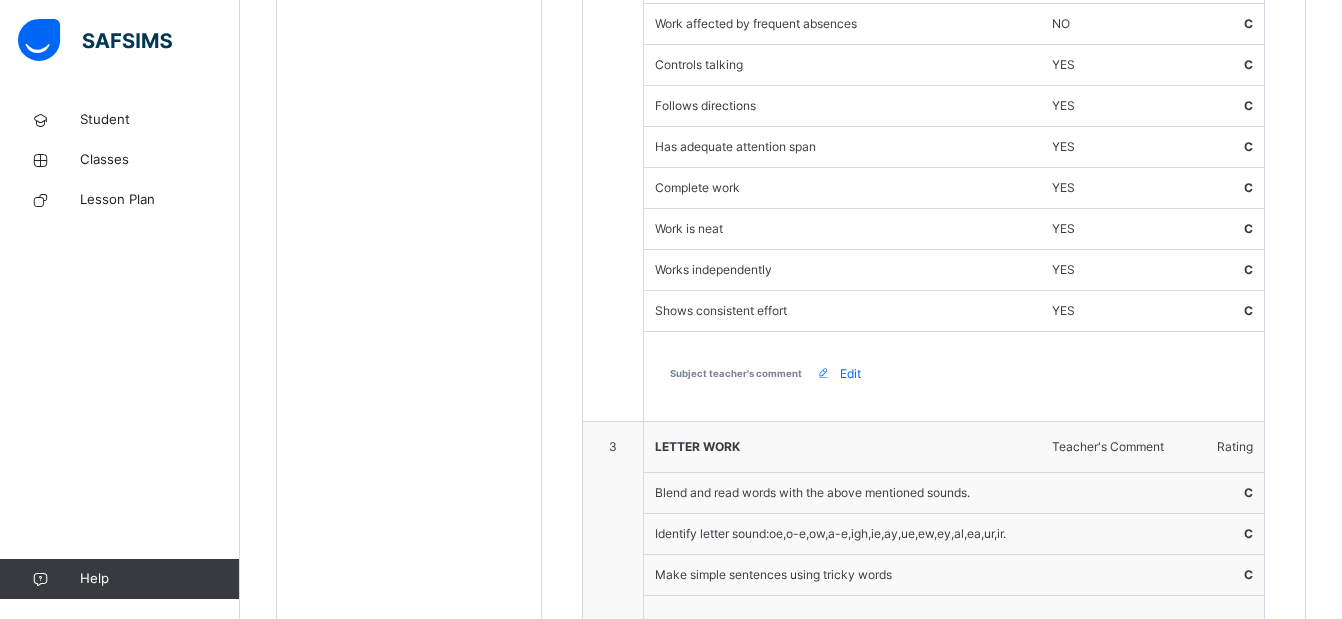 scroll, scrollTop: 494, scrollLeft: 0, axis: vertical 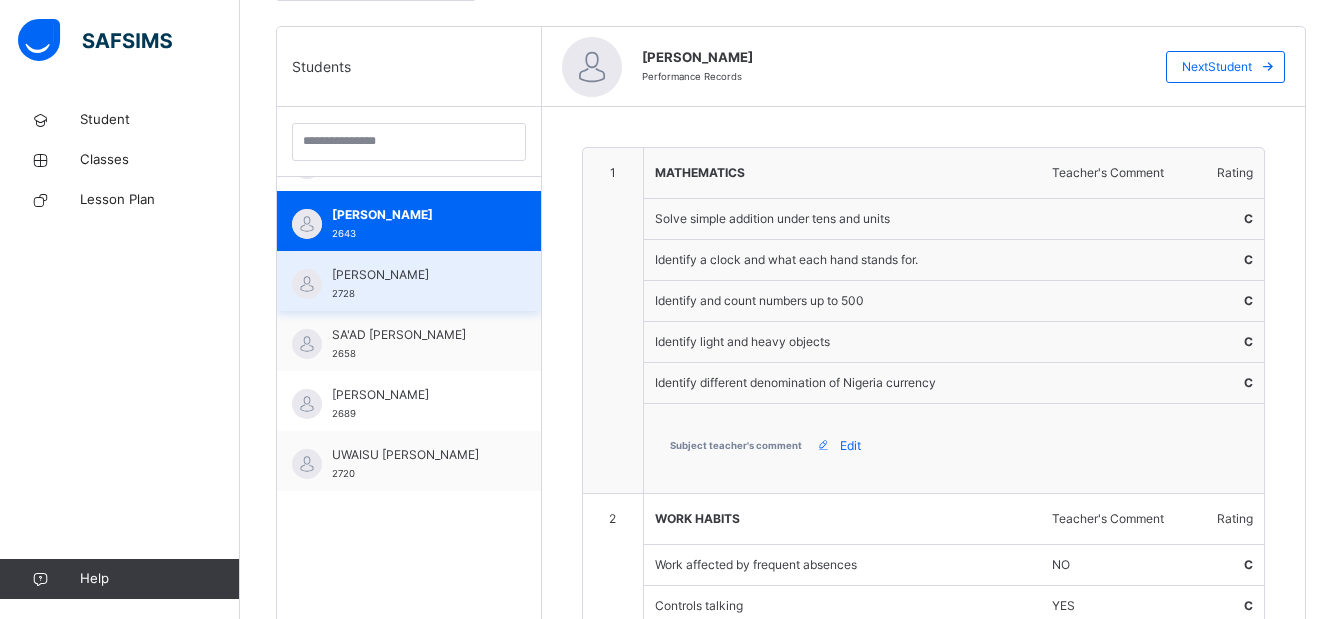 click on "NURUDDEEN ISA  2728" at bounding box center [414, 284] 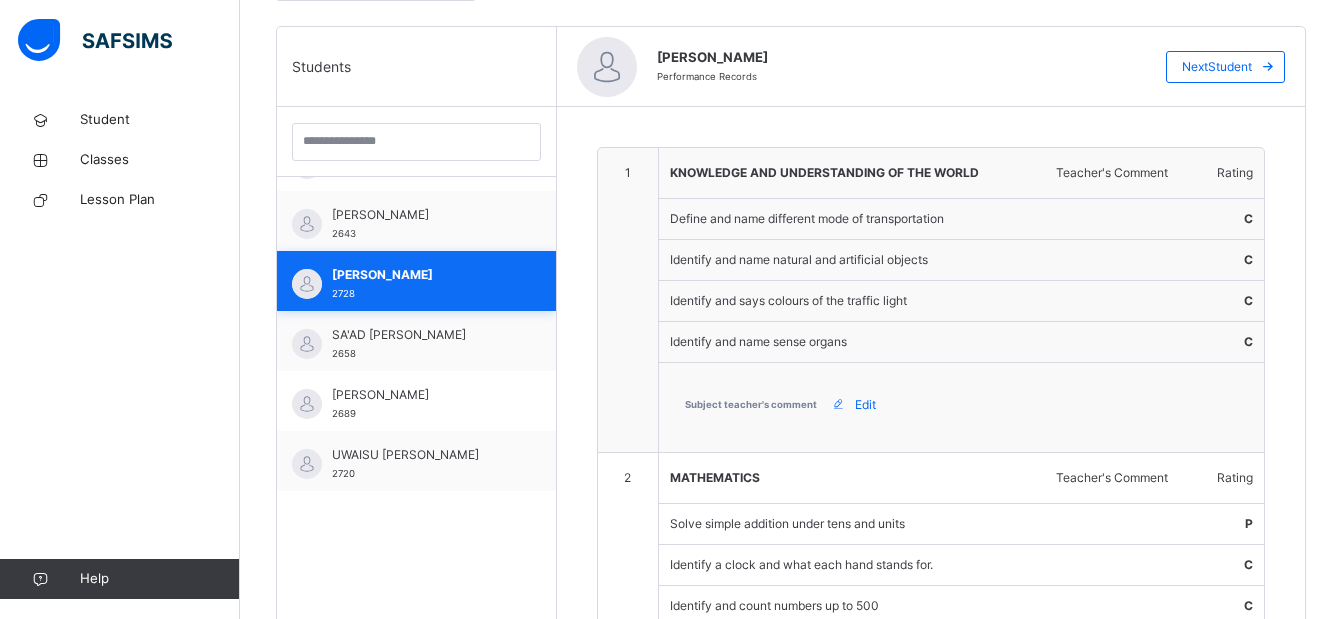 type on "**********" 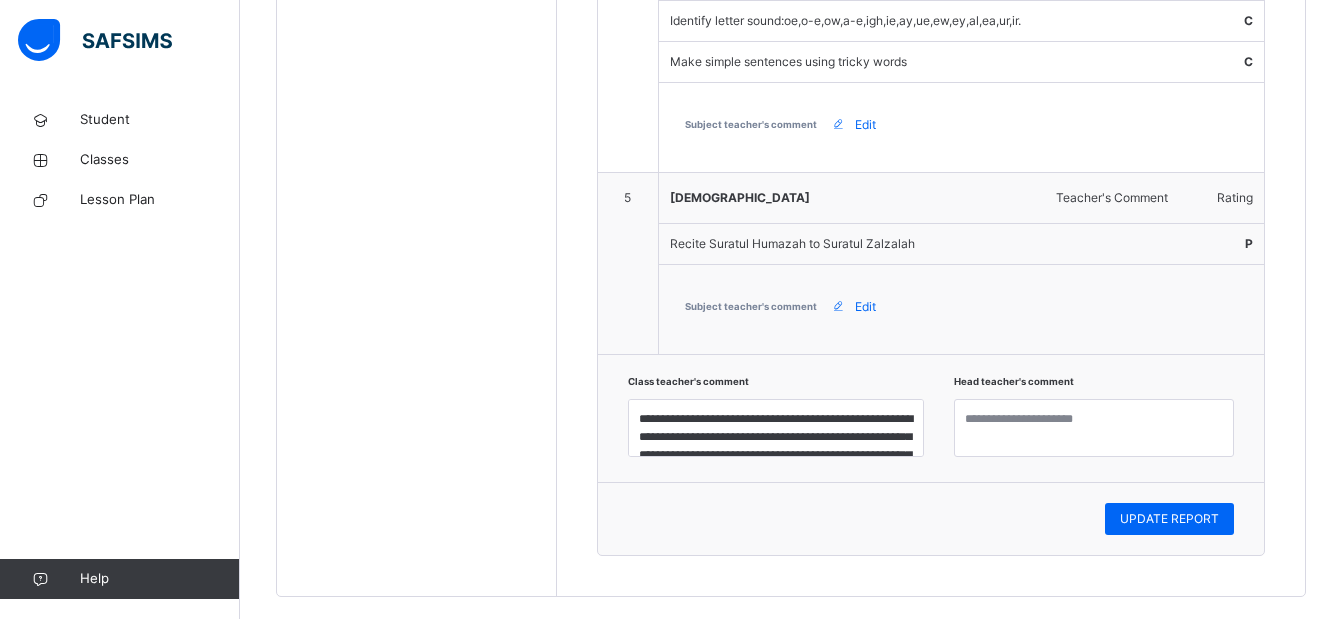 scroll, scrollTop: 1881, scrollLeft: 0, axis: vertical 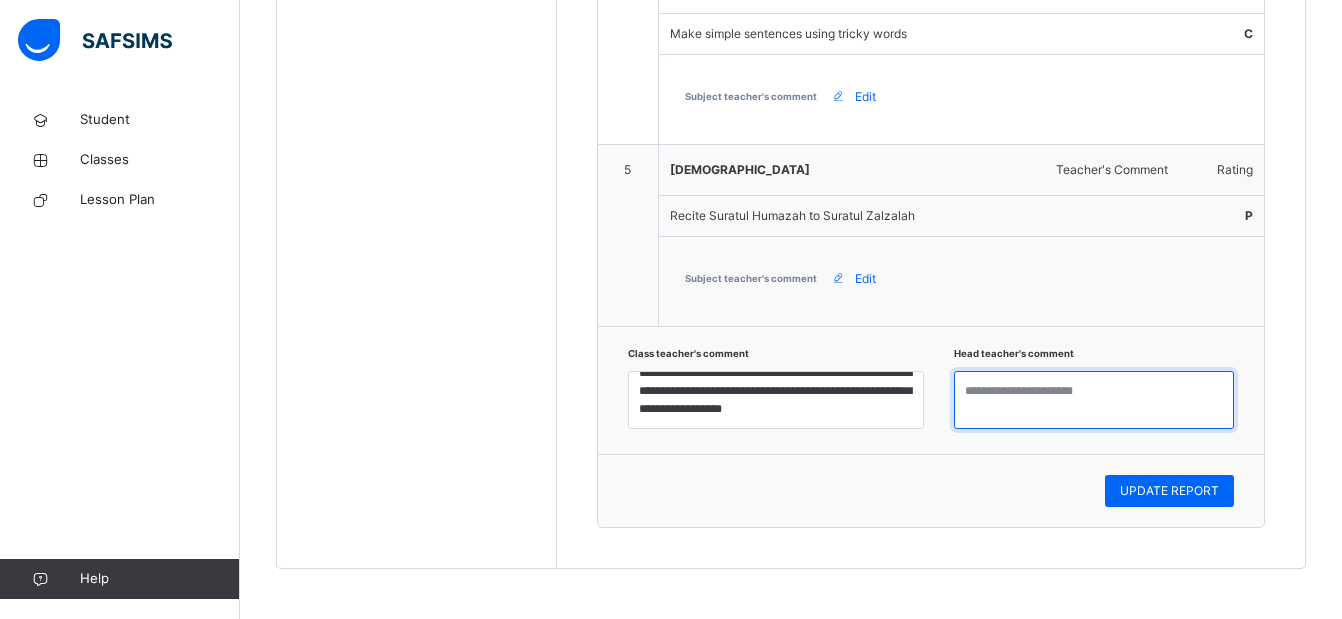 click at bounding box center (1094, 400) 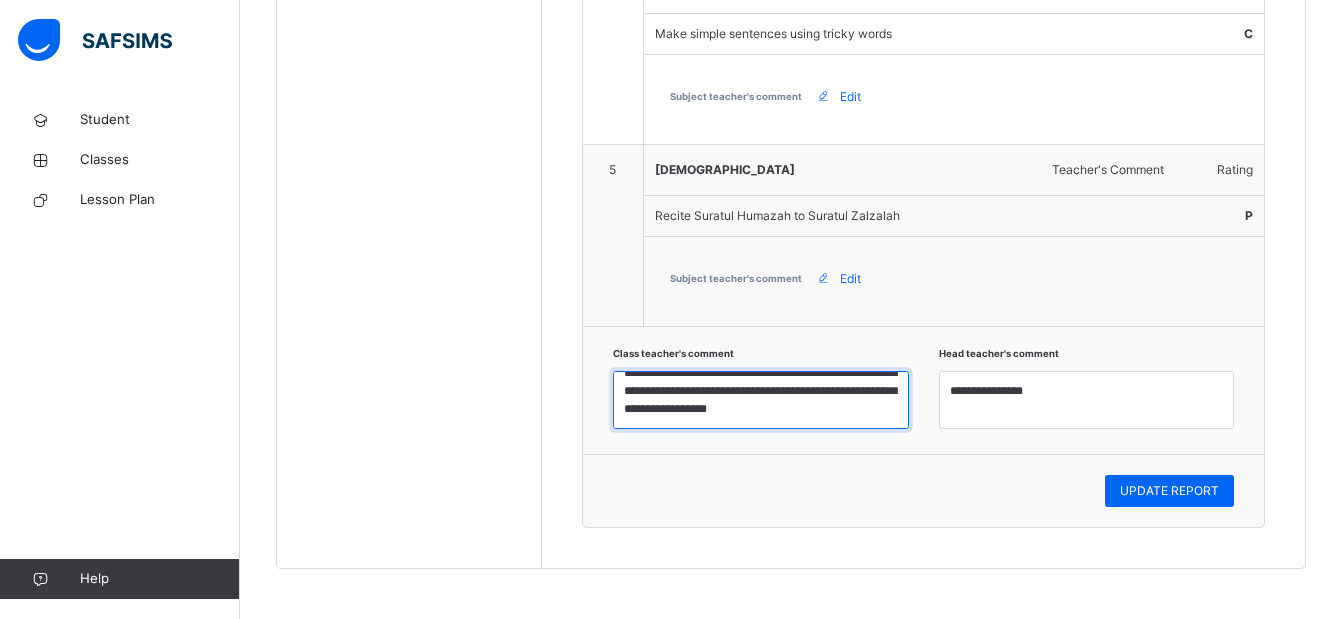 scroll, scrollTop: 32, scrollLeft: 0, axis: vertical 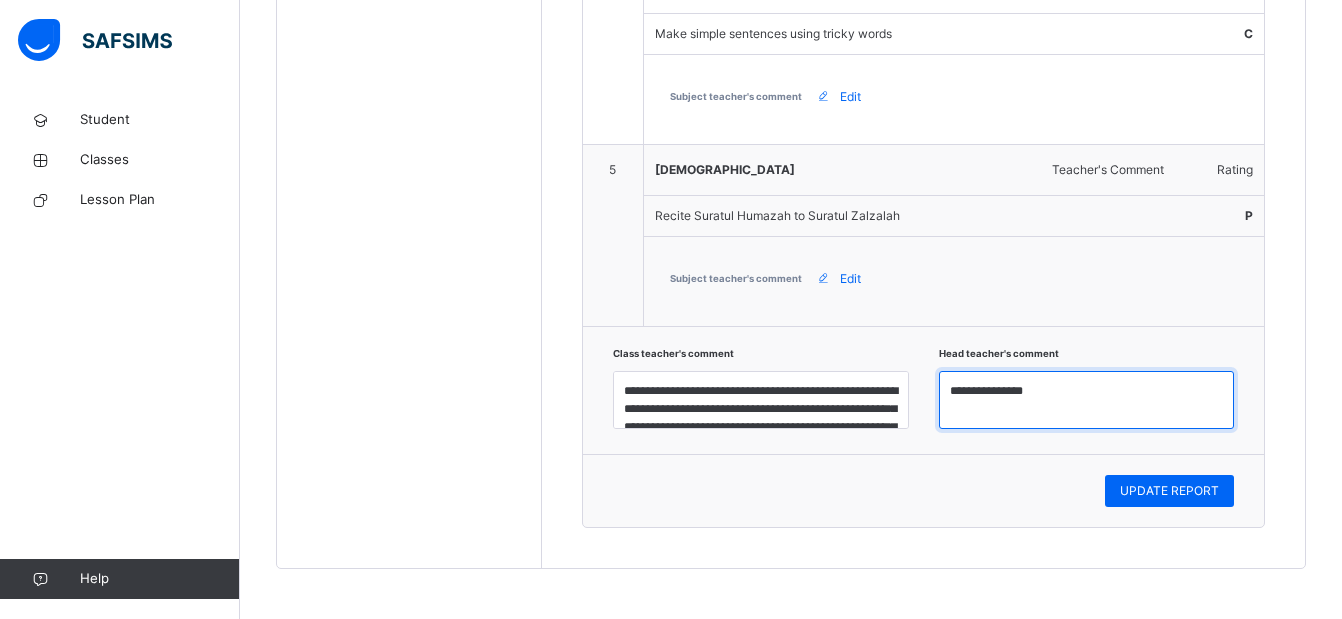 click on "**********" at bounding box center (1087, 400) 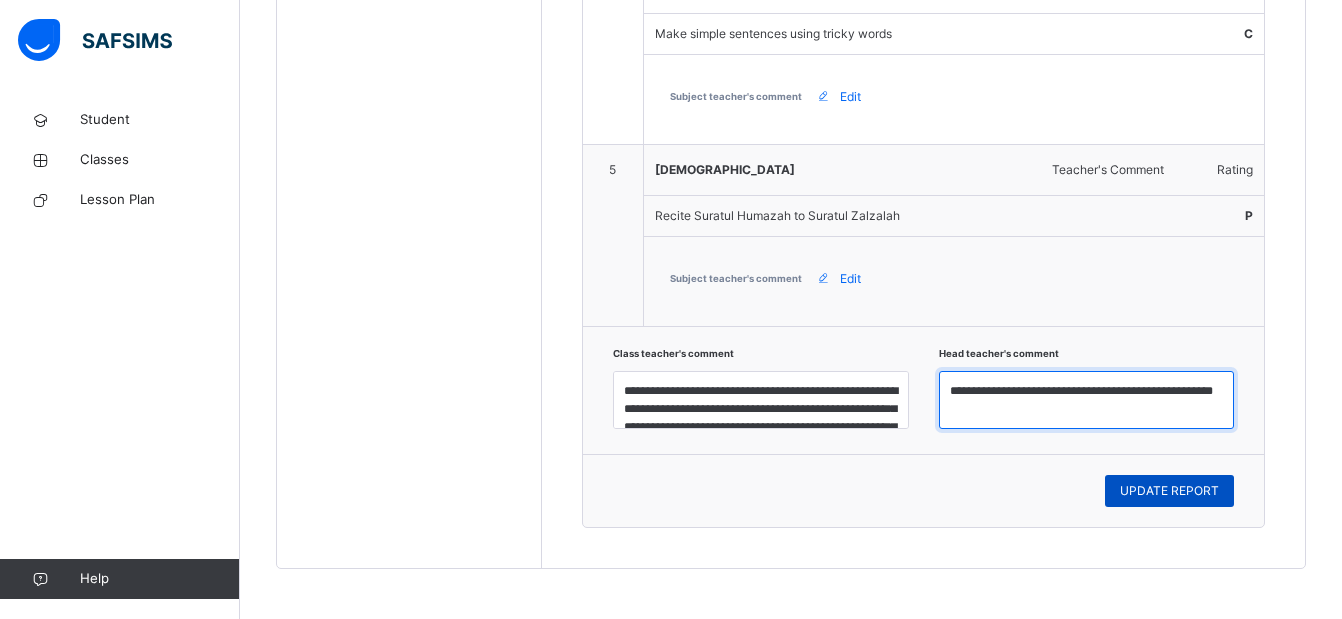 type on "**********" 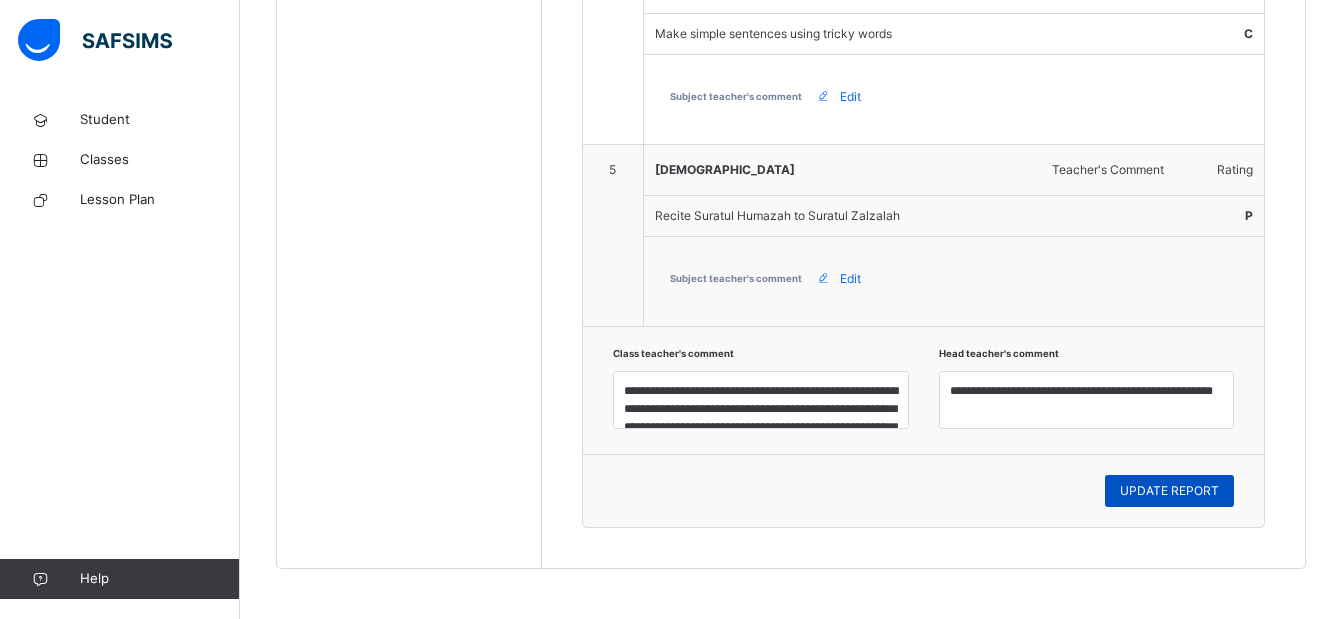 click on "UPDATE REPORT" at bounding box center [1169, 491] 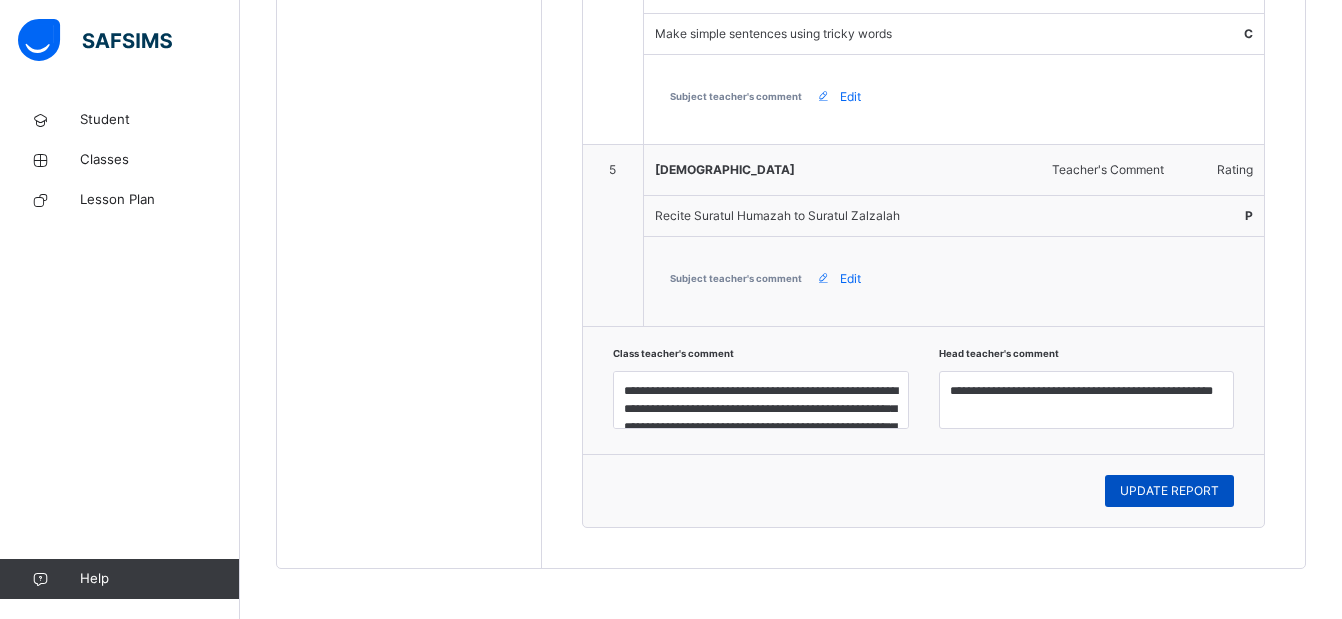 click on "UPDATE REPORT" at bounding box center (1169, 491) 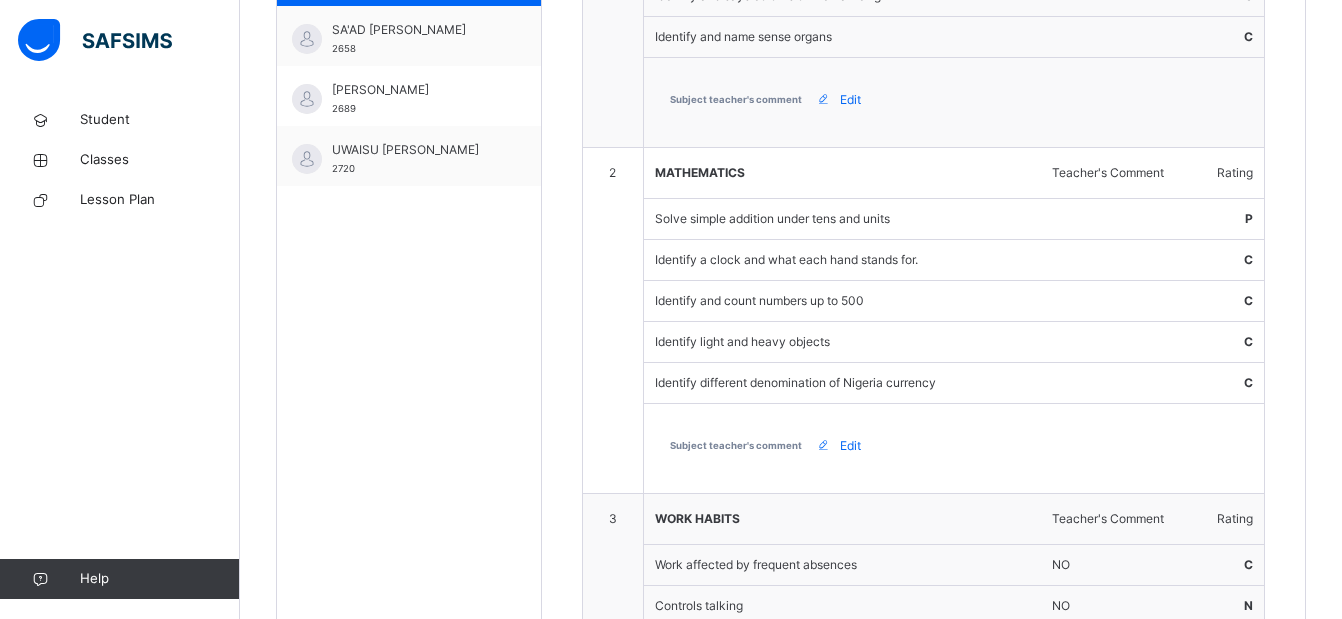 scroll, scrollTop: 258, scrollLeft: 0, axis: vertical 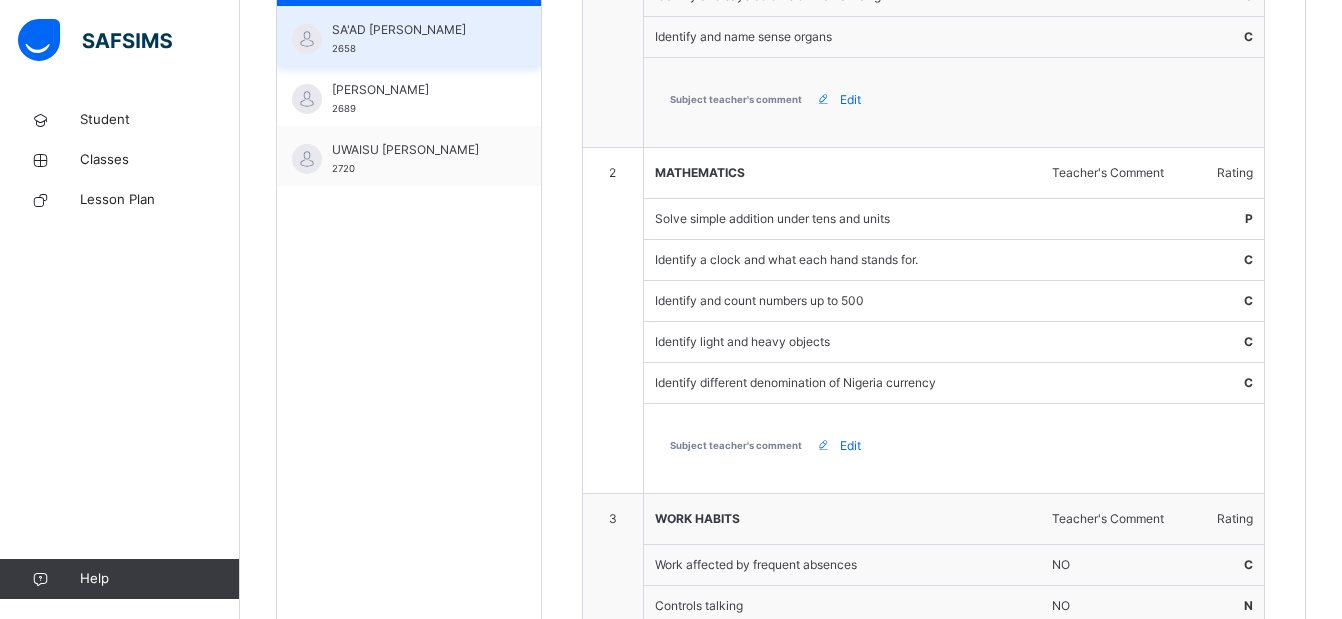 click on "SA'AD [PERSON_NAME] 2658" at bounding box center (414, 39) 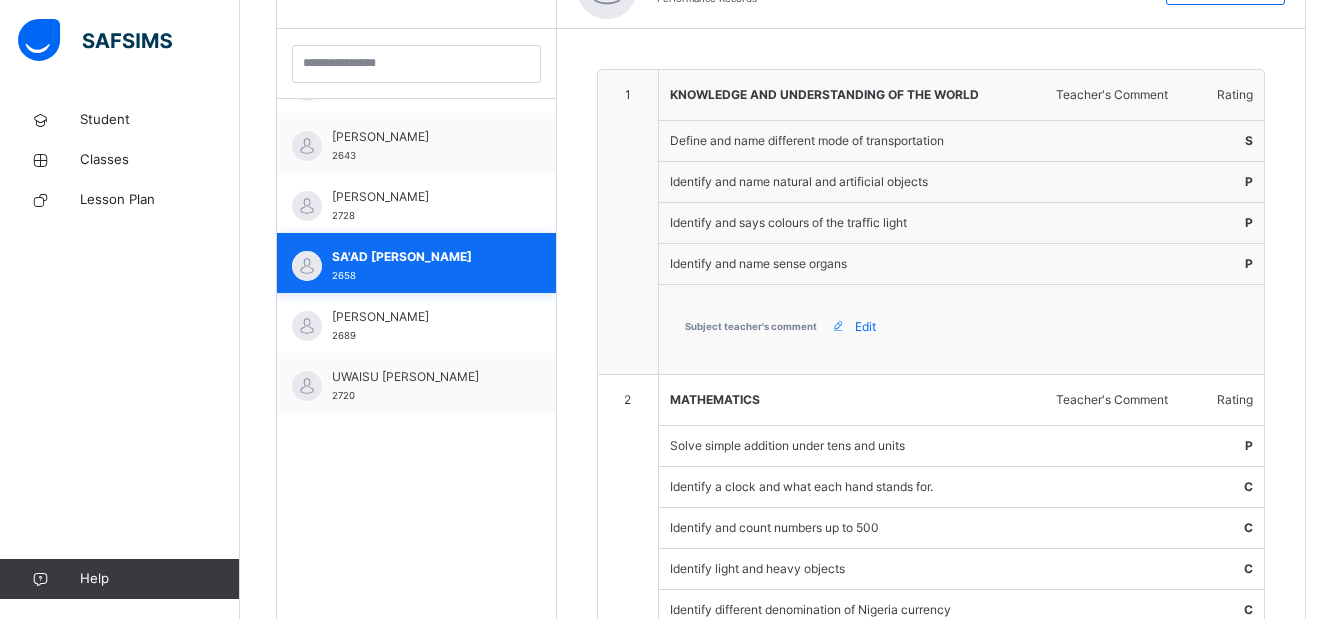scroll, scrollTop: 799, scrollLeft: 0, axis: vertical 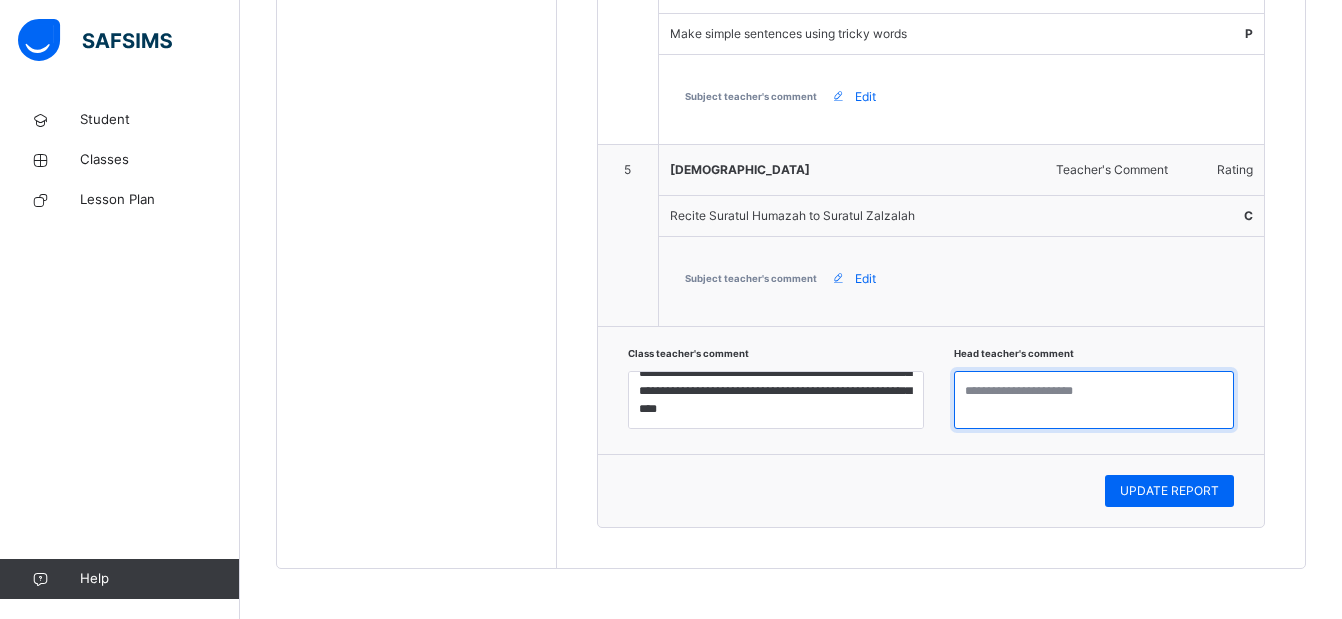 click at bounding box center [1094, 400] 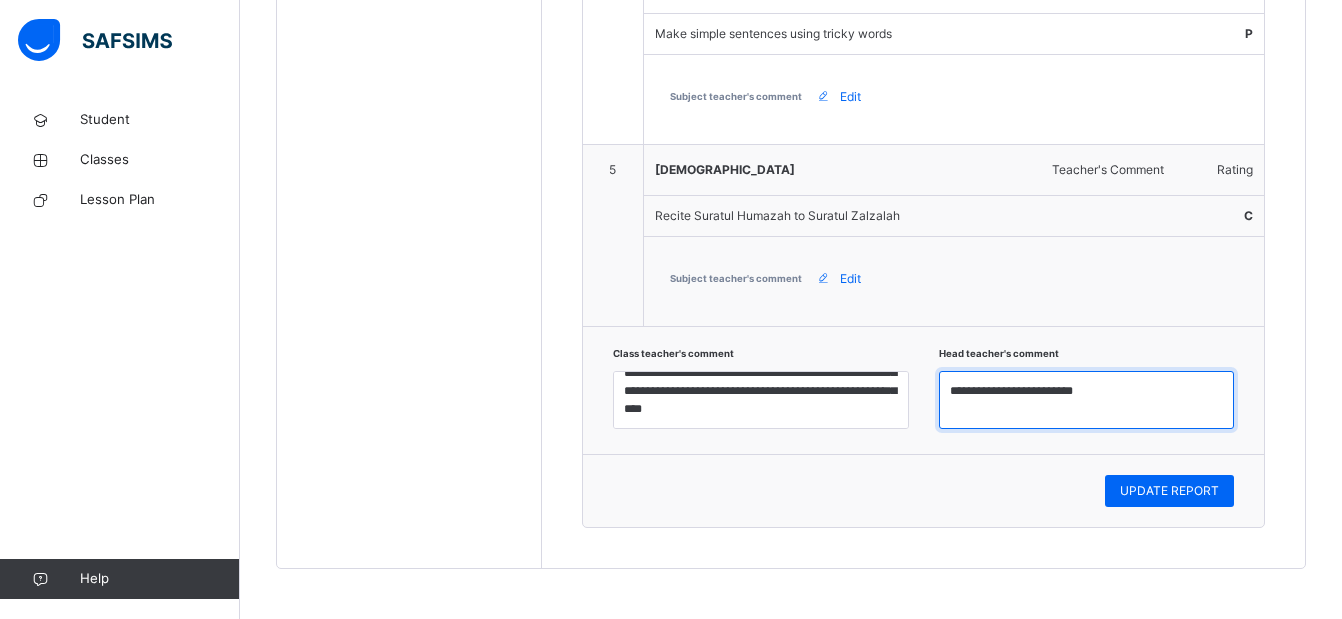 click on "**********" at bounding box center (1087, 400) 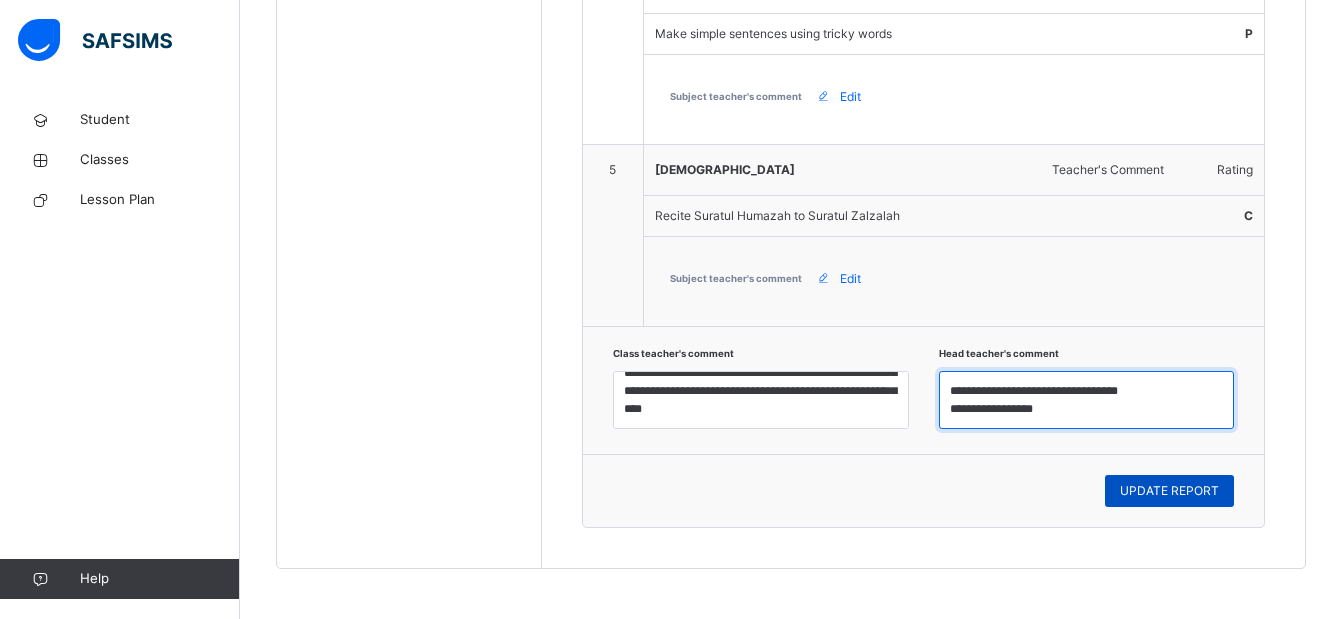type on "**********" 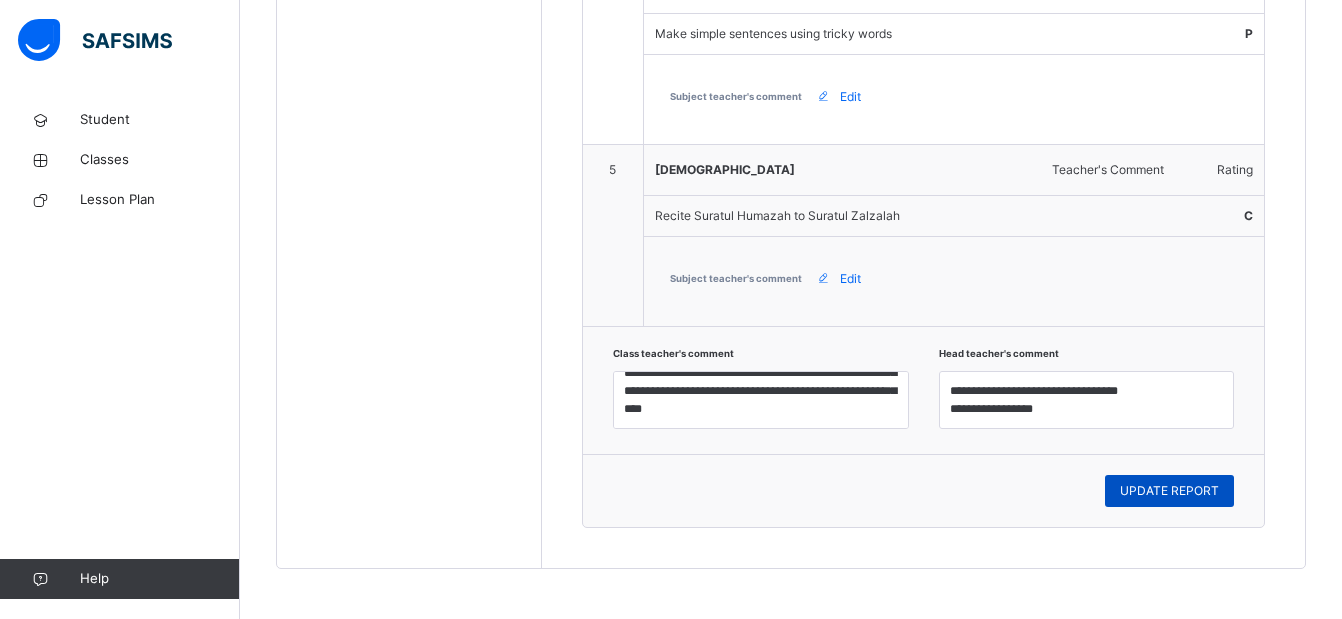 click on "UPDATE REPORT" at bounding box center [1169, 491] 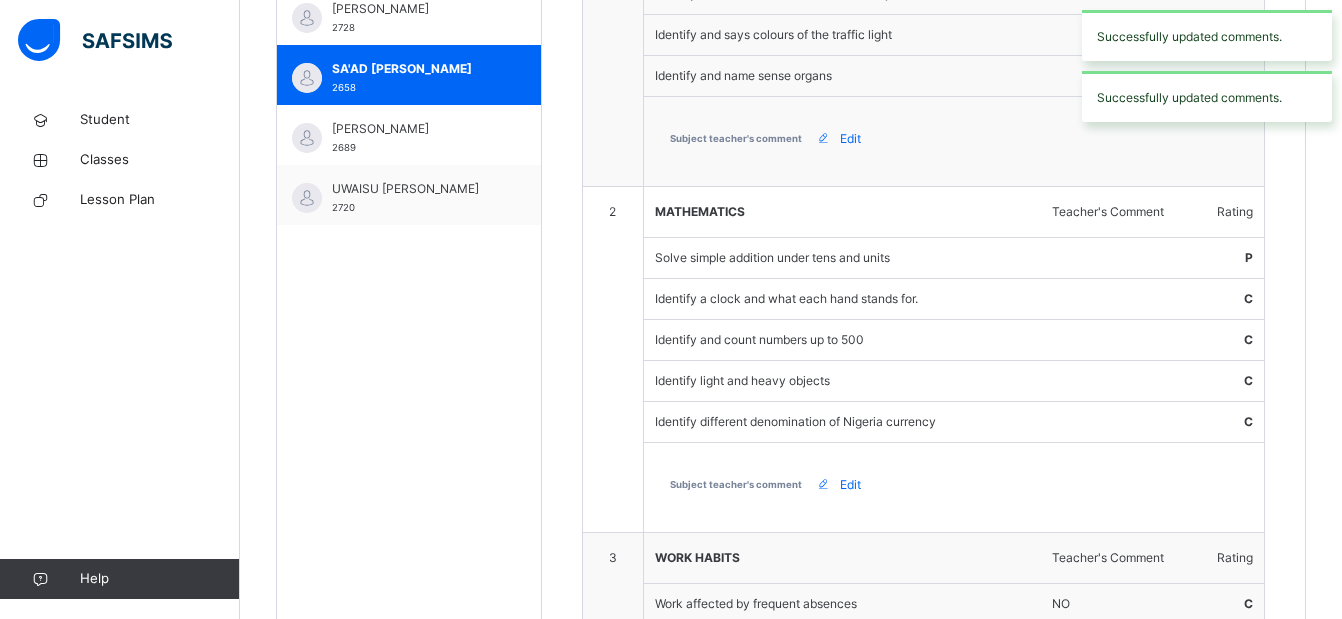 scroll, scrollTop: 758, scrollLeft: 0, axis: vertical 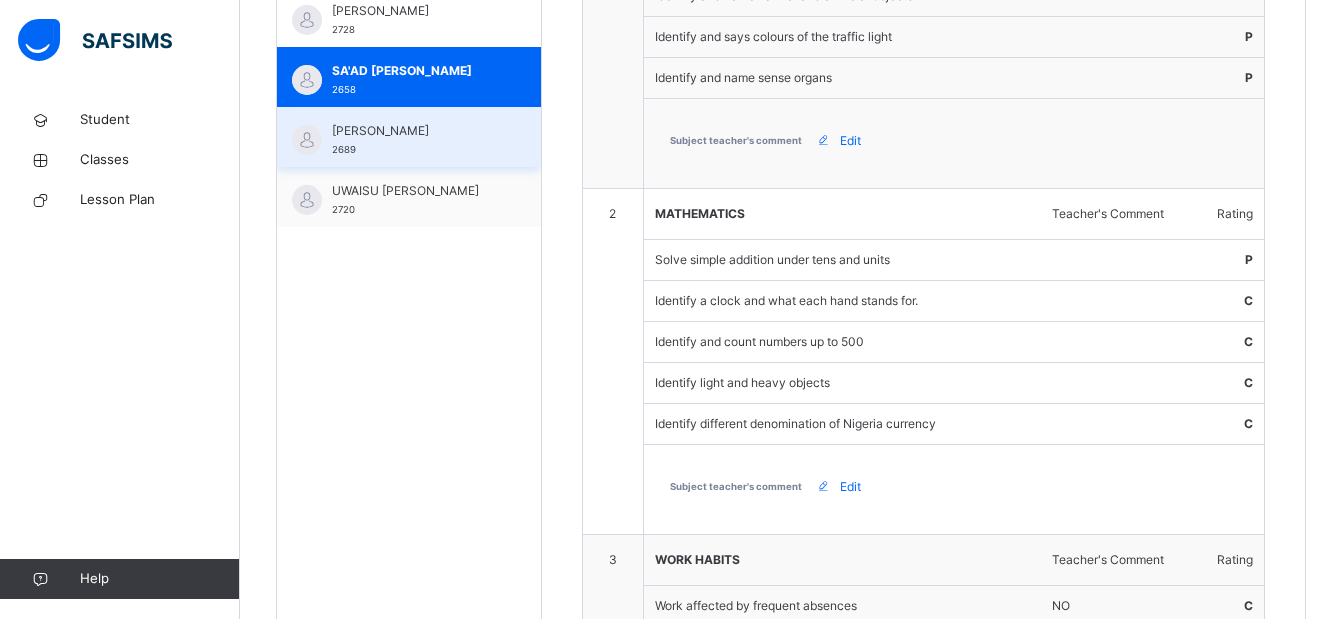 click on "[PERSON_NAME]" at bounding box center (414, 131) 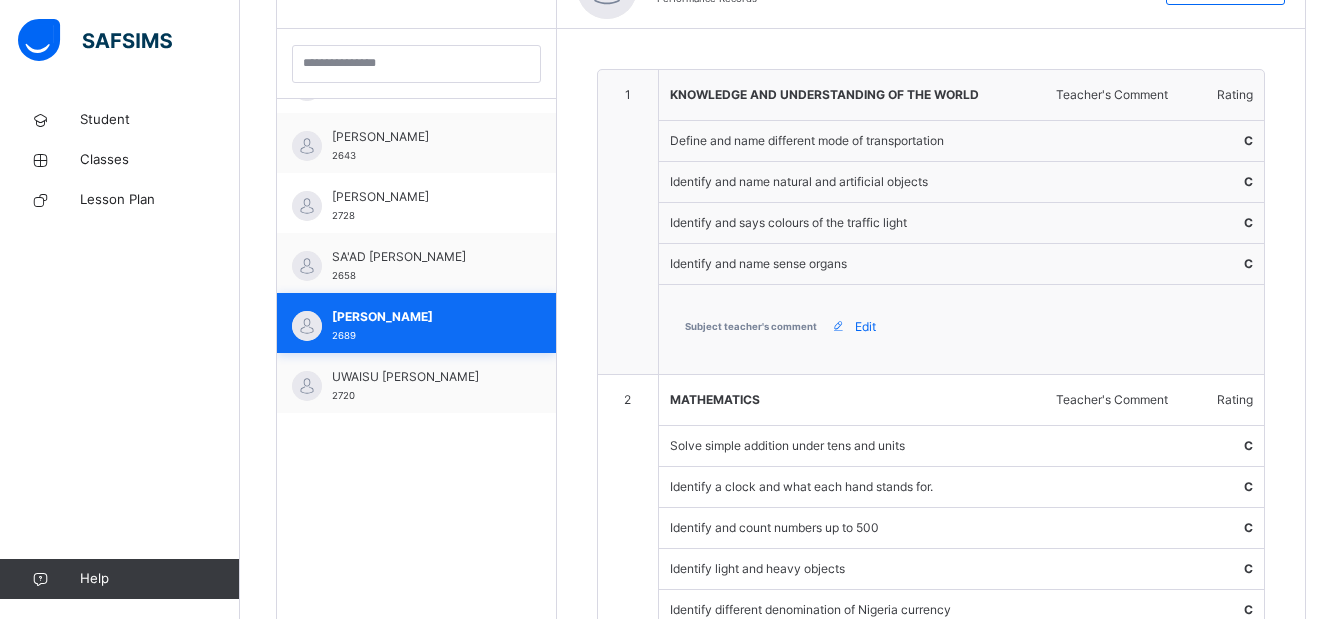 scroll, scrollTop: 758, scrollLeft: 0, axis: vertical 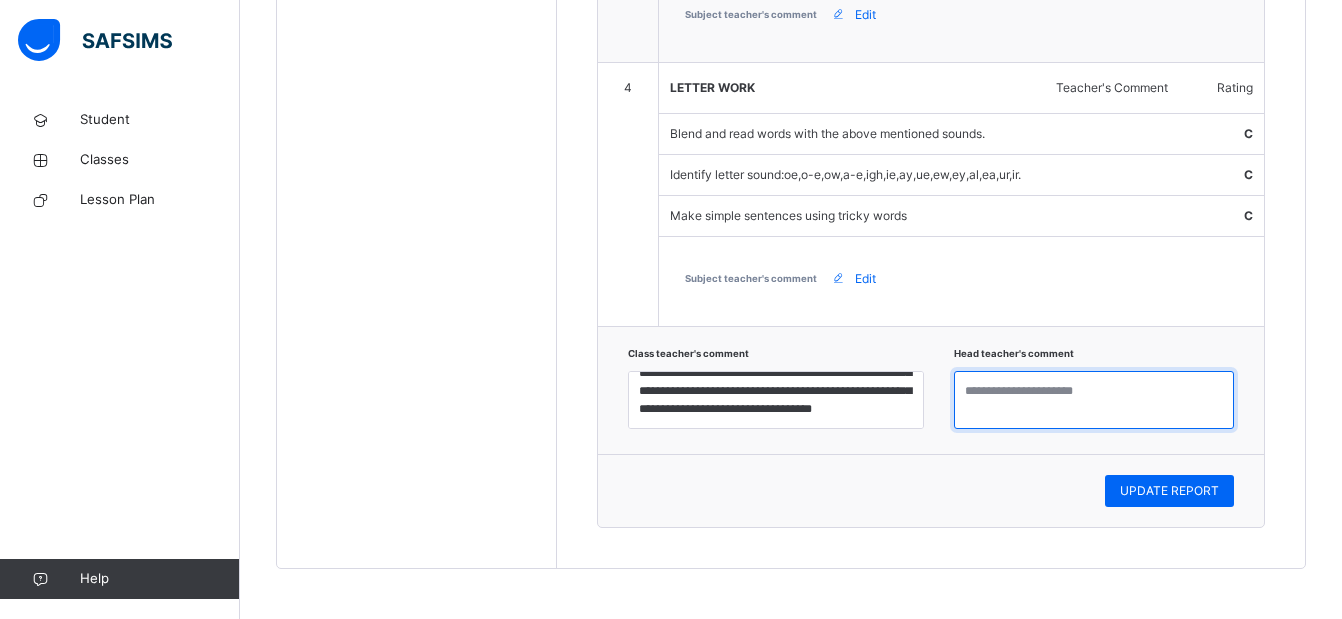 click at bounding box center (1094, 400) 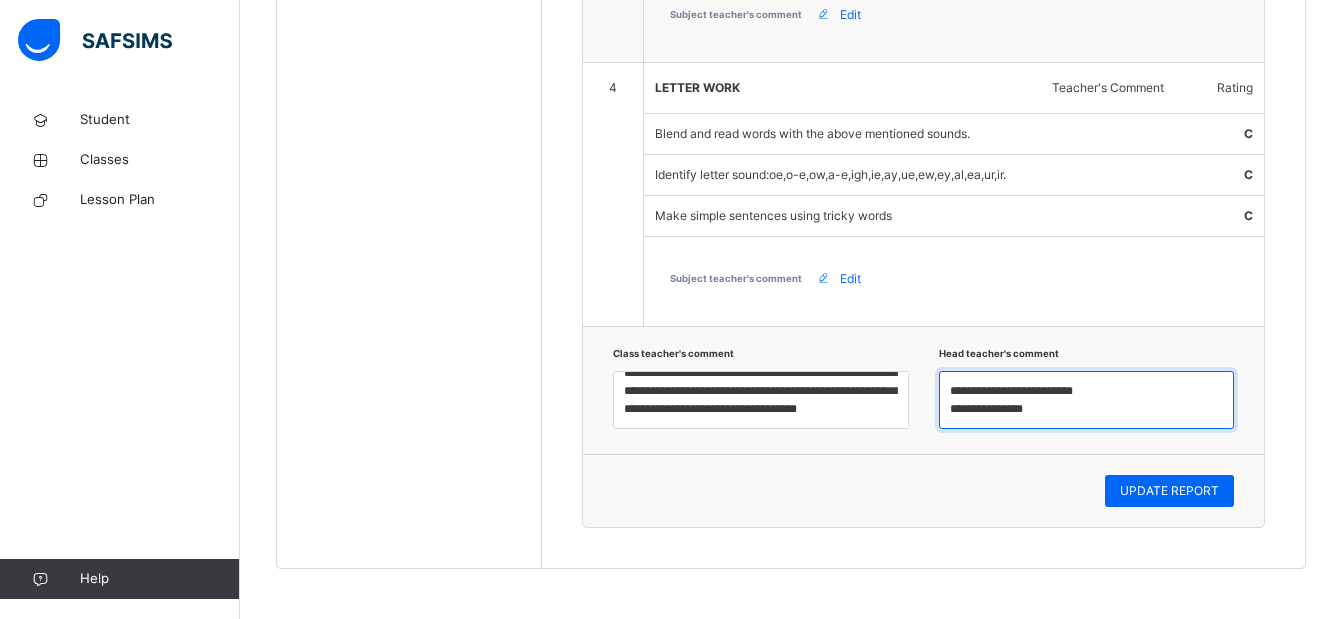 scroll, scrollTop: 7, scrollLeft: 0, axis: vertical 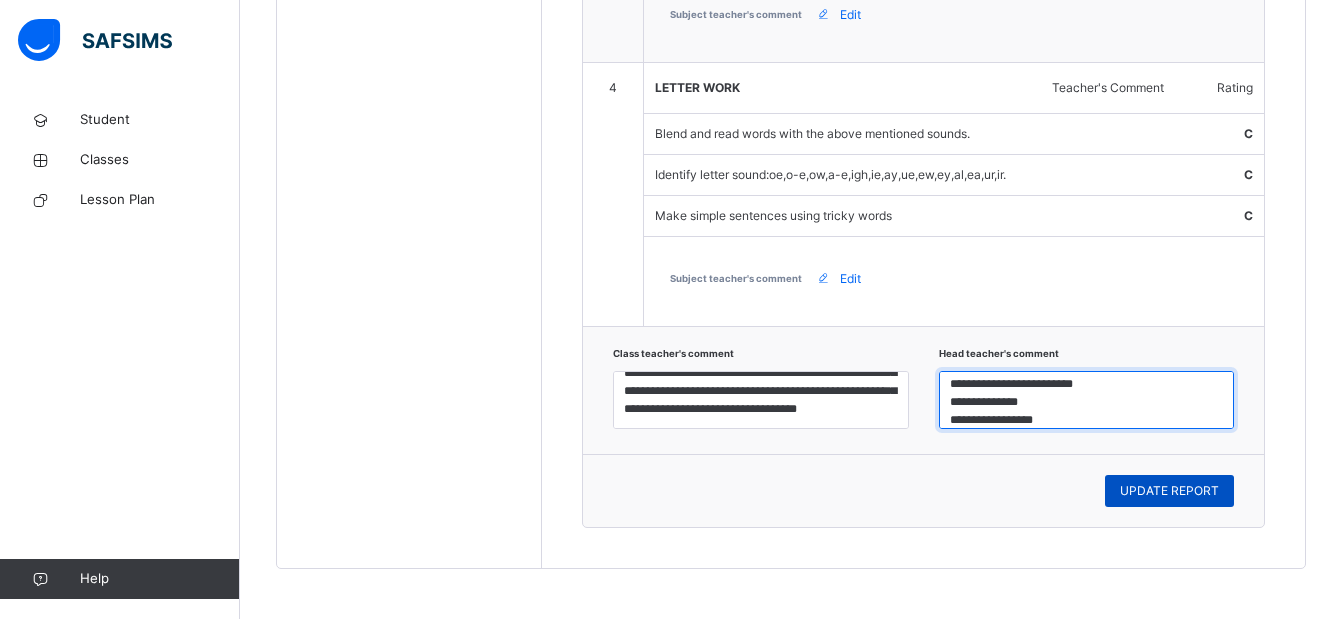 type on "**********" 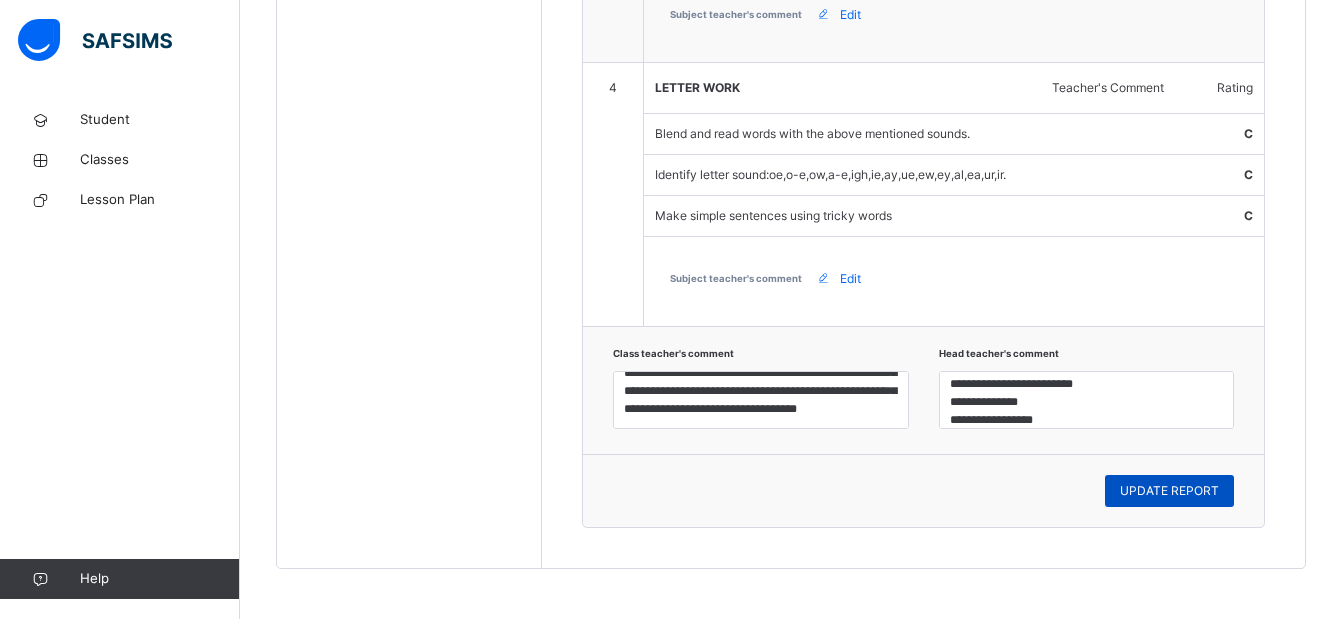 click on "UPDATE REPORT" at bounding box center (1169, 491) 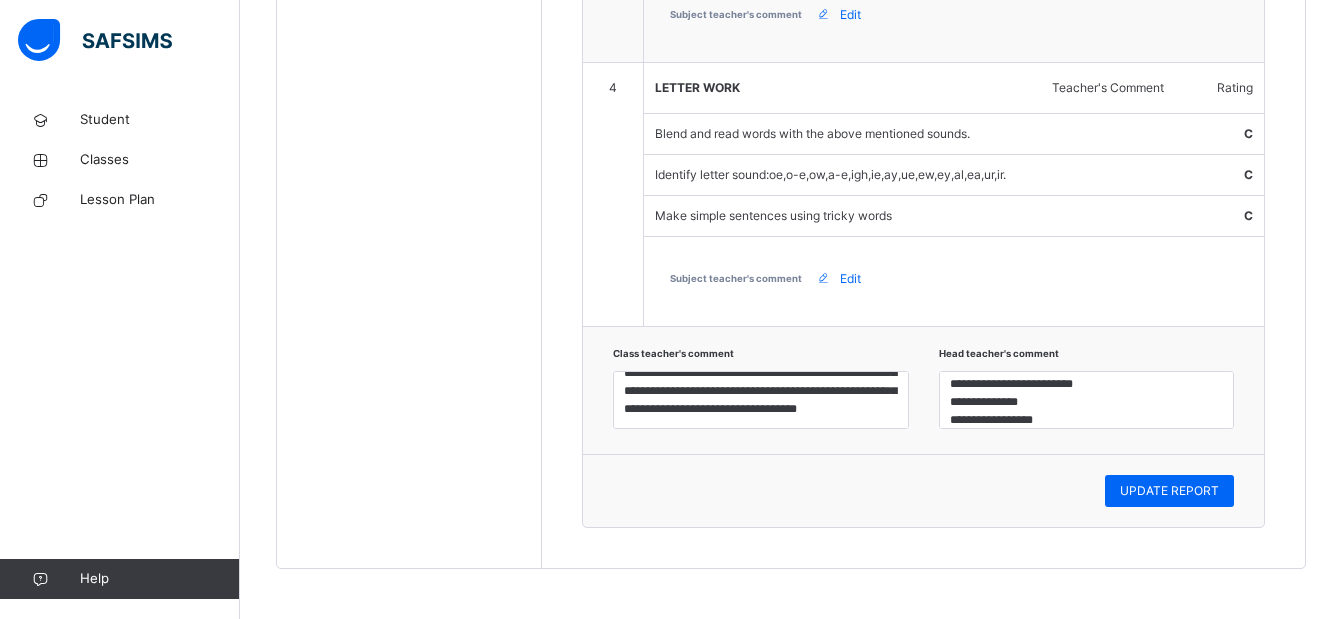 scroll, scrollTop: 1158, scrollLeft: 0, axis: vertical 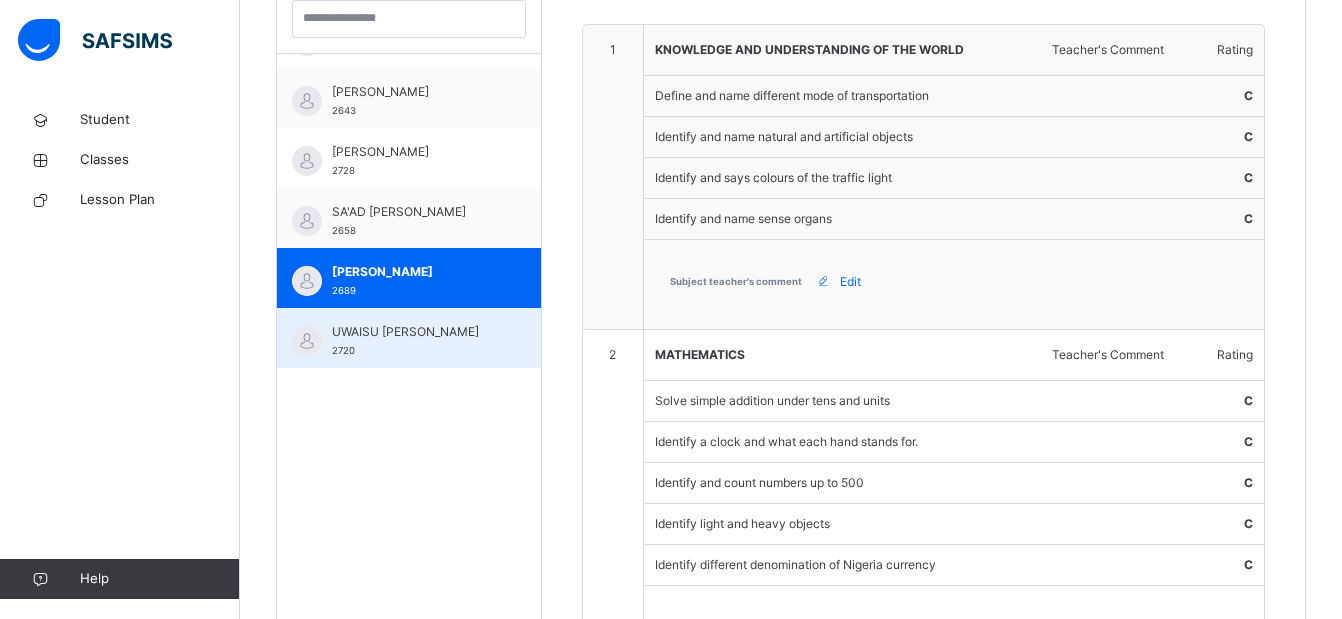 click on "UWAISU [PERSON_NAME]  2720" at bounding box center (414, 341) 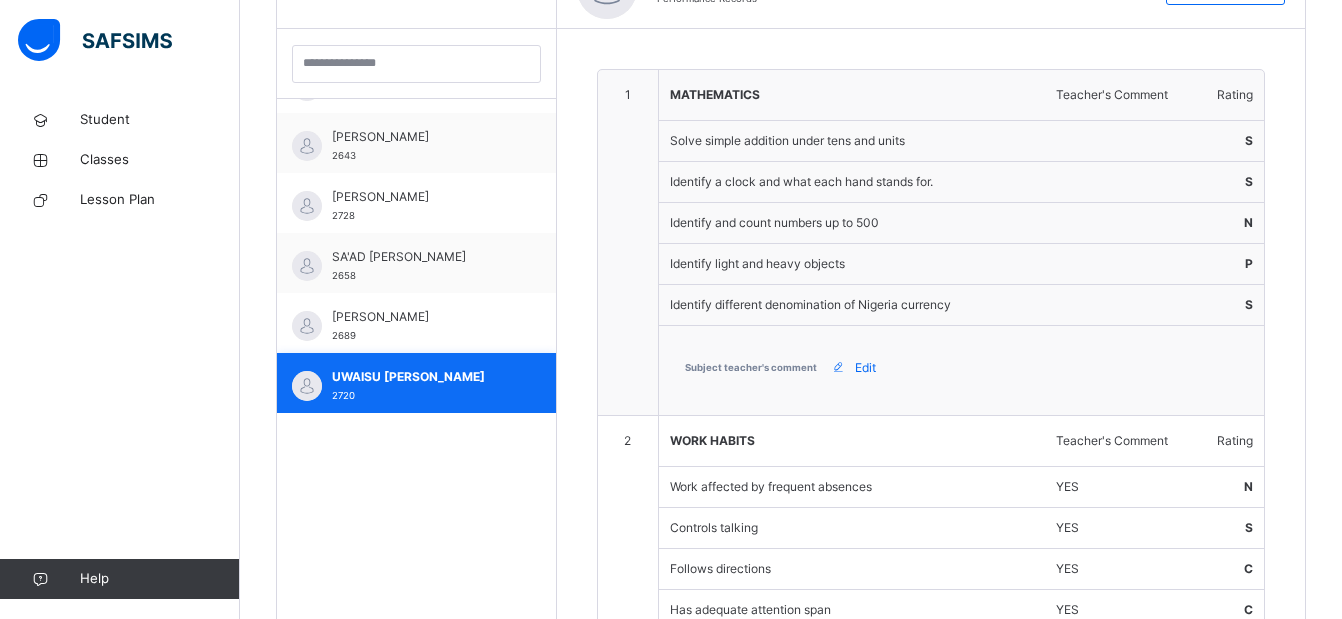 scroll, scrollTop: 617, scrollLeft: 0, axis: vertical 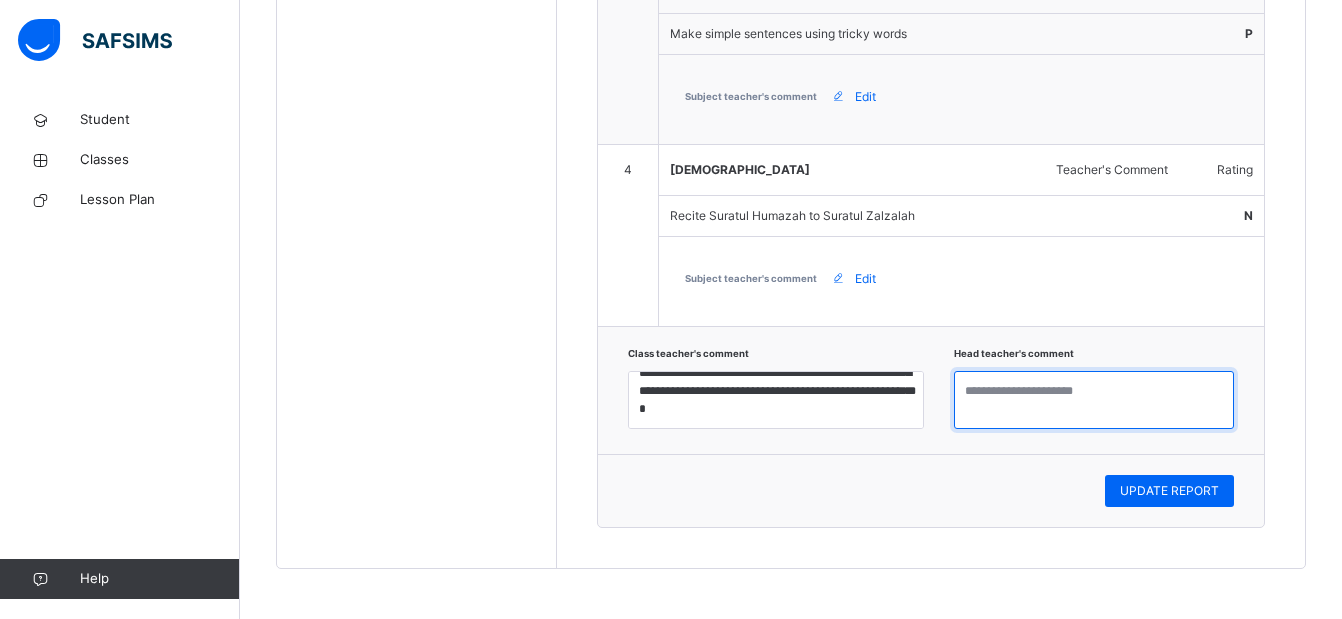 click at bounding box center [1094, 400] 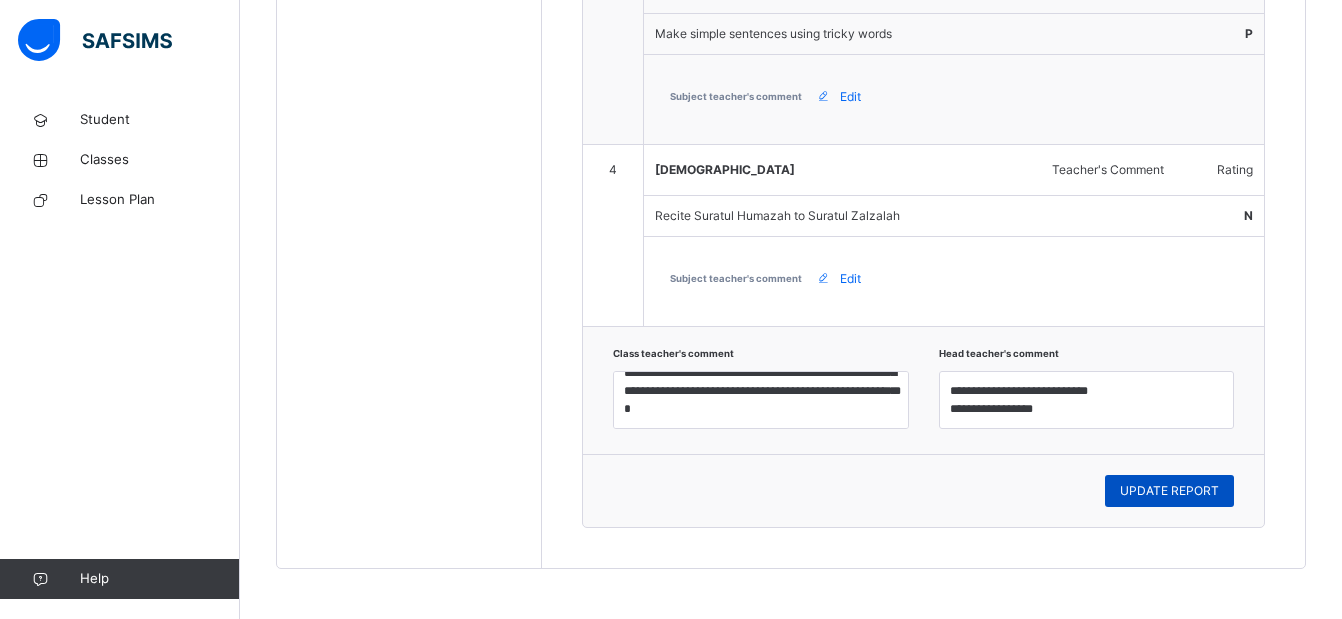 click on "UPDATE REPORT" at bounding box center (1169, 491) 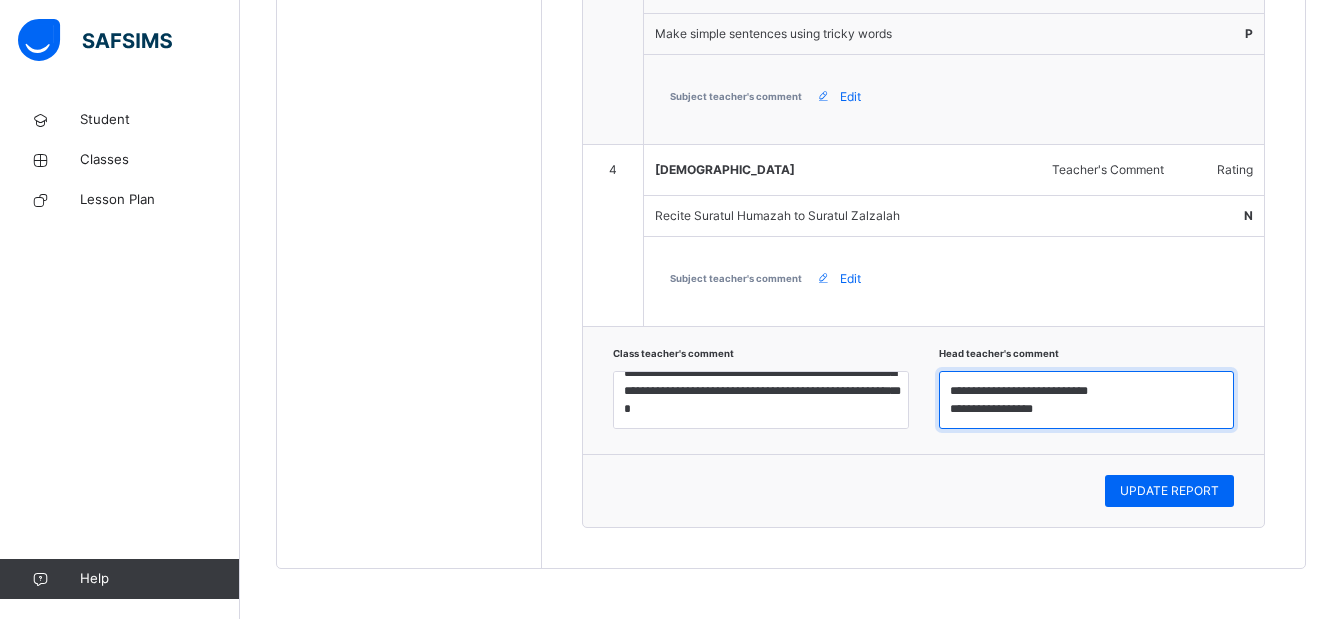 click on "**********" at bounding box center [1087, 400] 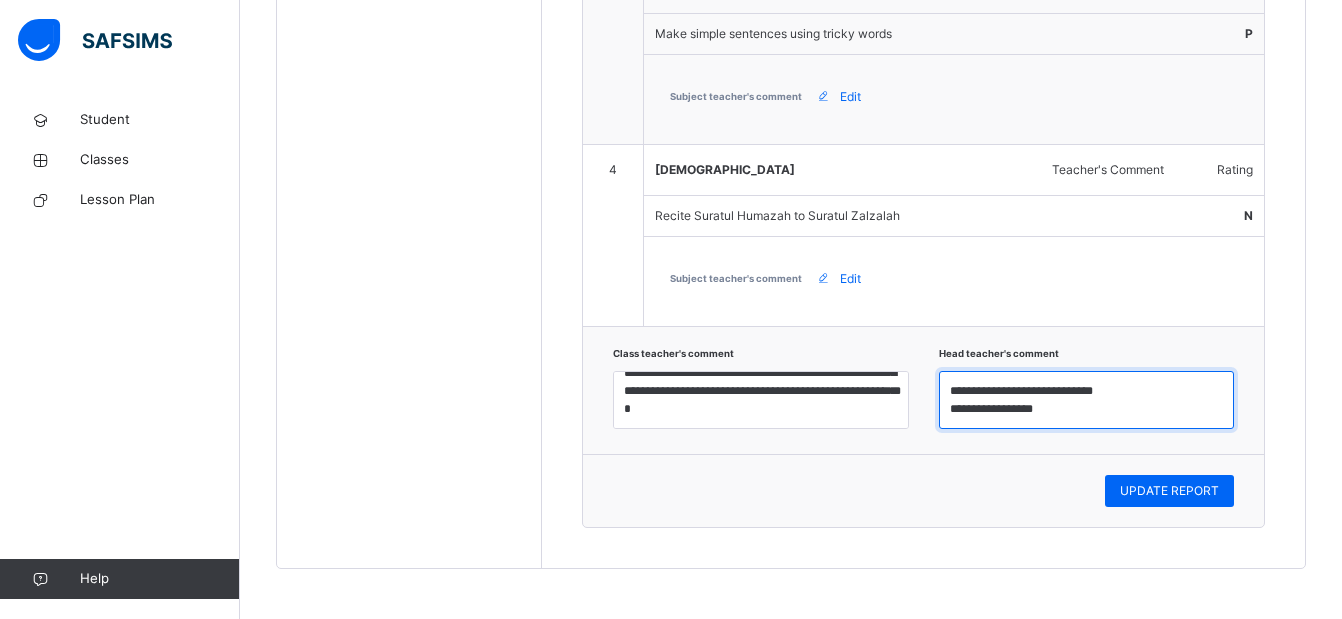 click on "**********" at bounding box center [1087, 400] 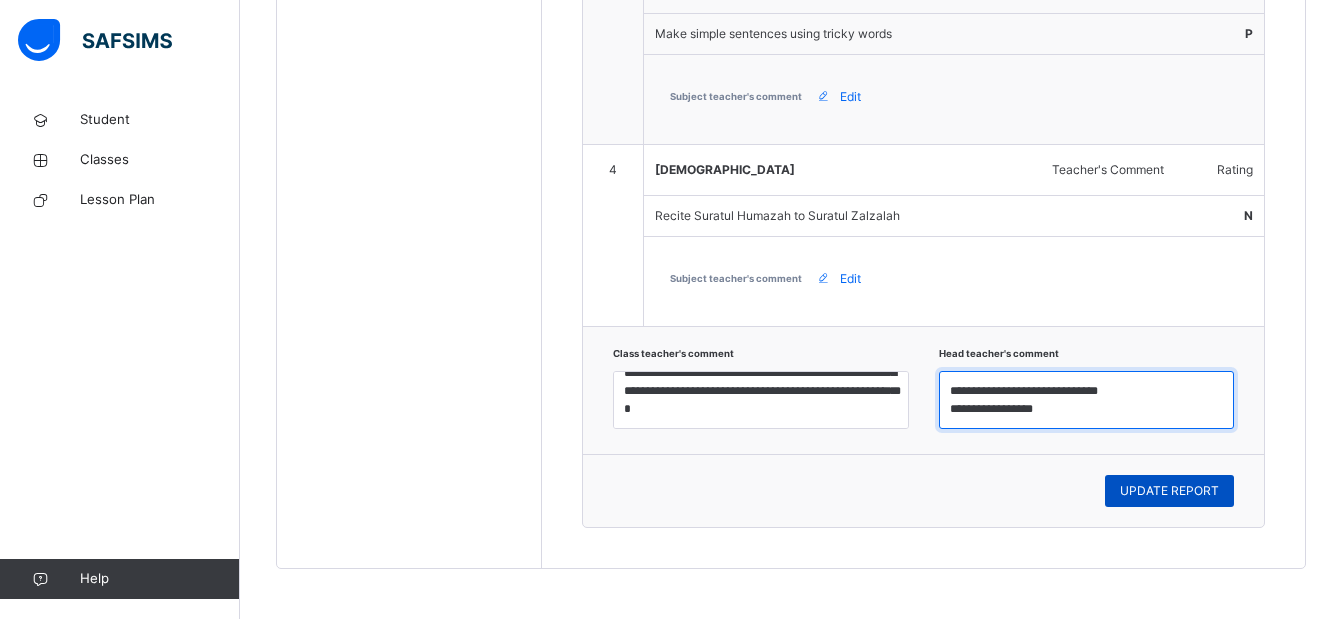 type on "**********" 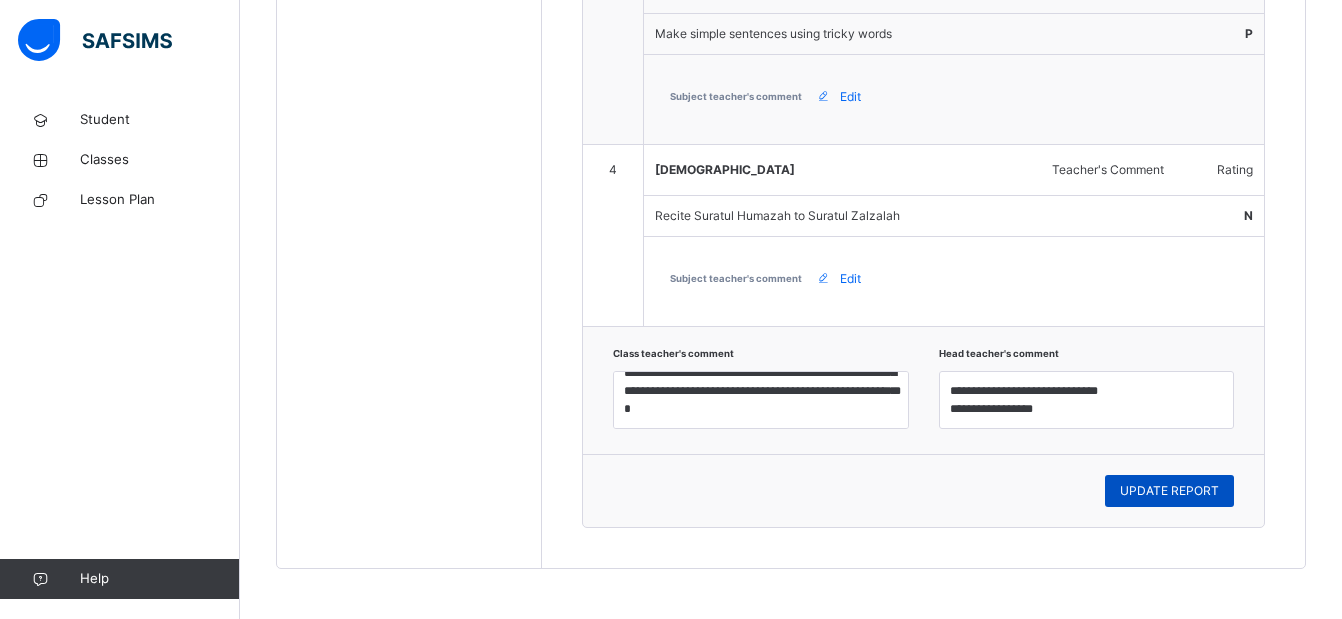 click on "UPDATE REPORT" at bounding box center (1169, 491) 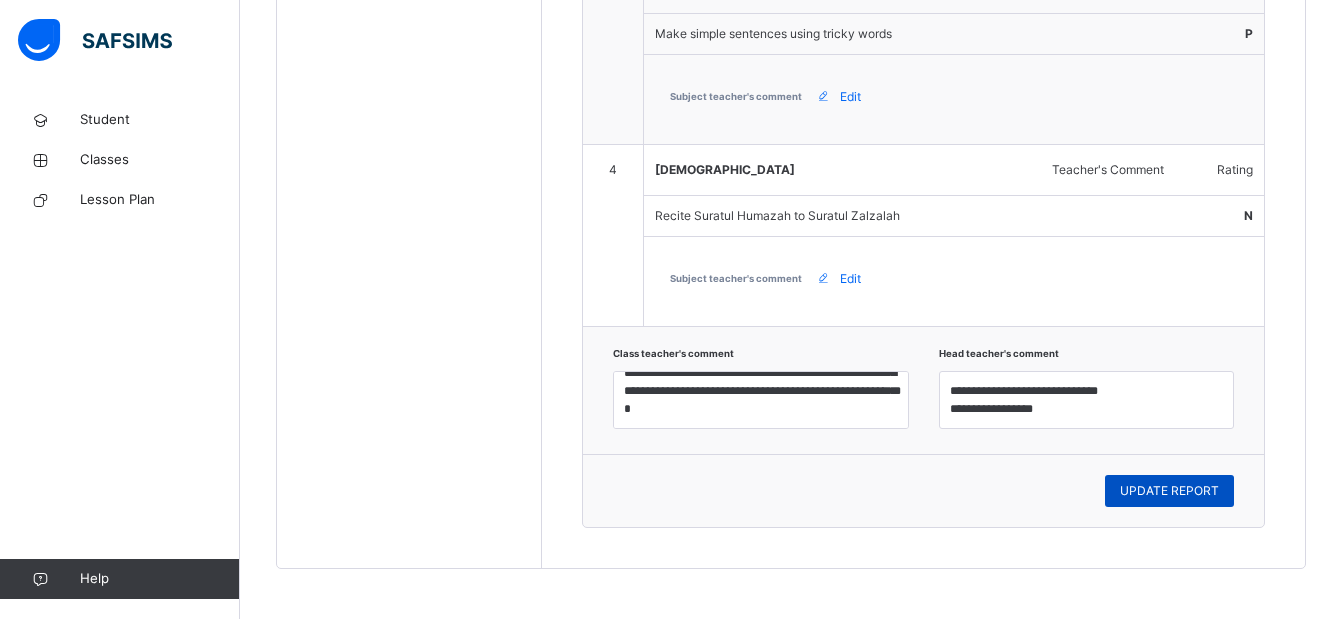 click on "UPDATE REPORT" at bounding box center (1169, 491) 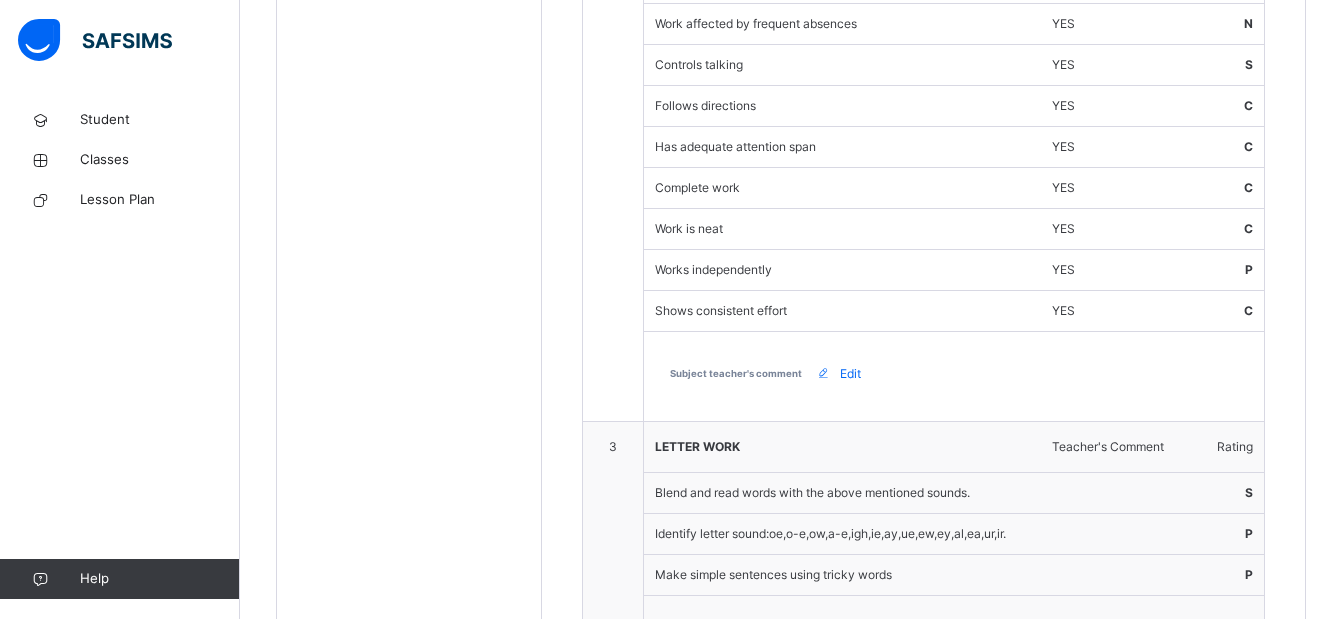 scroll, scrollTop: 494, scrollLeft: 0, axis: vertical 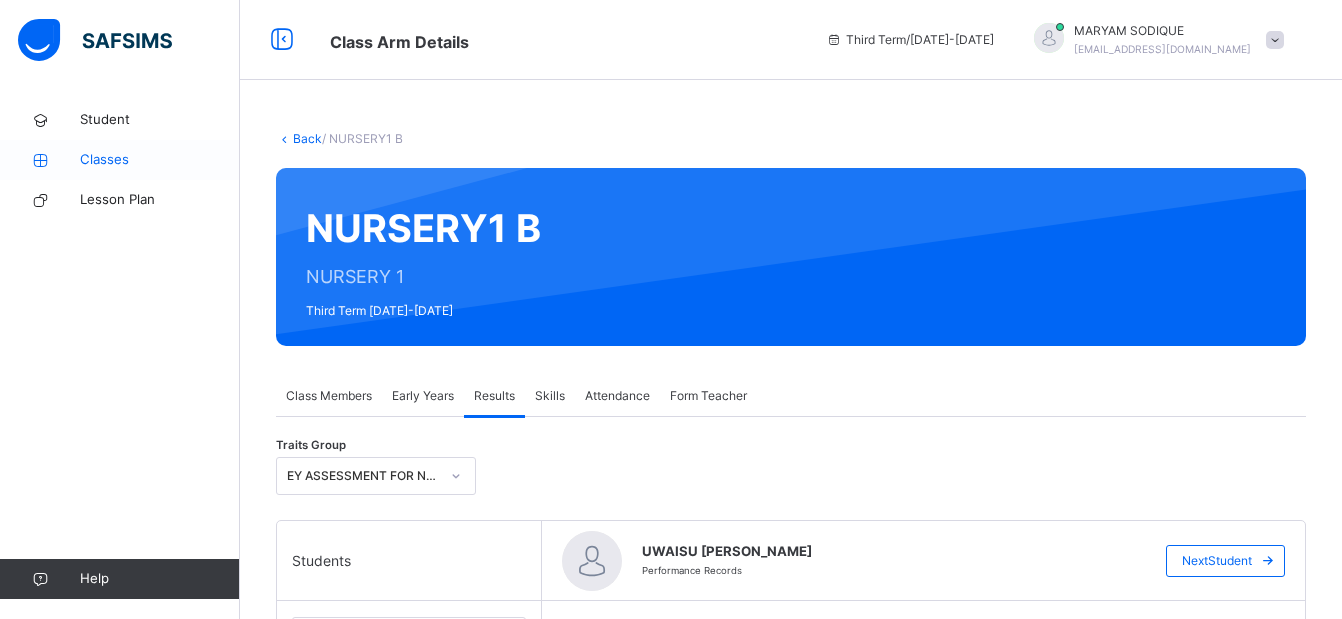 click on "Classes" at bounding box center [160, 160] 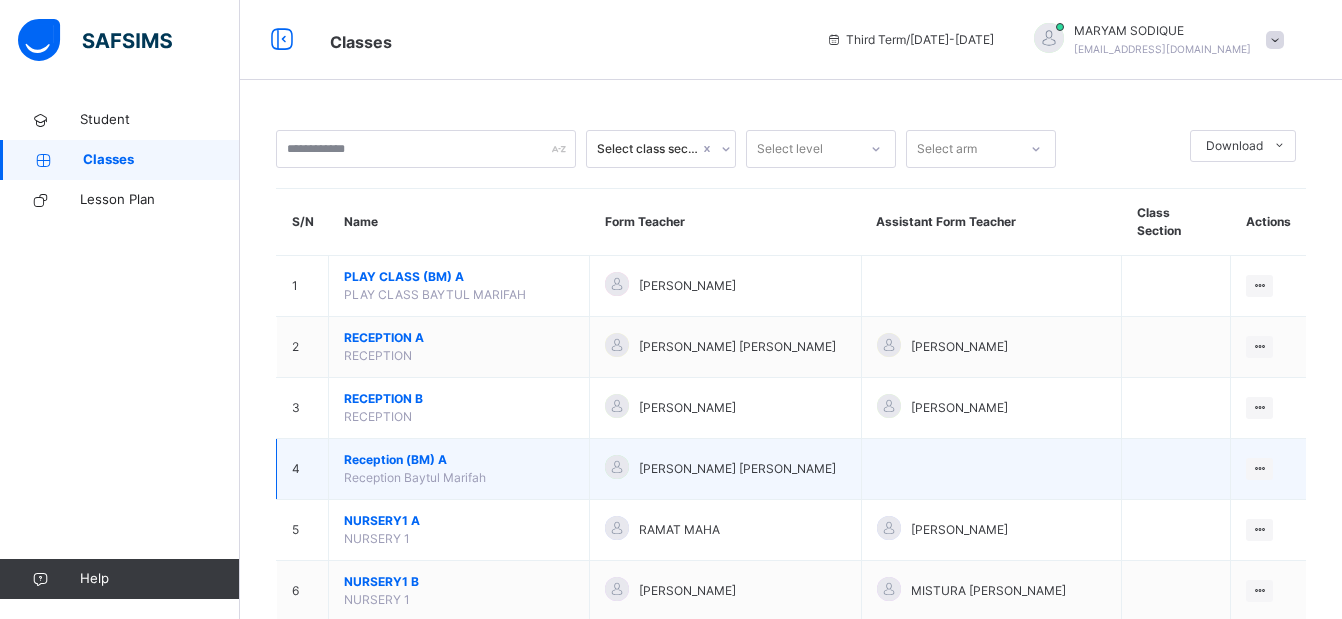 click on "Reception (BM)   A" at bounding box center [459, 460] 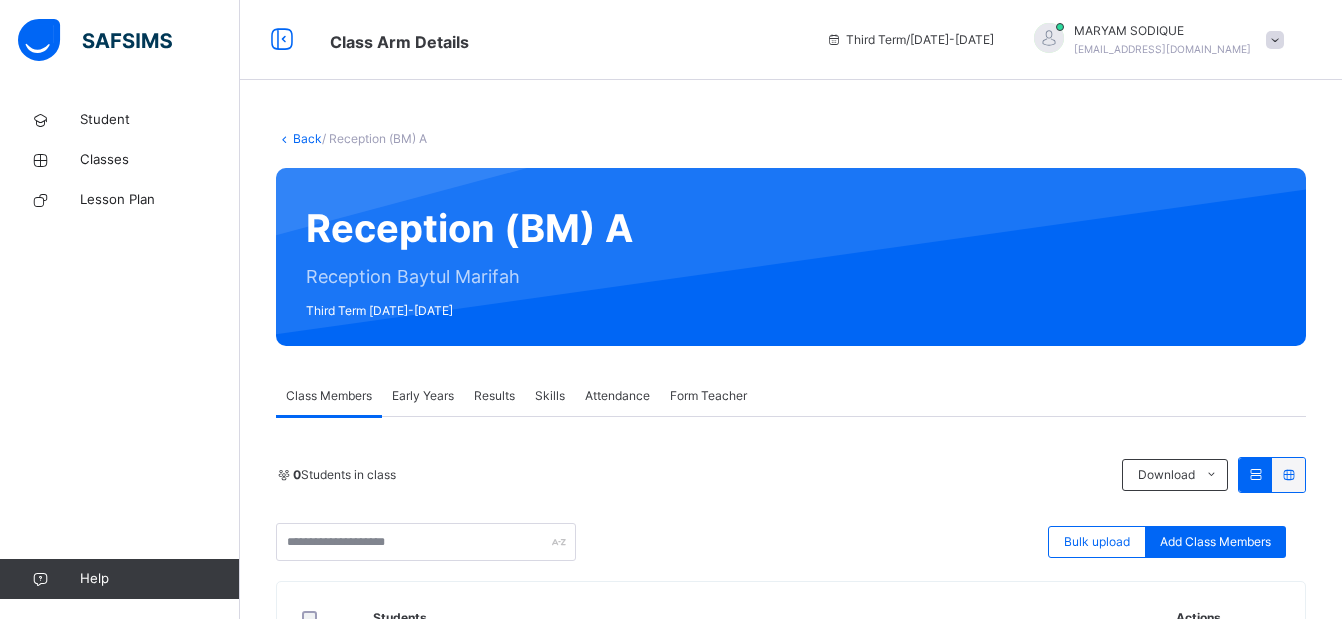 click on "Results" at bounding box center (494, 396) 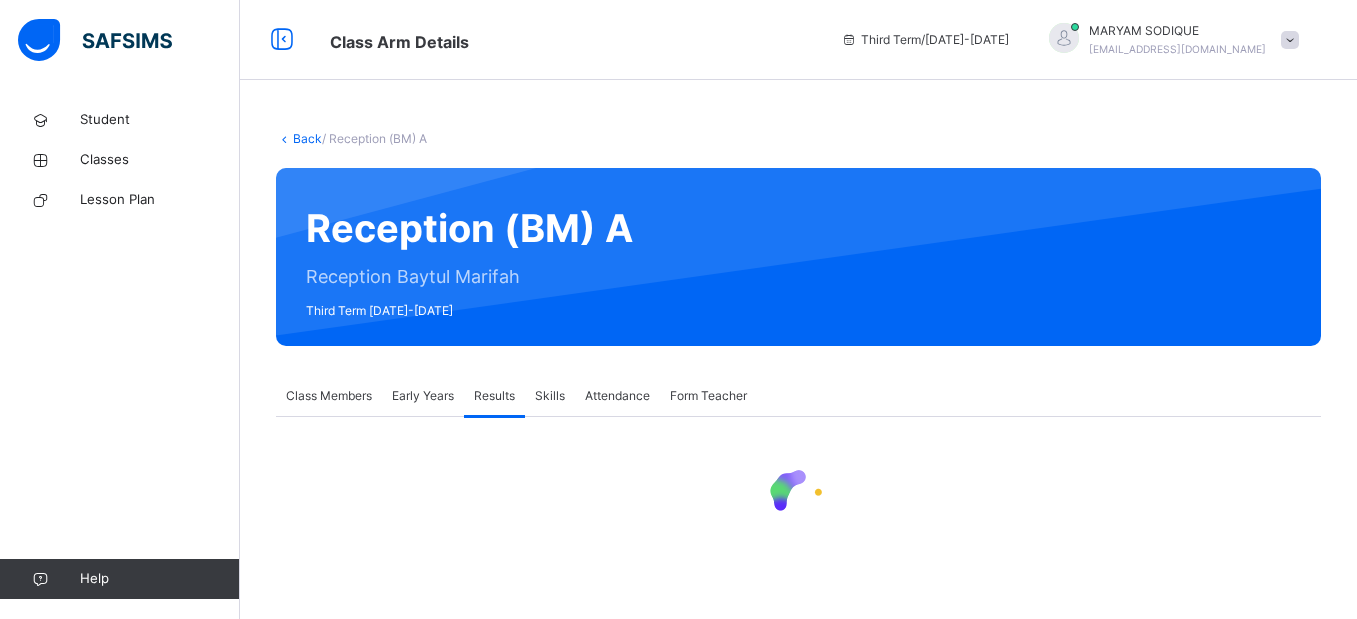 click on "Results" at bounding box center [494, 396] 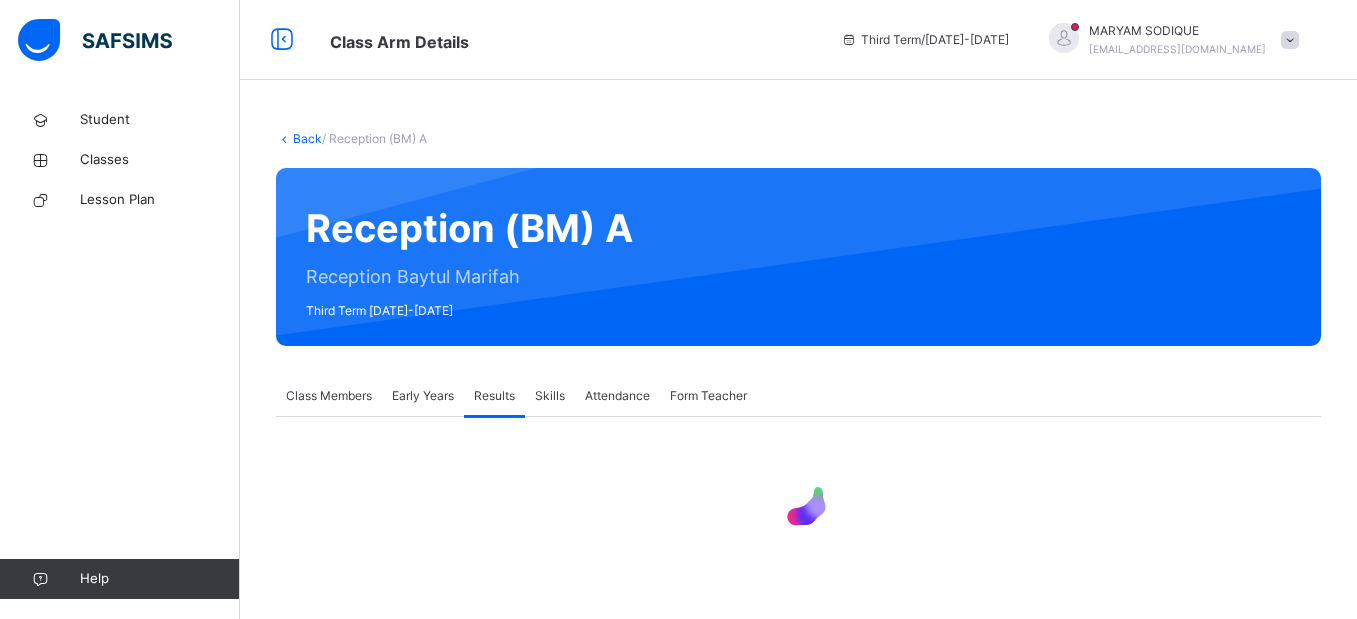 click on "Results" at bounding box center (494, 396) 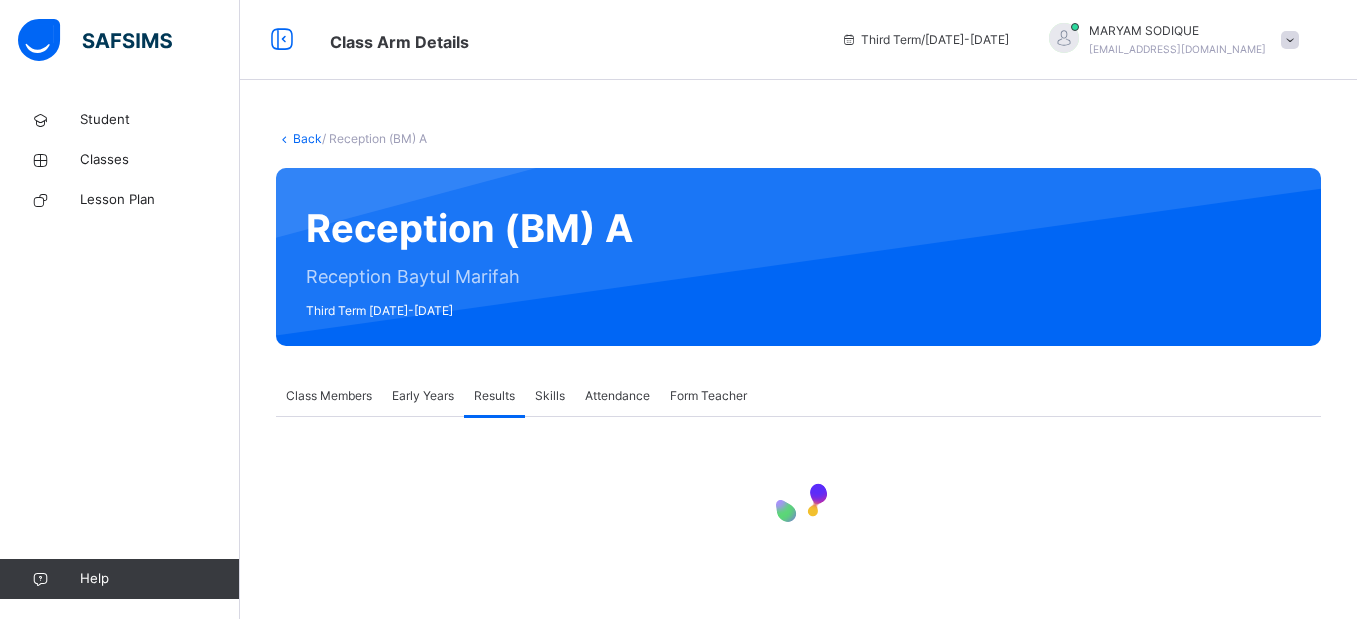 click on "Results" at bounding box center [494, 396] 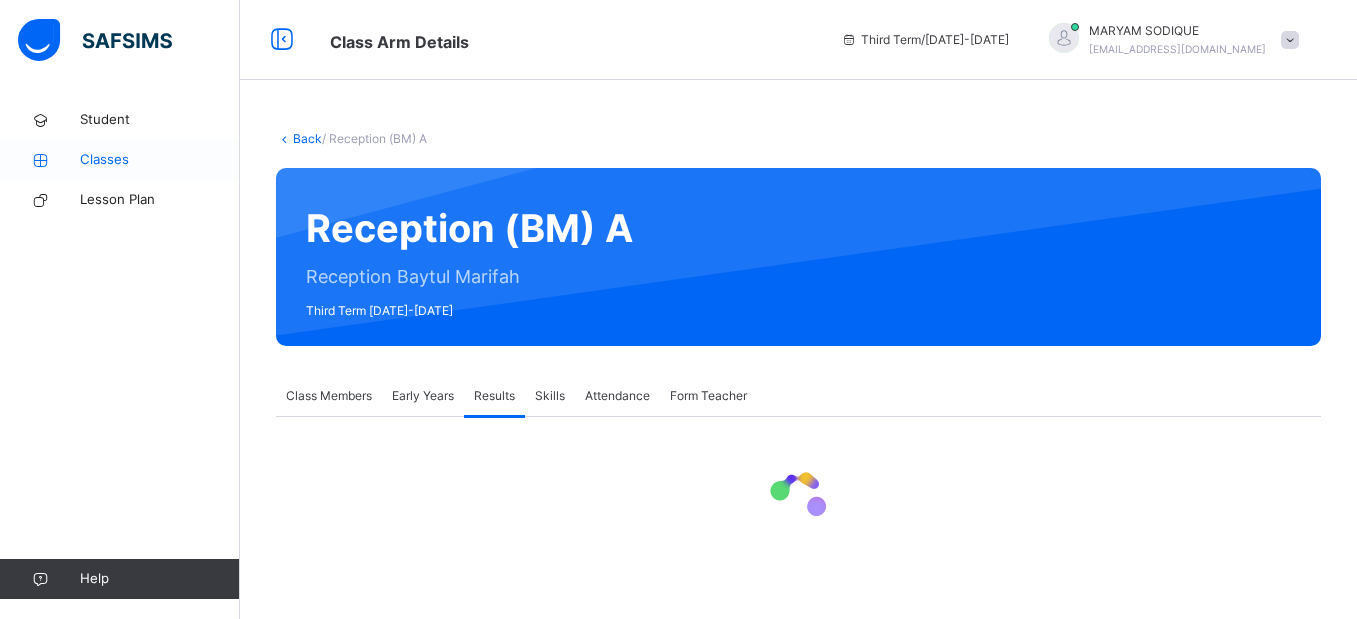 click on "Classes" at bounding box center (160, 160) 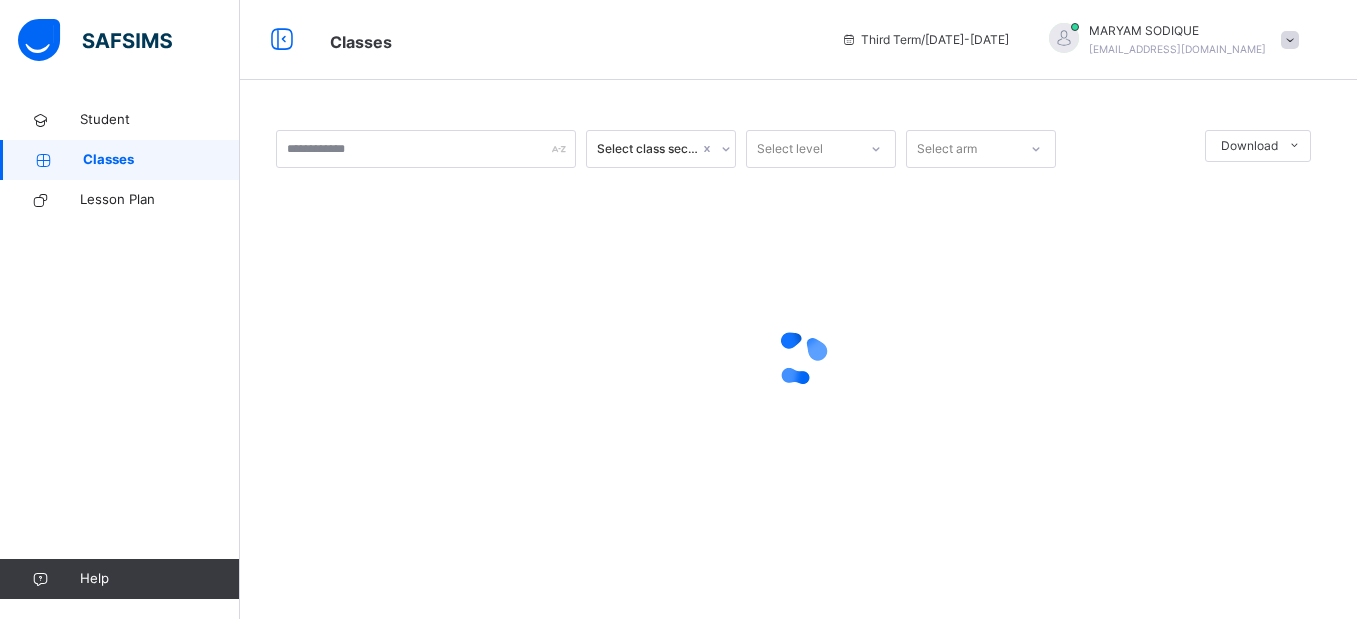 click at bounding box center [1290, 40] 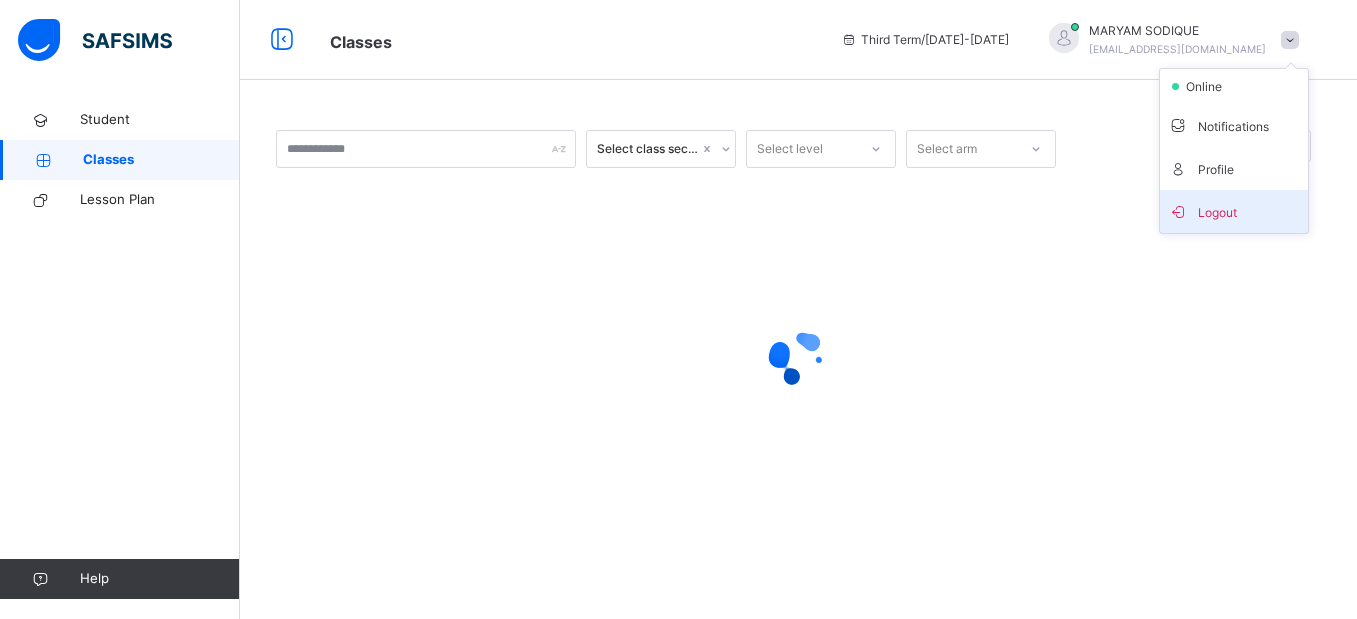 click on "Logout" at bounding box center (1234, 211) 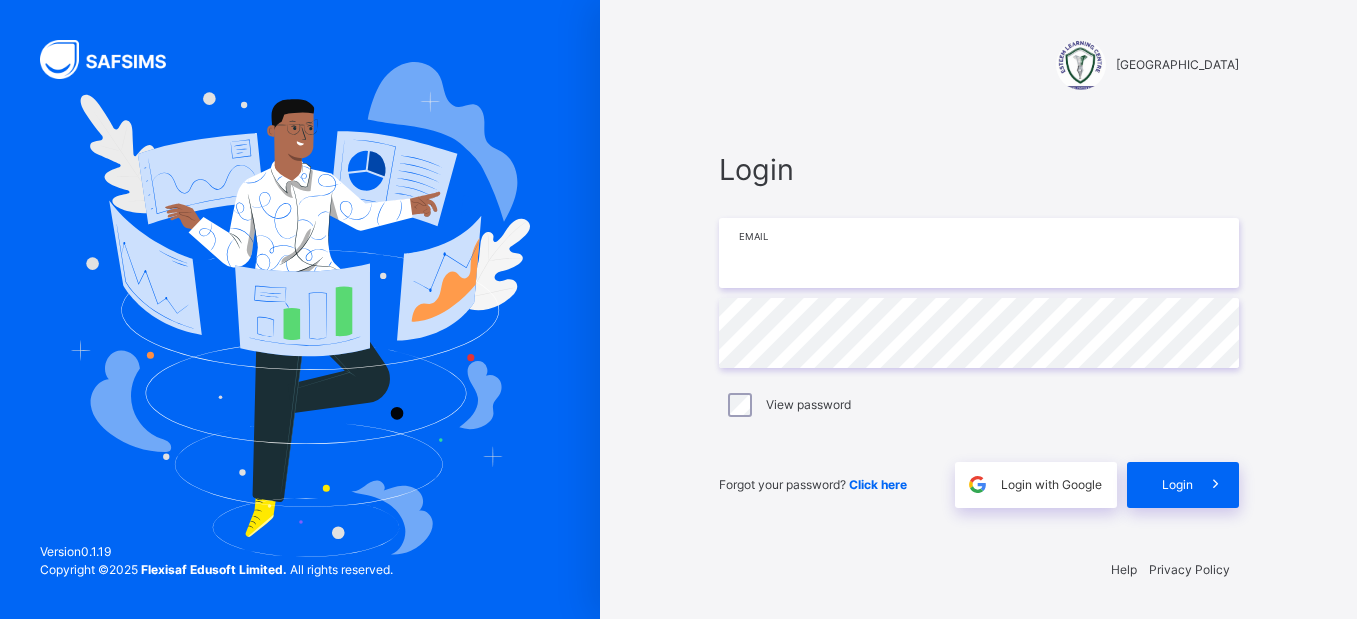 type on "**********" 